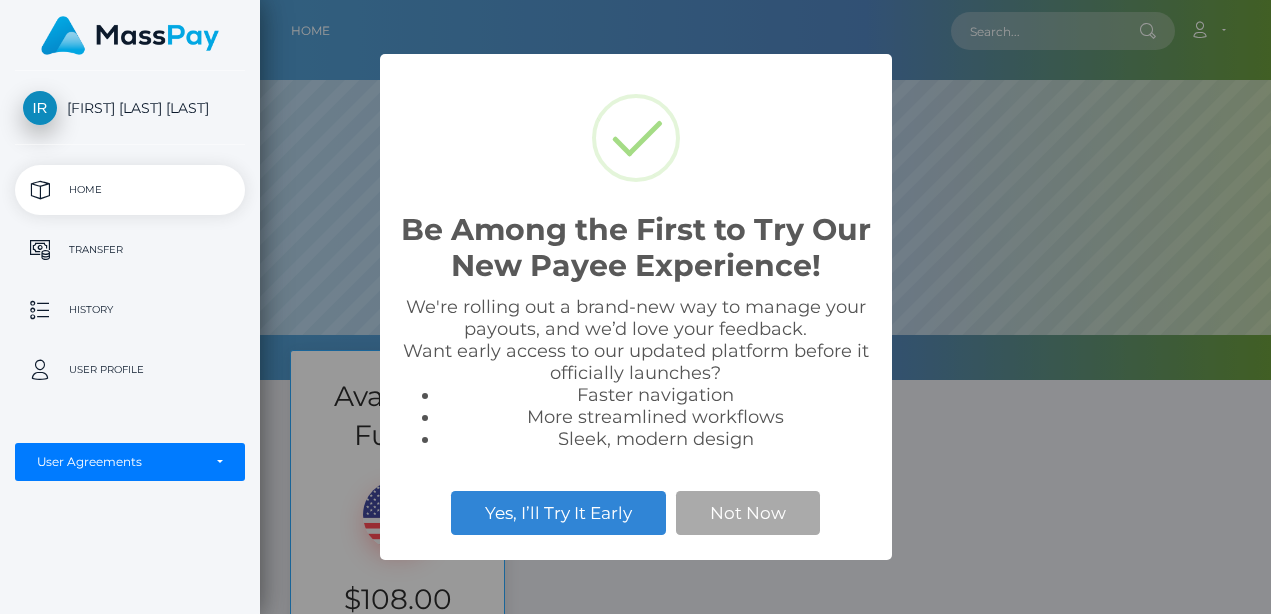 scroll, scrollTop: 0, scrollLeft: 0, axis: both 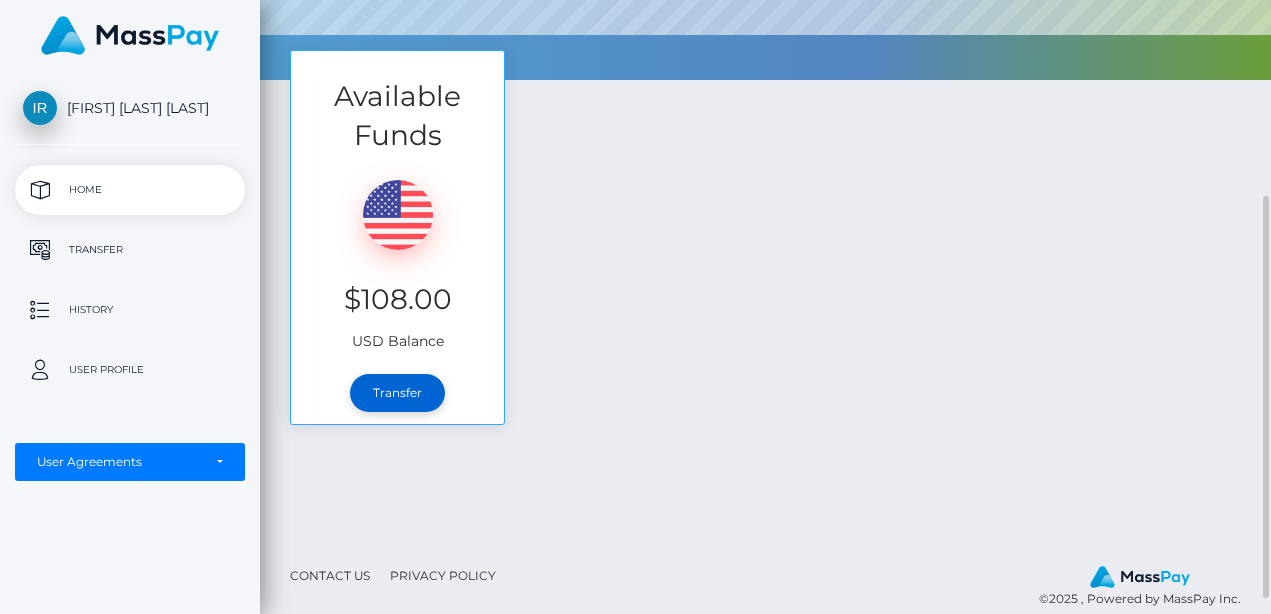 click on "Transfer" at bounding box center [397, 393] 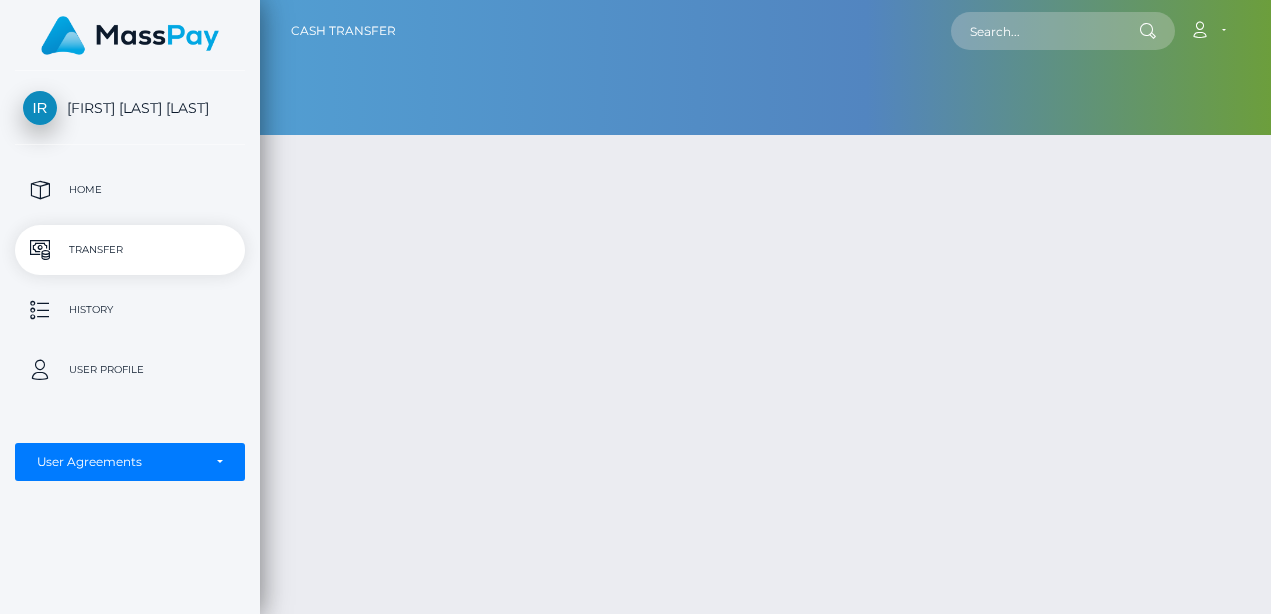 scroll, scrollTop: 0, scrollLeft: 0, axis: both 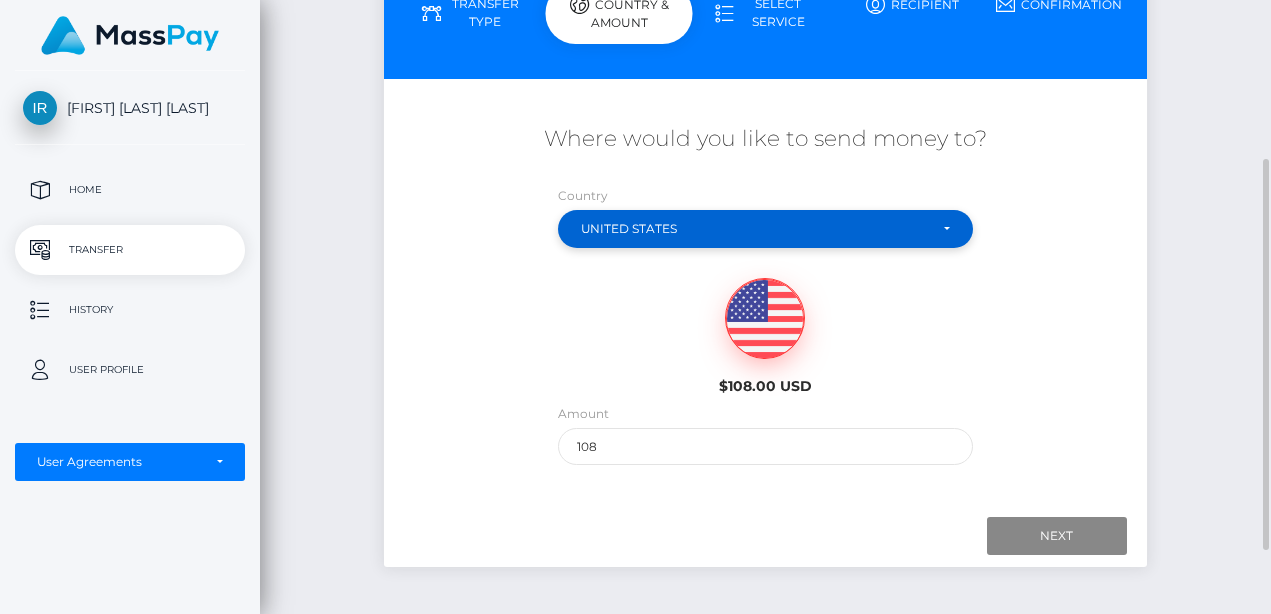 click on "United States" at bounding box center [765, 229] 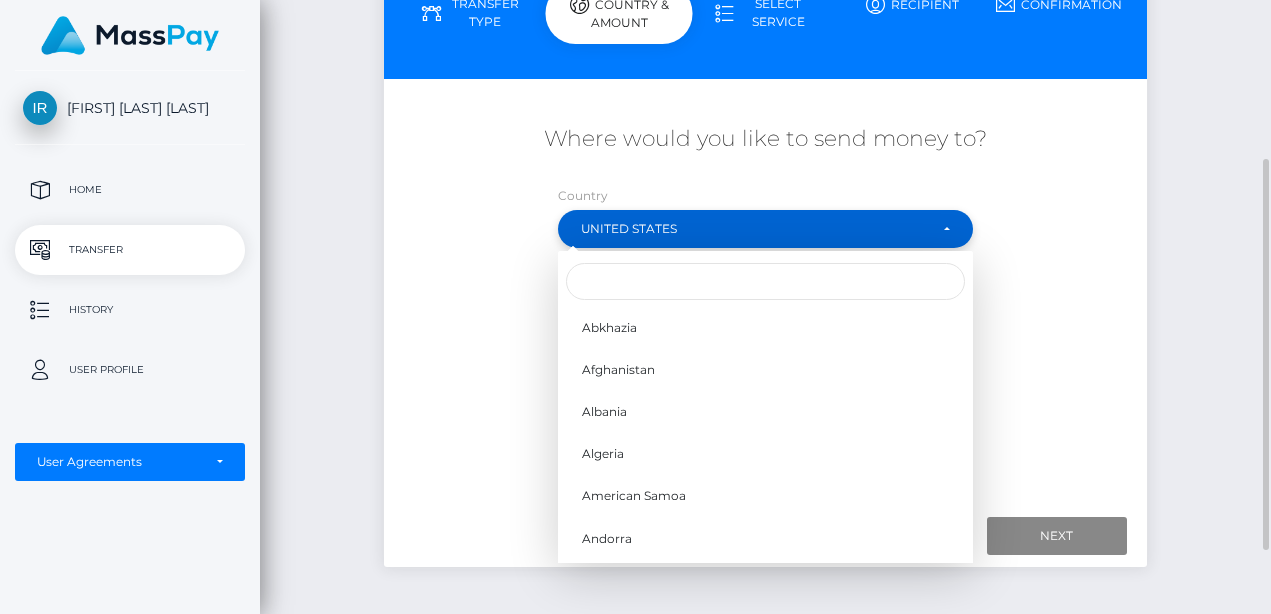 scroll, scrollTop: 8325, scrollLeft: 0, axis: vertical 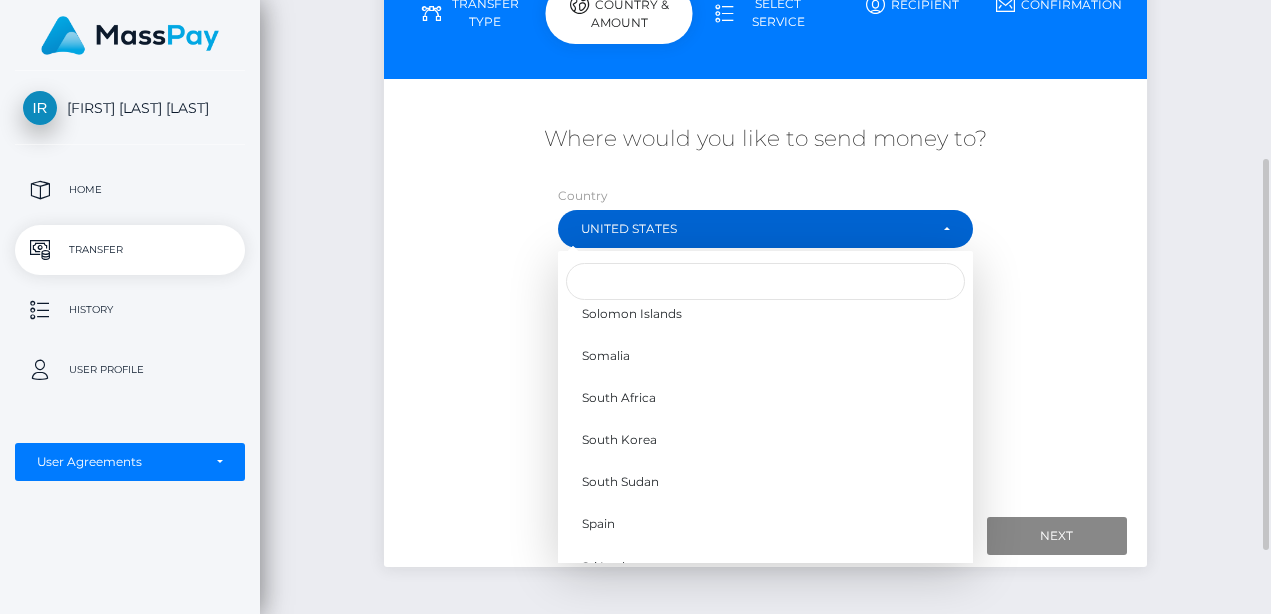click on "Where would you like to send money to?
Country
Abkhazia
Afghanistan
Albania
Algeria
American Samoa
Andorra" at bounding box center (765, 294) 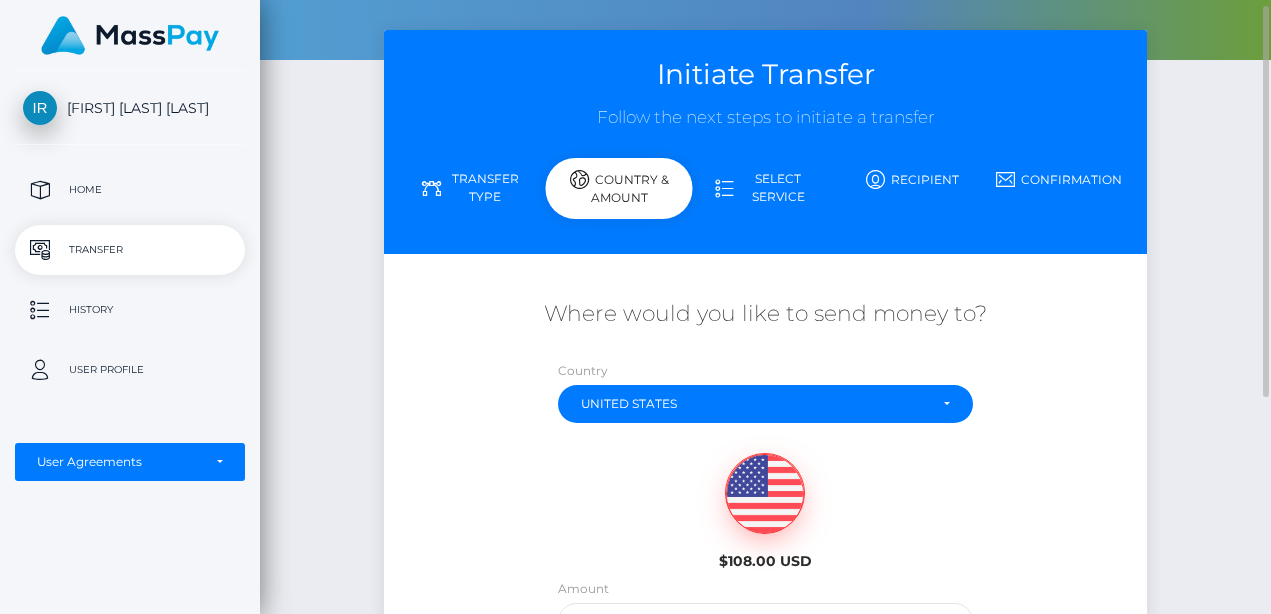 scroll, scrollTop: 50, scrollLeft: 0, axis: vertical 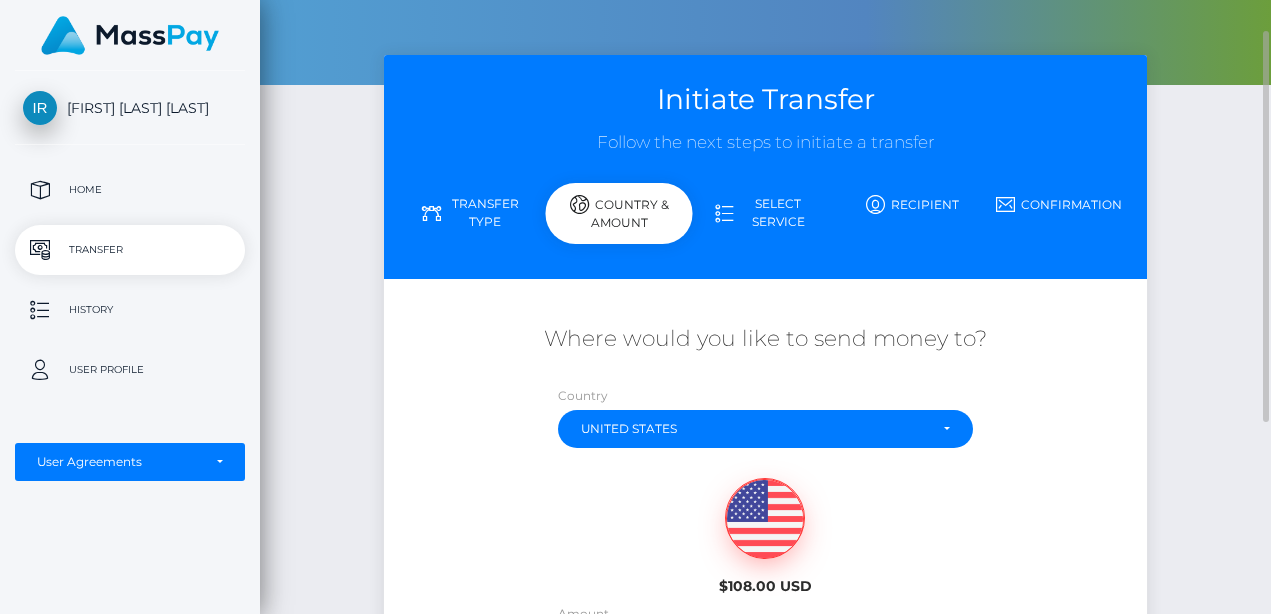 click on "Recipient" at bounding box center (912, 204) 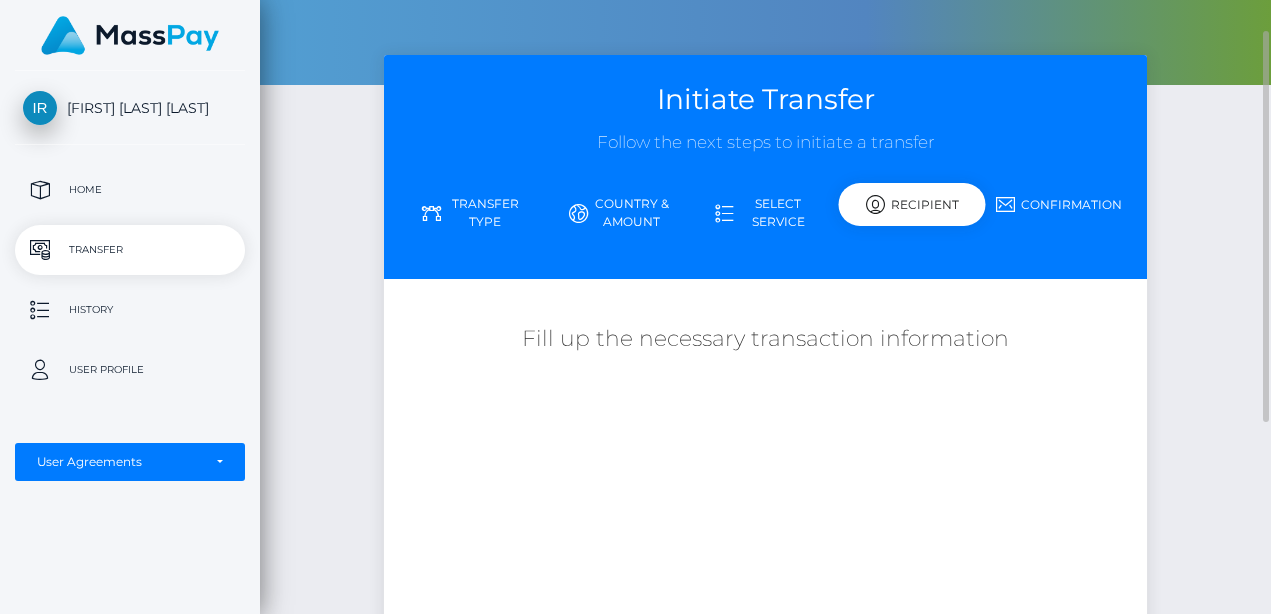 click on "Select Service" at bounding box center [765, 213] 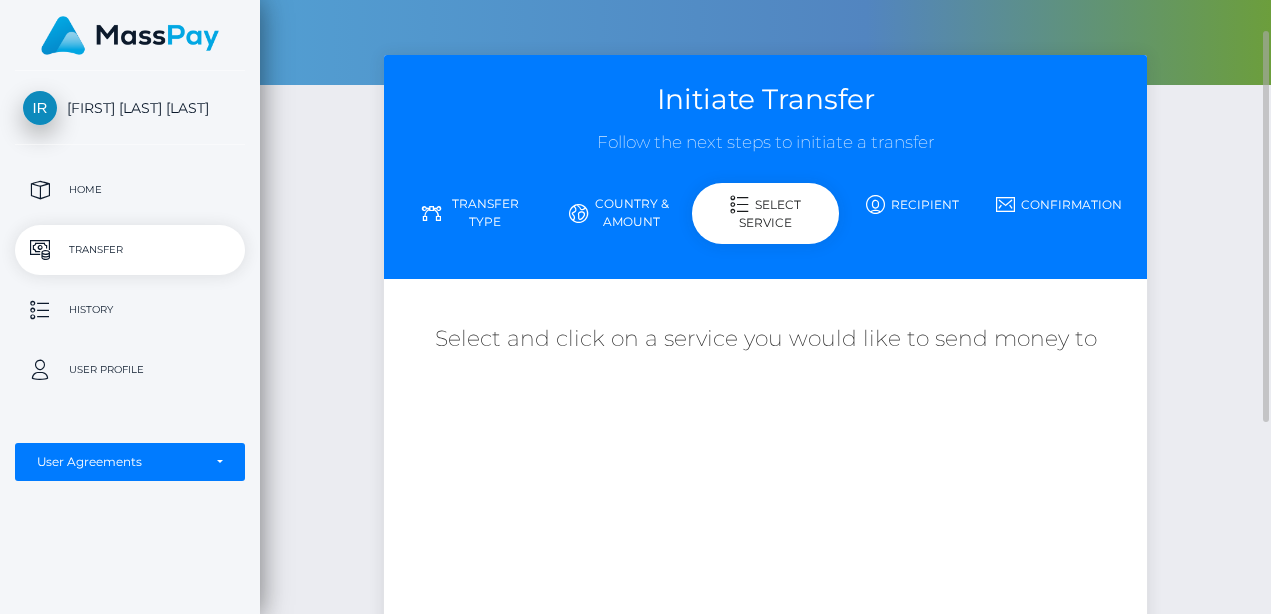click on "Transfer Type" at bounding box center (472, 213) 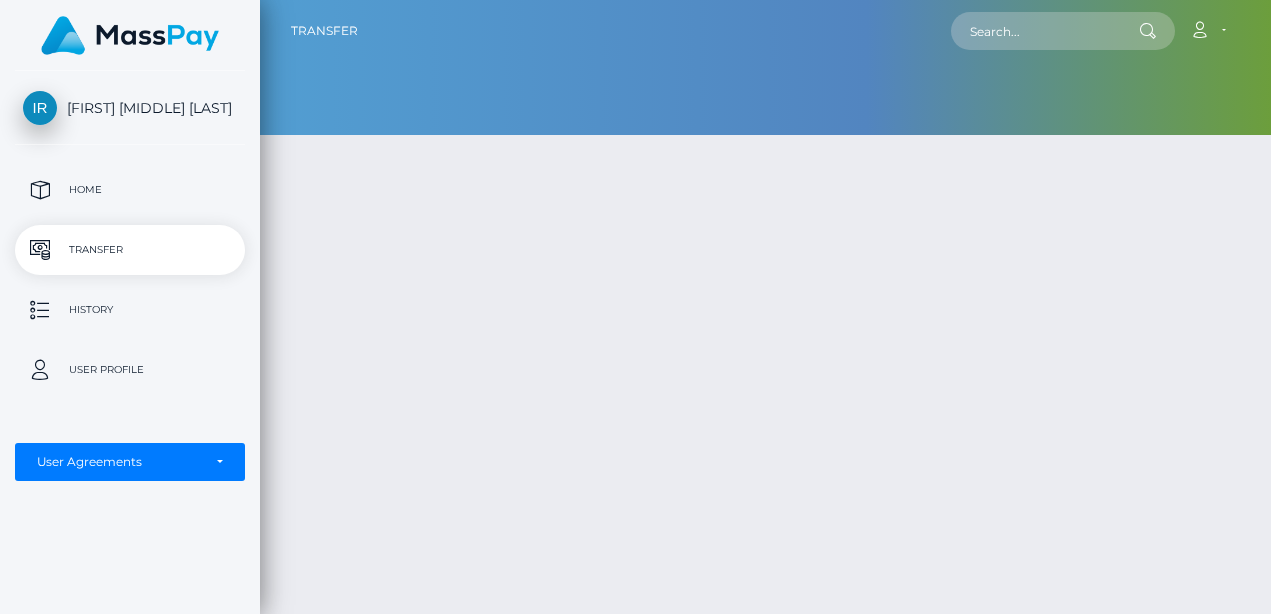 scroll, scrollTop: 0, scrollLeft: 0, axis: both 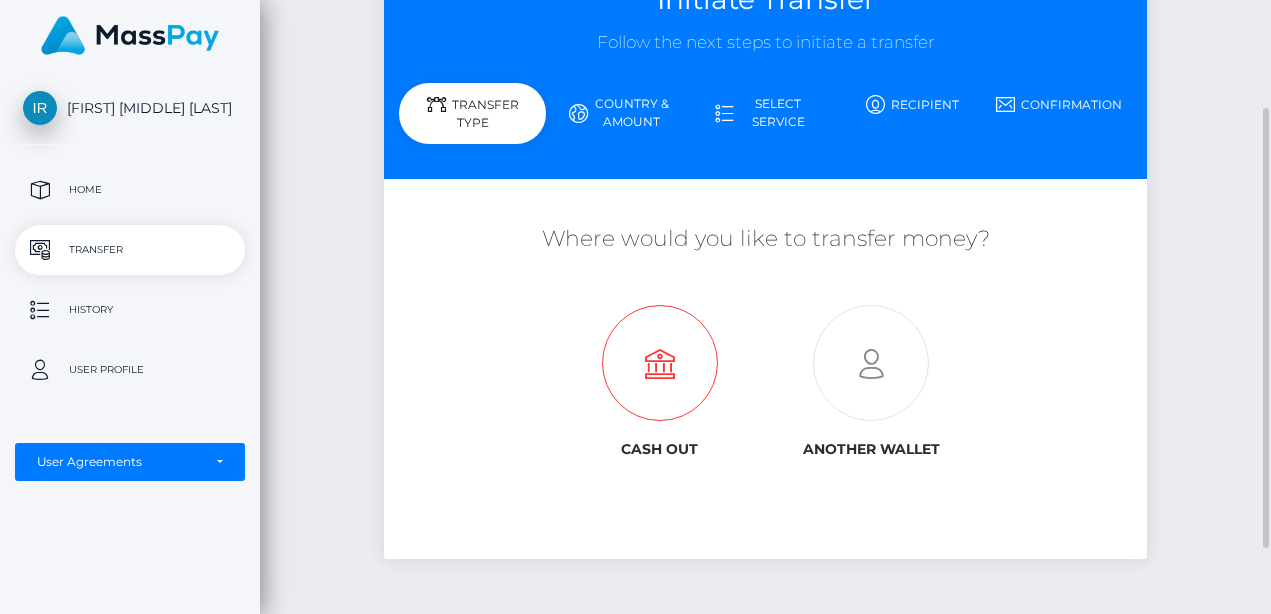 click at bounding box center (660, 364) 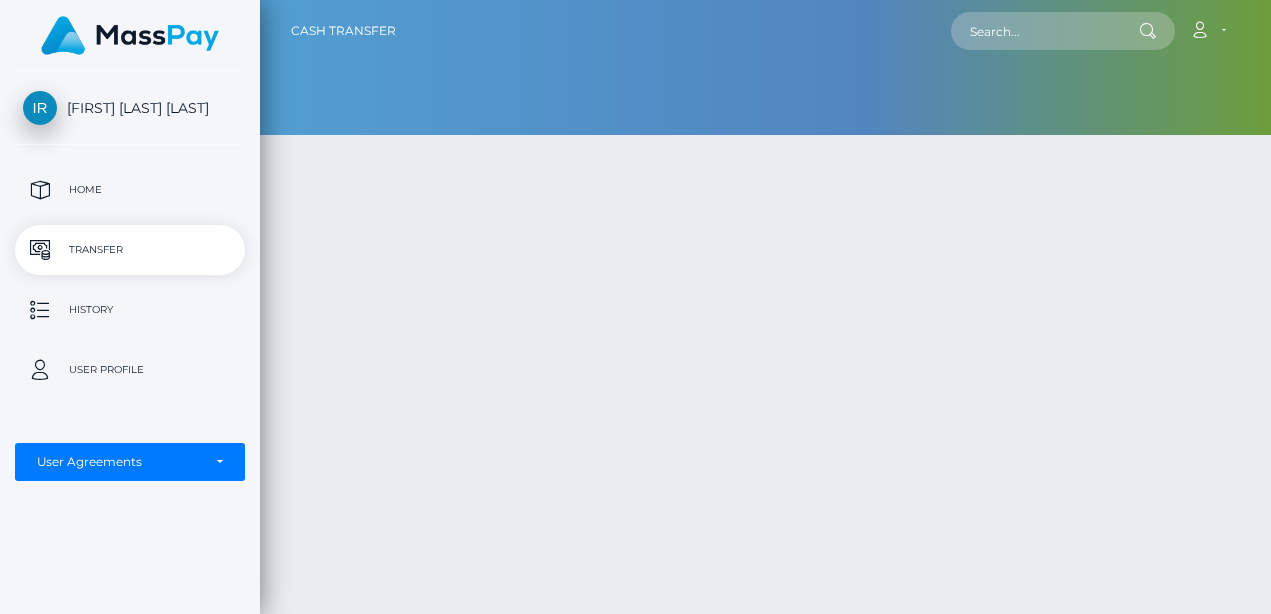 scroll, scrollTop: 0, scrollLeft: 0, axis: both 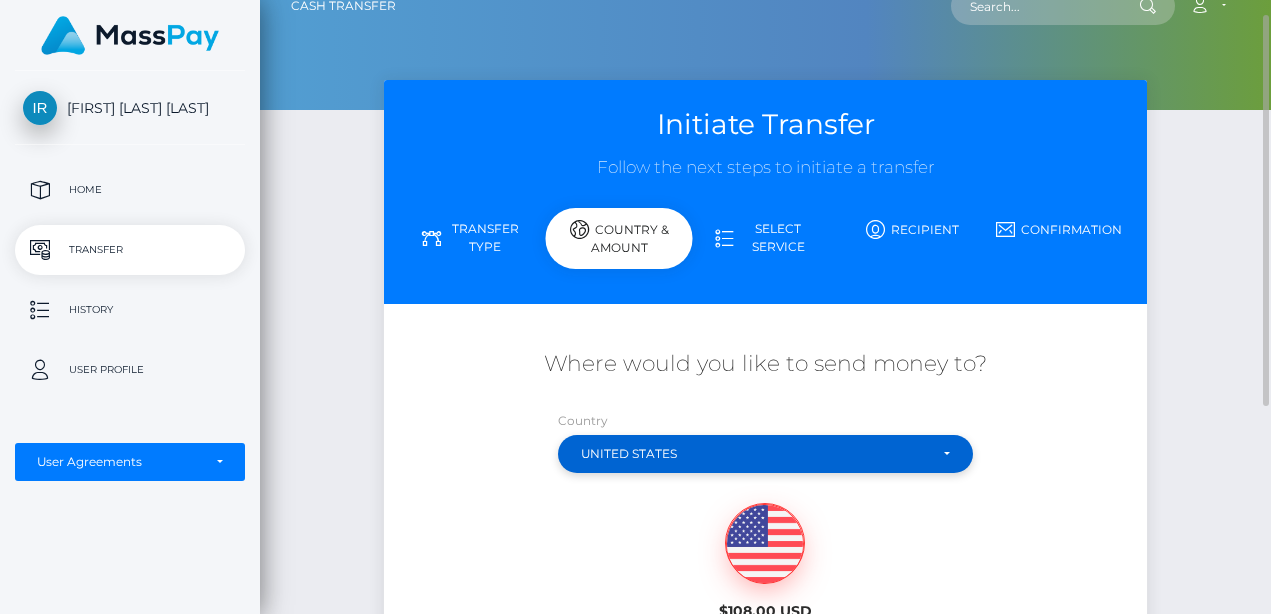 click on "United States" at bounding box center [765, 454] 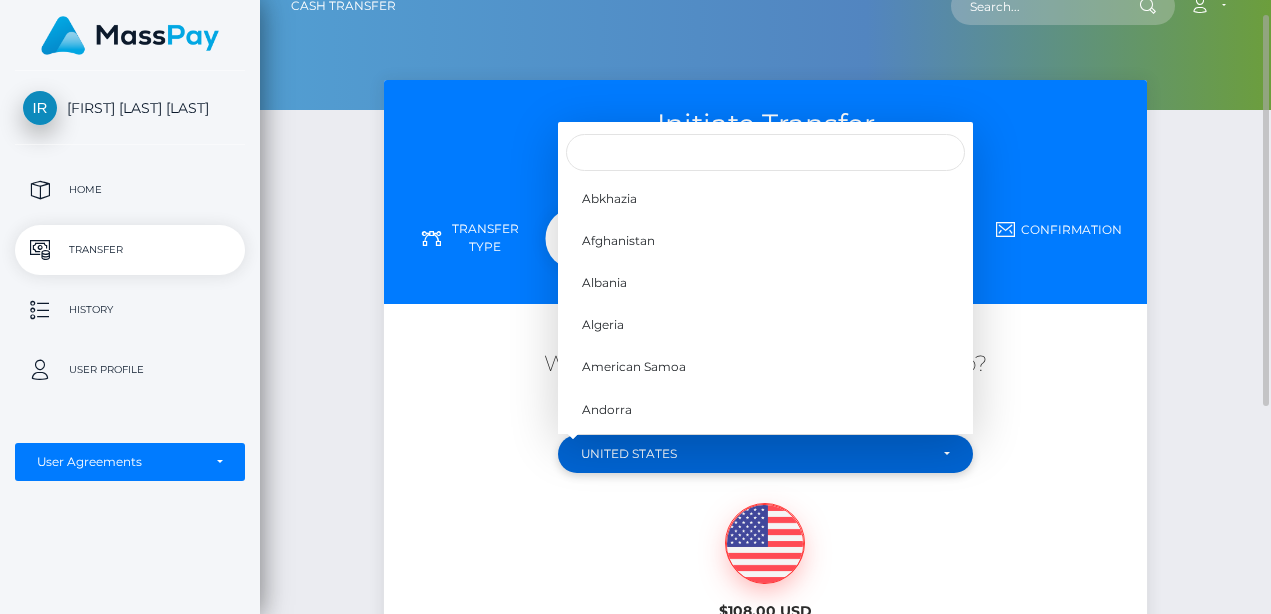 scroll, scrollTop: 8325, scrollLeft: 0, axis: vertical 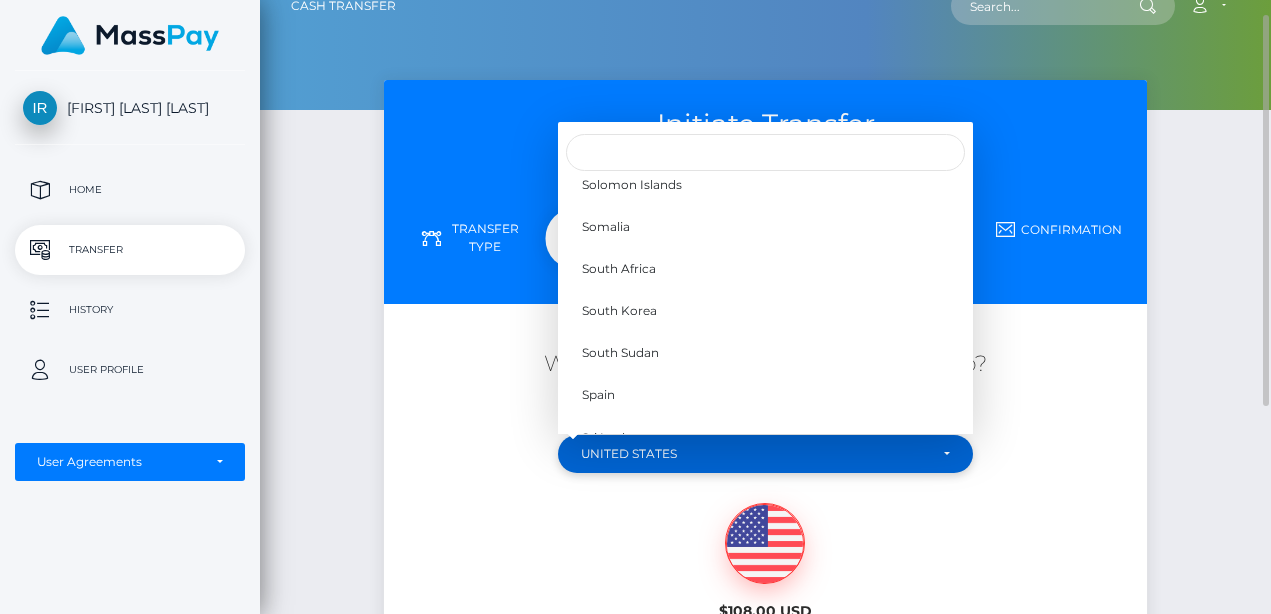 click on "United States" at bounding box center (765, 454) 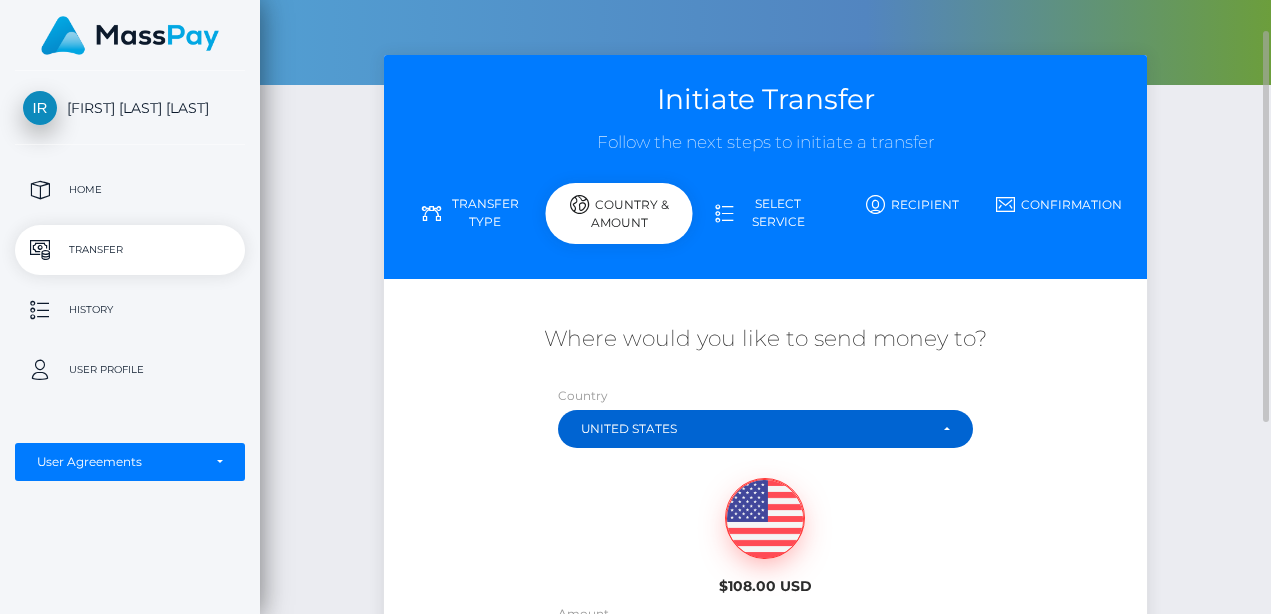 scroll, scrollTop: 25, scrollLeft: 0, axis: vertical 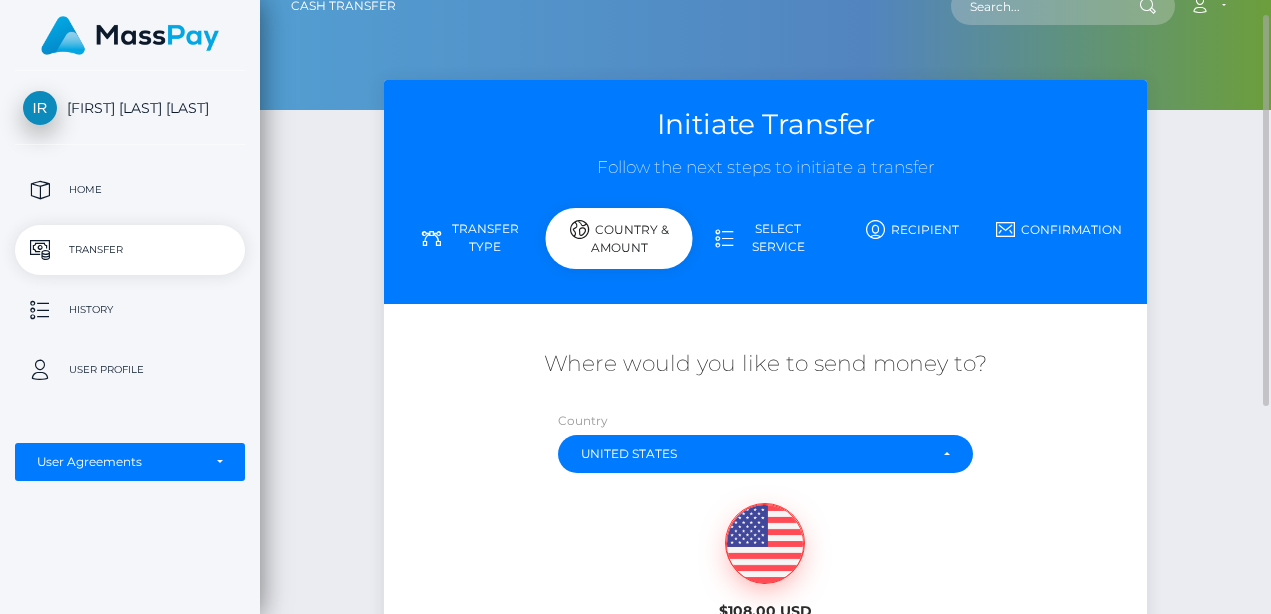 click on "Select Service" at bounding box center [765, 238] 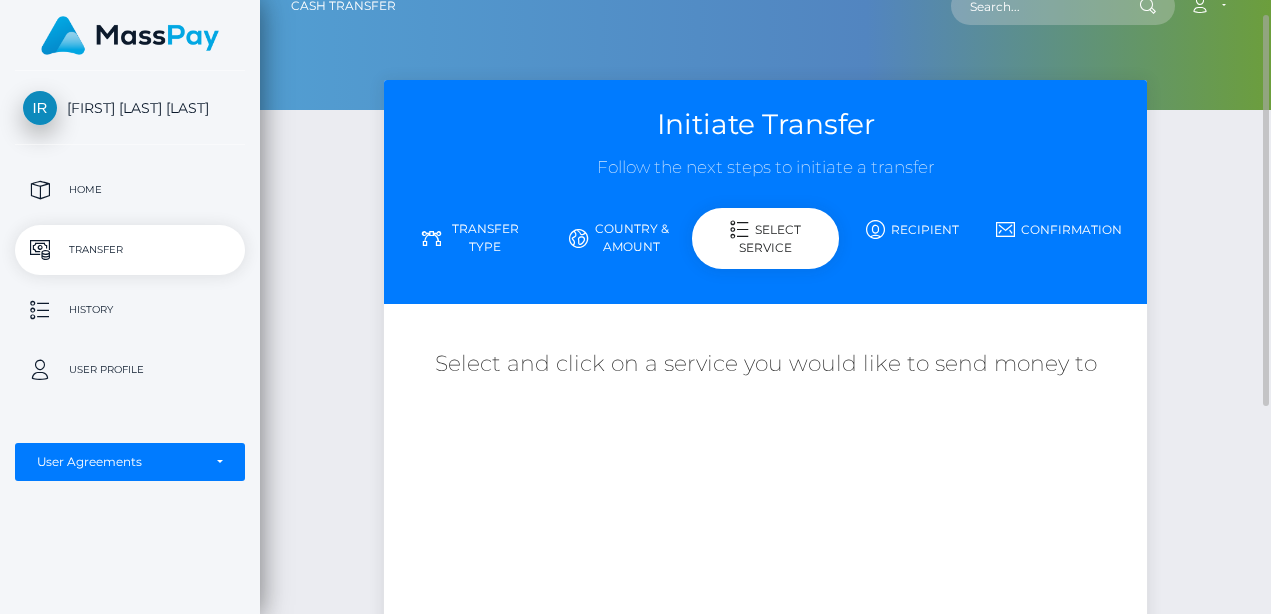 click on "Country & Amount" at bounding box center (619, 238) 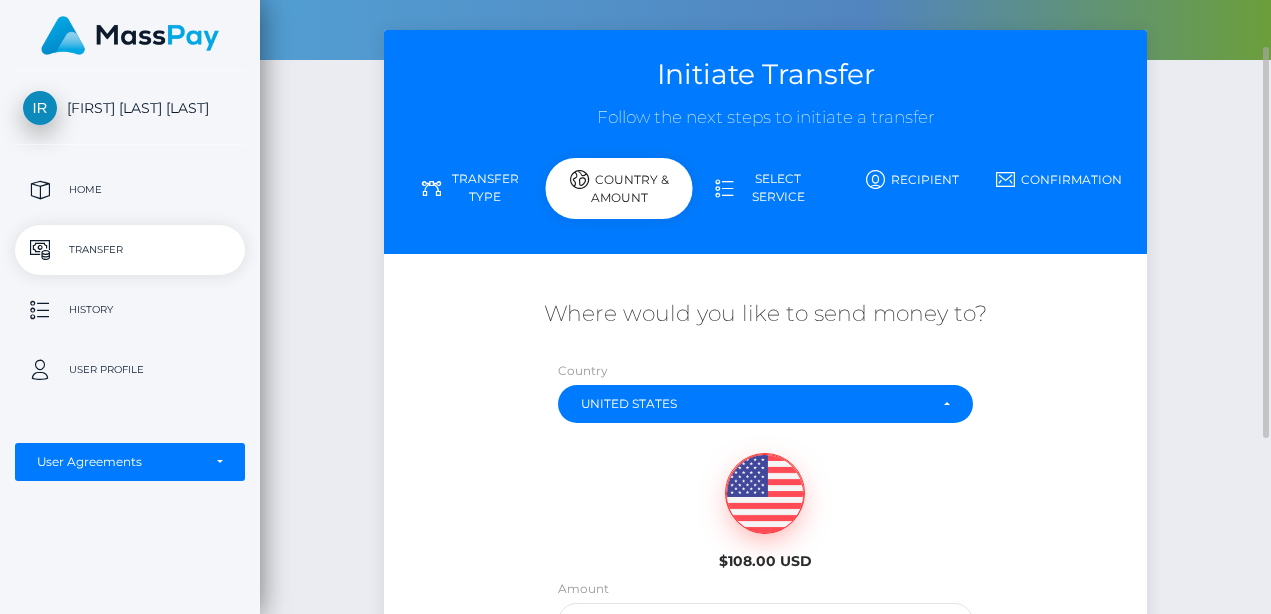 scroll, scrollTop: 100, scrollLeft: 0, axis: vertical 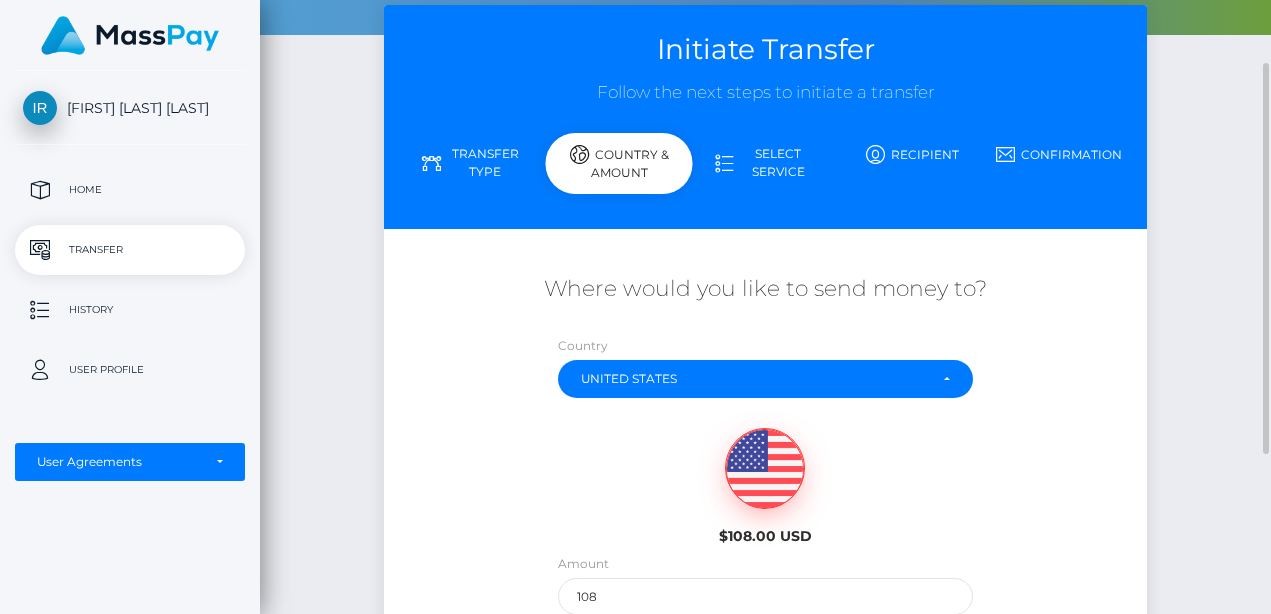 click on "Transfer Type" at bounding box center (472, 163) 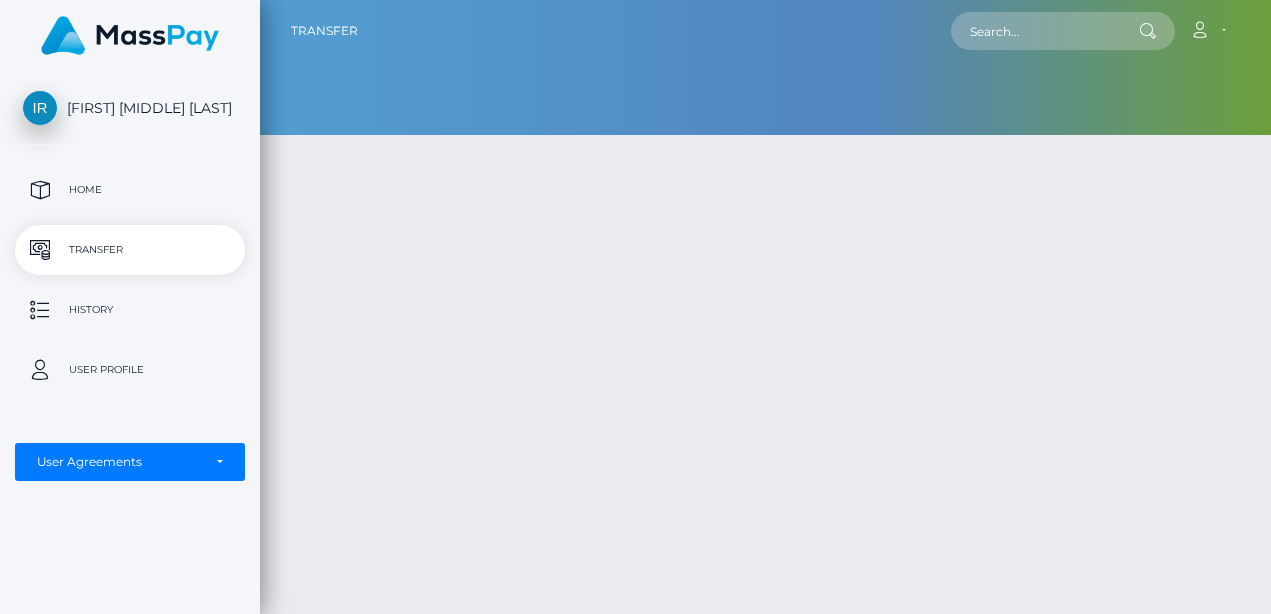 scroll, scrollTop: 0, scrollLeft: 0, axis: both 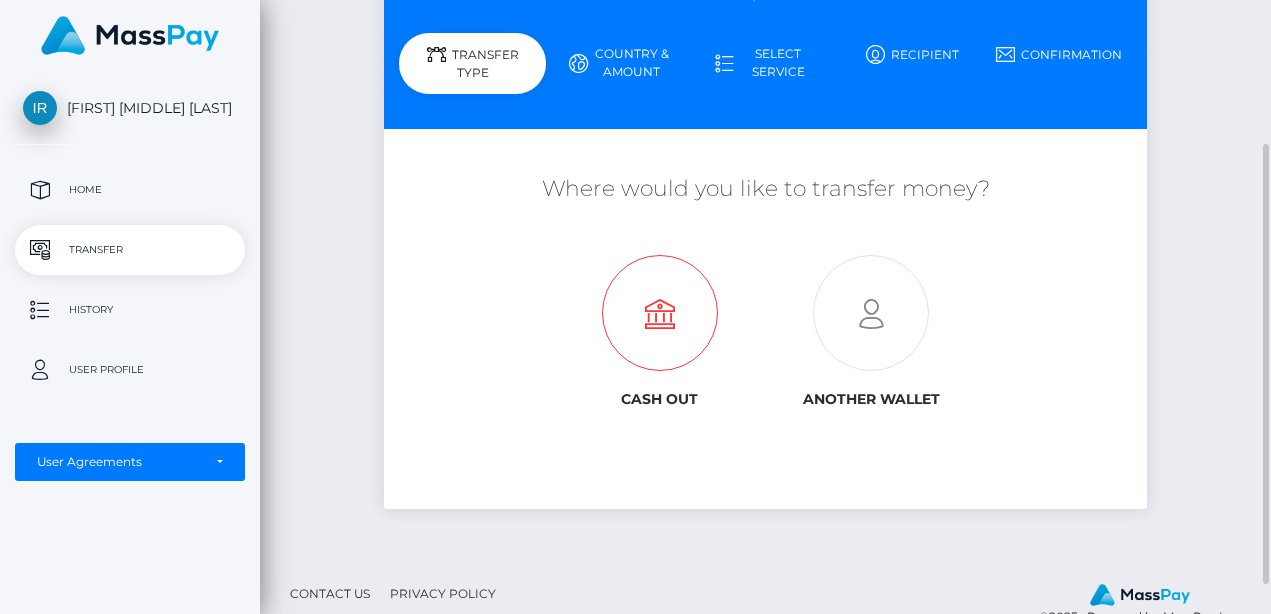 click at bounding box center [660, 314] 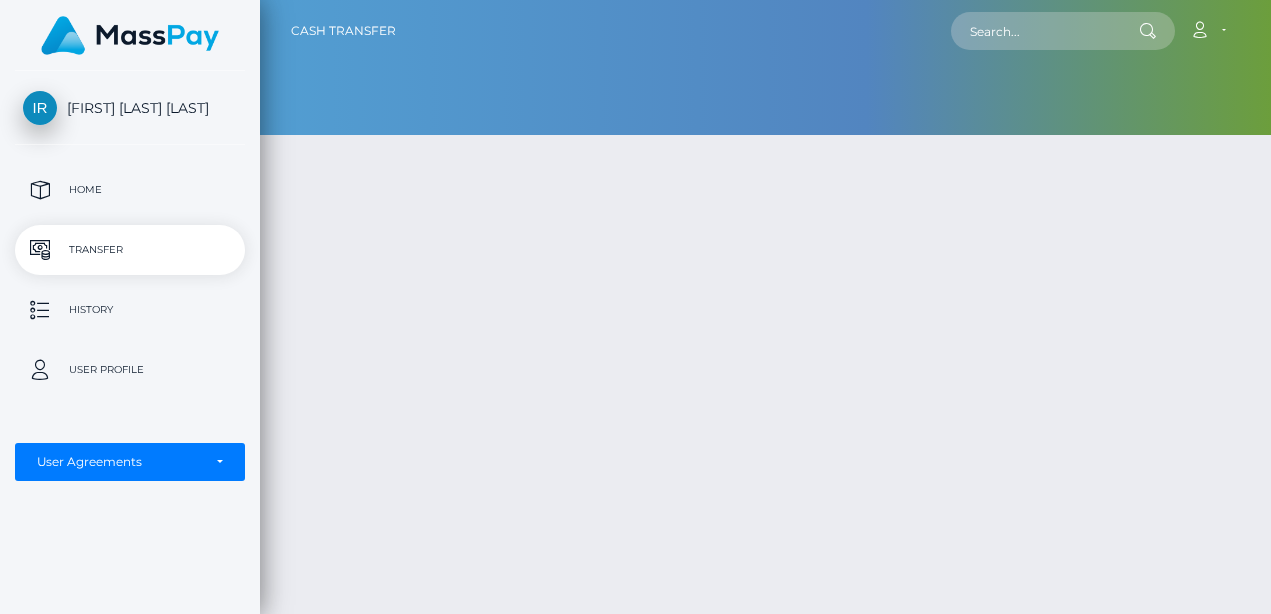 scroll, scrollTop: 0, scrollLeft: 0, axis: both 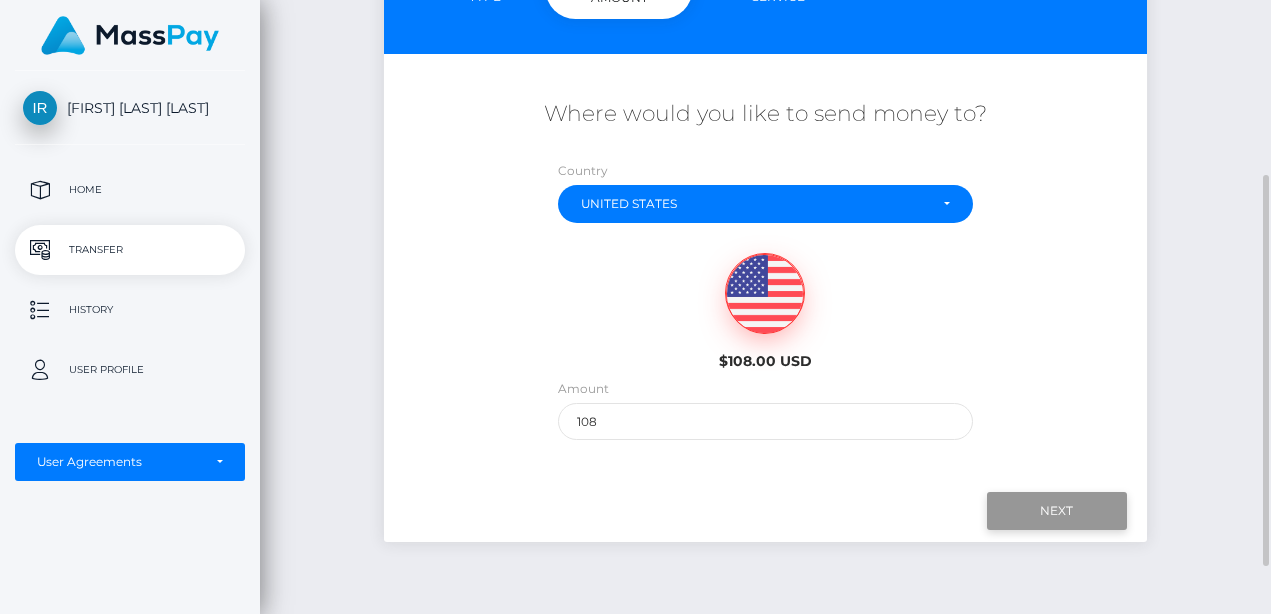 click on "Next" at bounding box center (1057, 511) 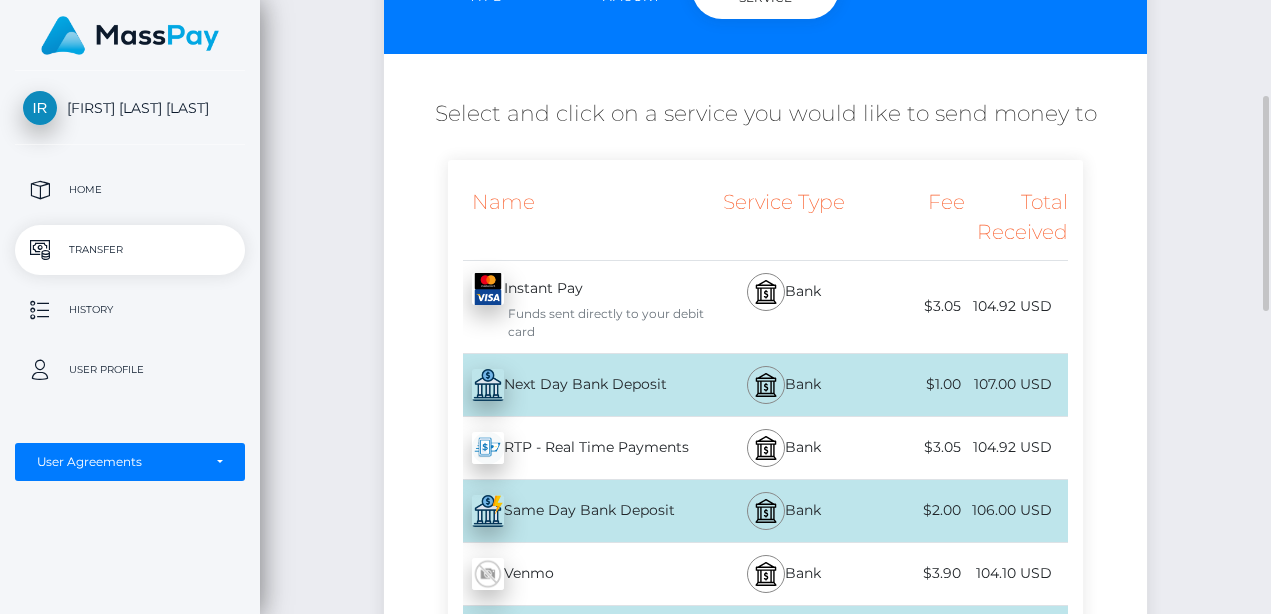 scroll, scrollTop: 325, scrollLeft: 0, axis: vertical 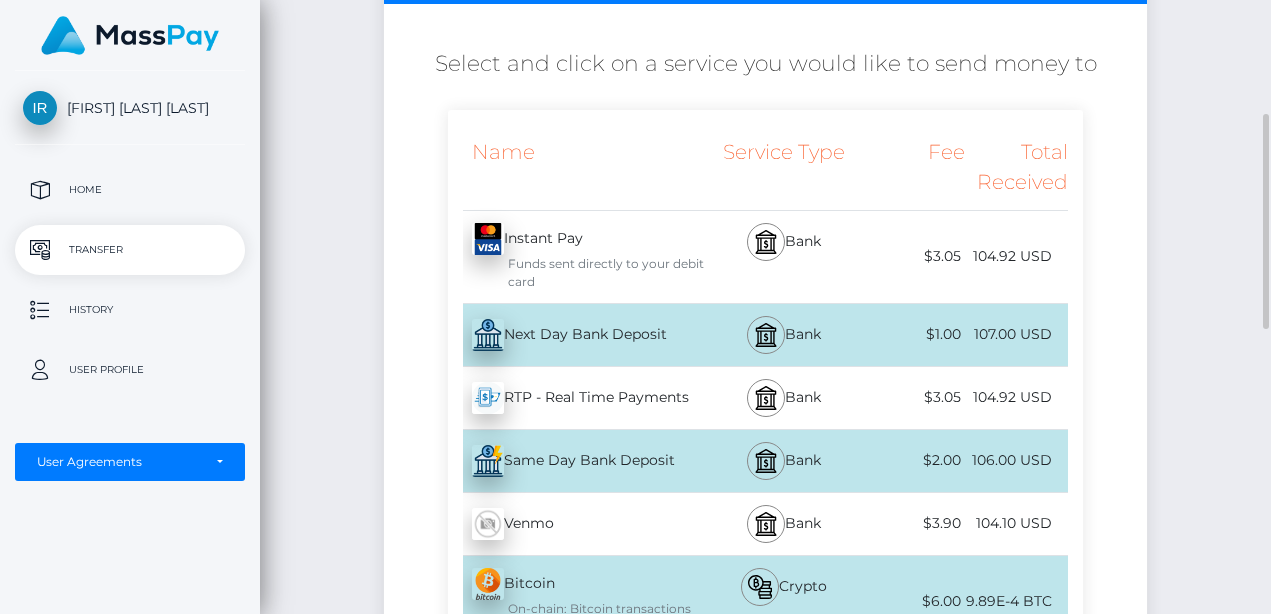 click on "Next Day Bank Deposit  - USD" at bounding box center [577, 335] 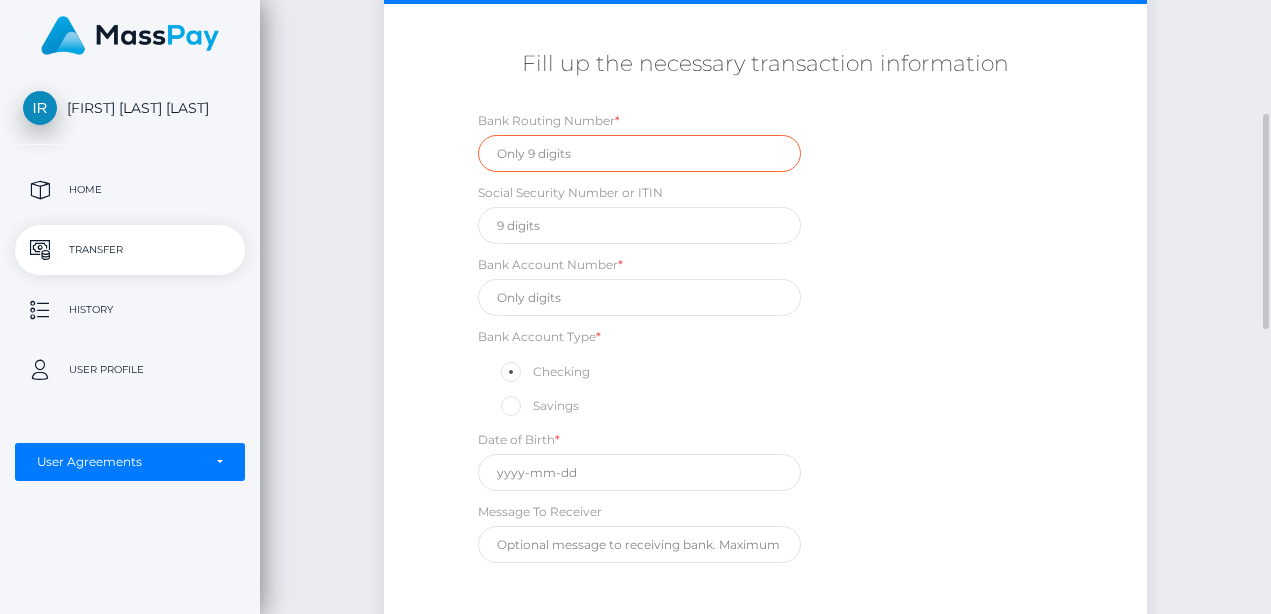 click at bounding box center (639, 153) 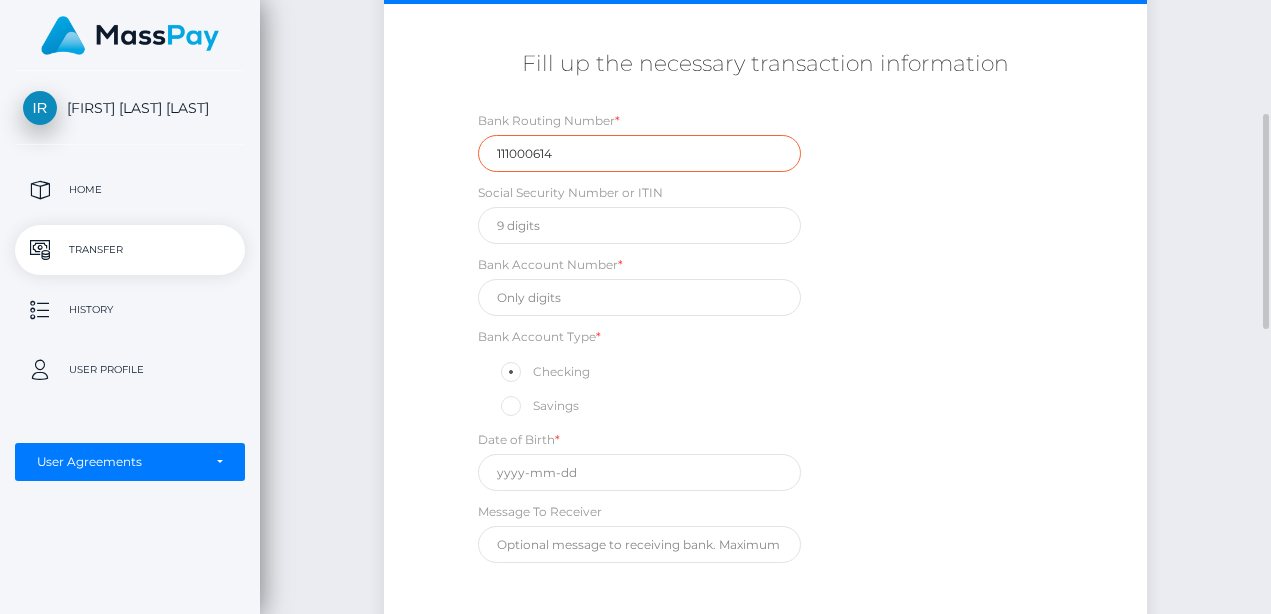 type on "111000614" 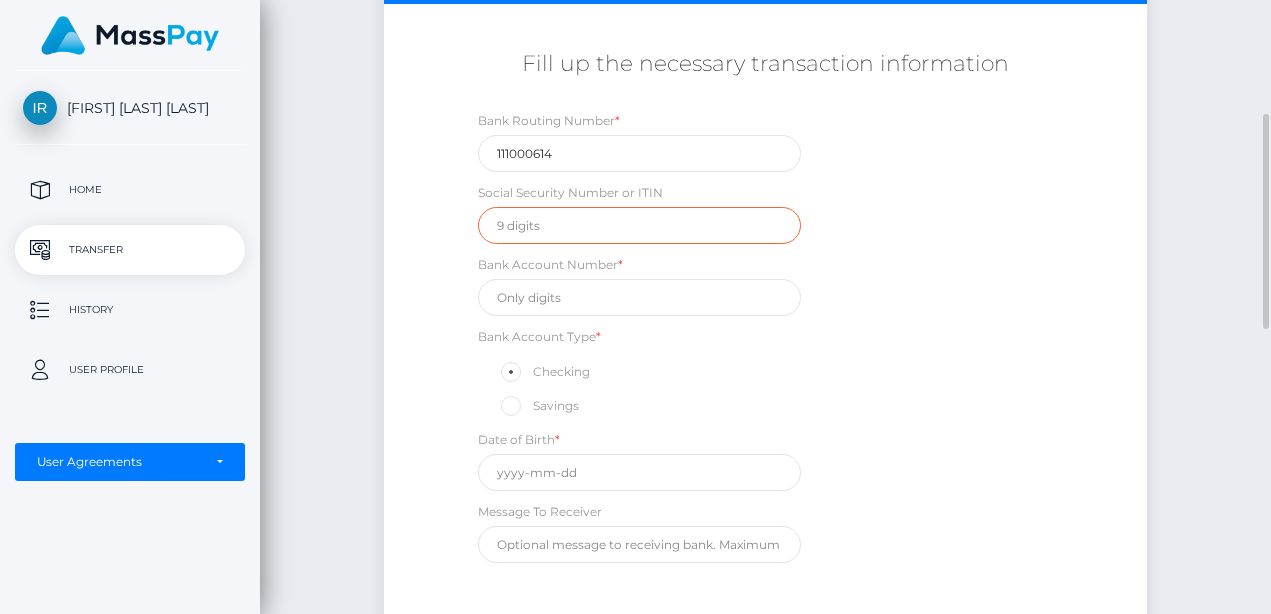 click at bounding box center (639, 225) 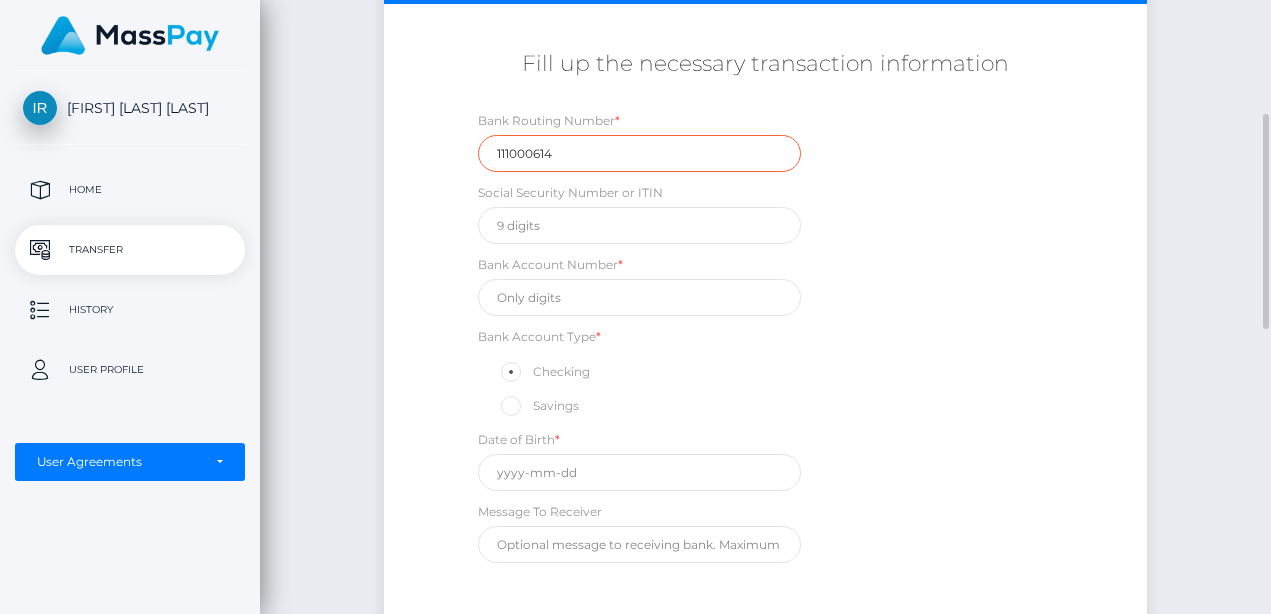 click on "111000614" at bounding box center (639, 153) 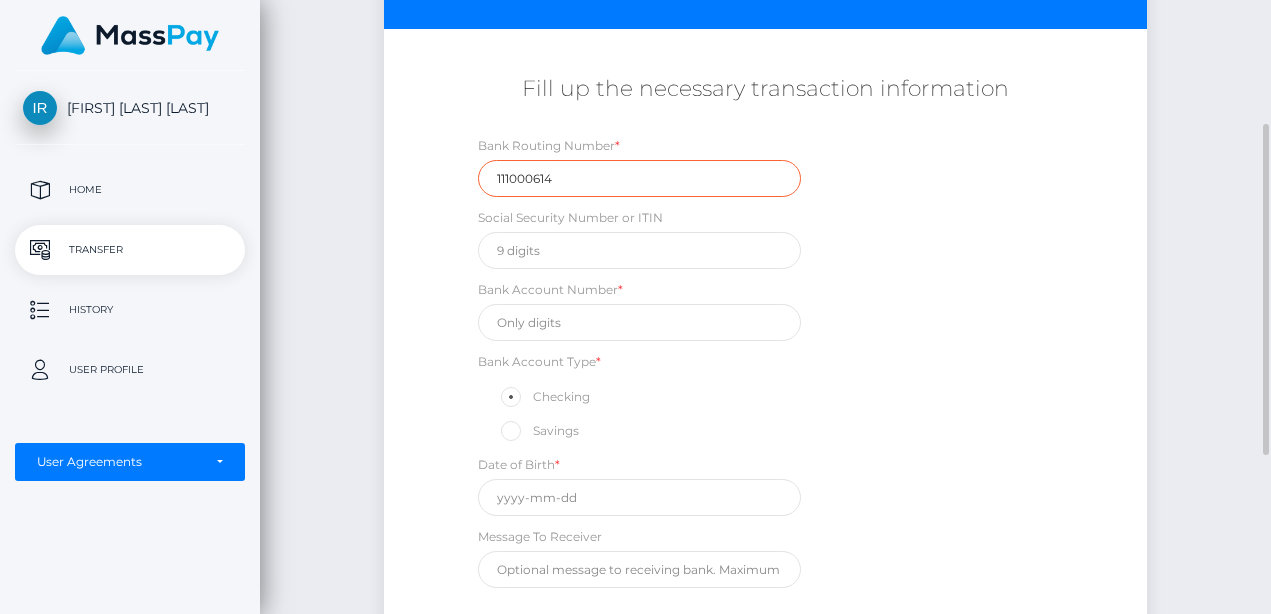 scroll, scrollTop: 275, scrollLeft: 0, axis: vertical 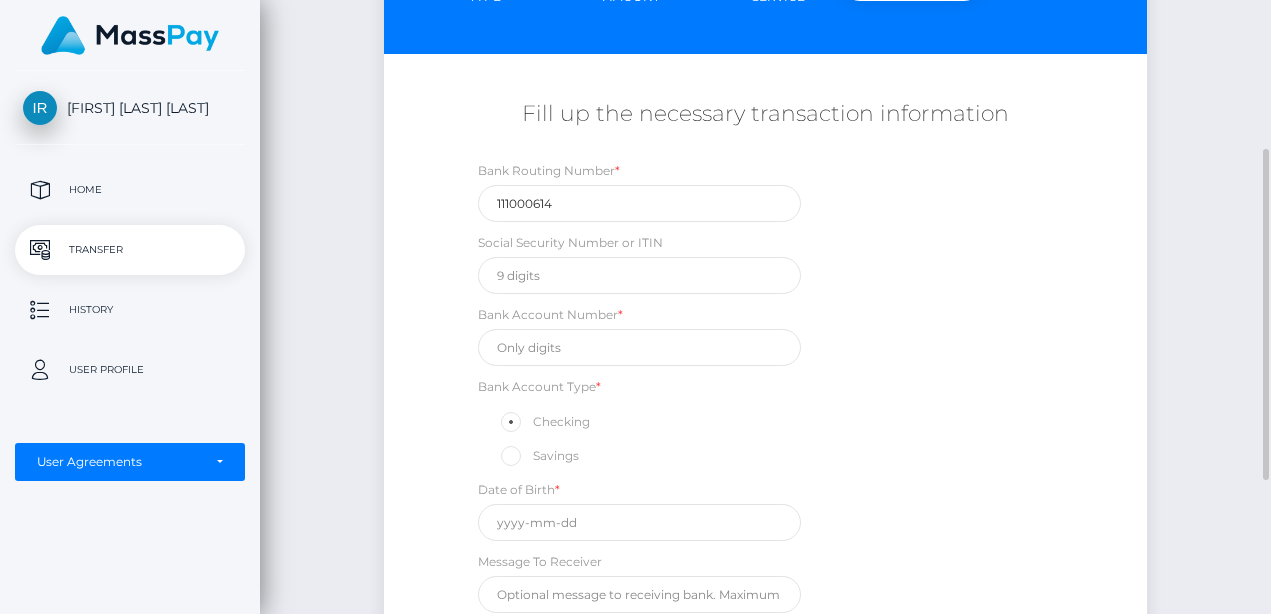 click on "Initiate Transfer
Follow the next steps to initiate a transfer
Transfer Type
Country & Amount
Select Service
108" at bounding box center (765, 297) 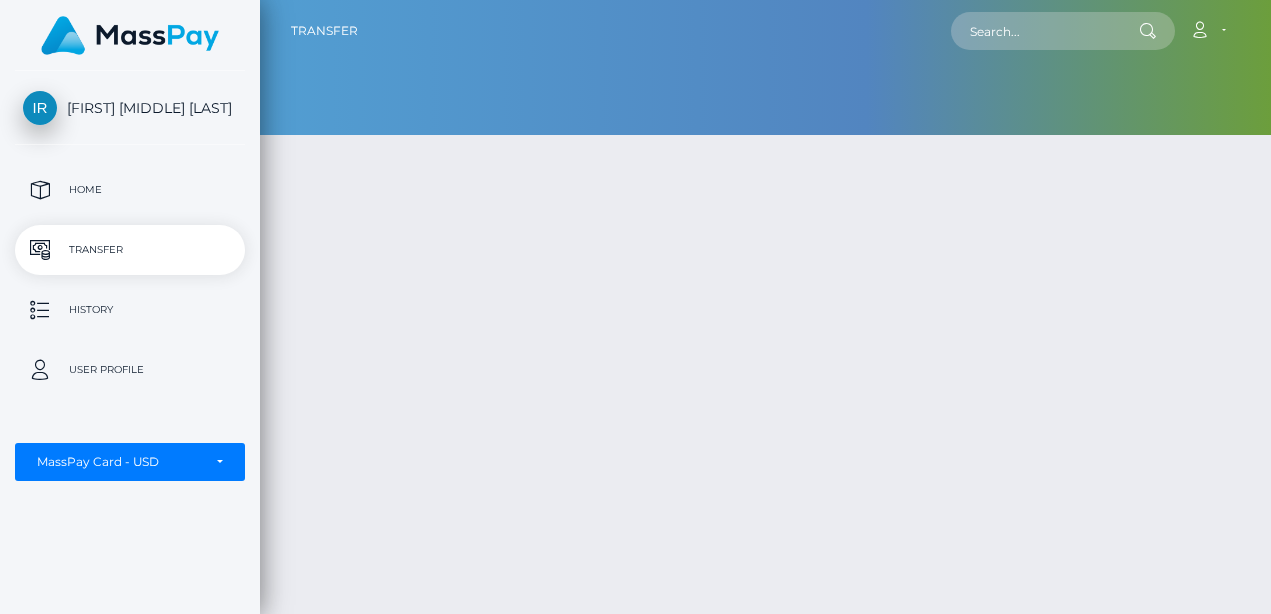scroll, scrollTop: 0, scrollLeft: 0, axis: both 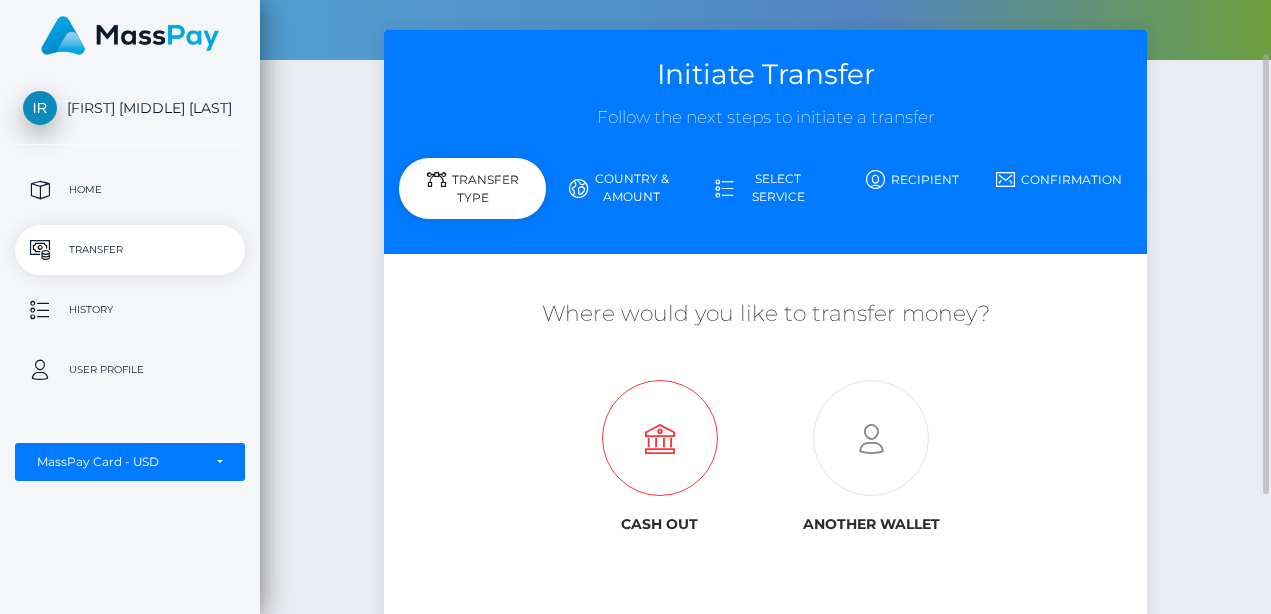 click at bounding box center [660, 439] 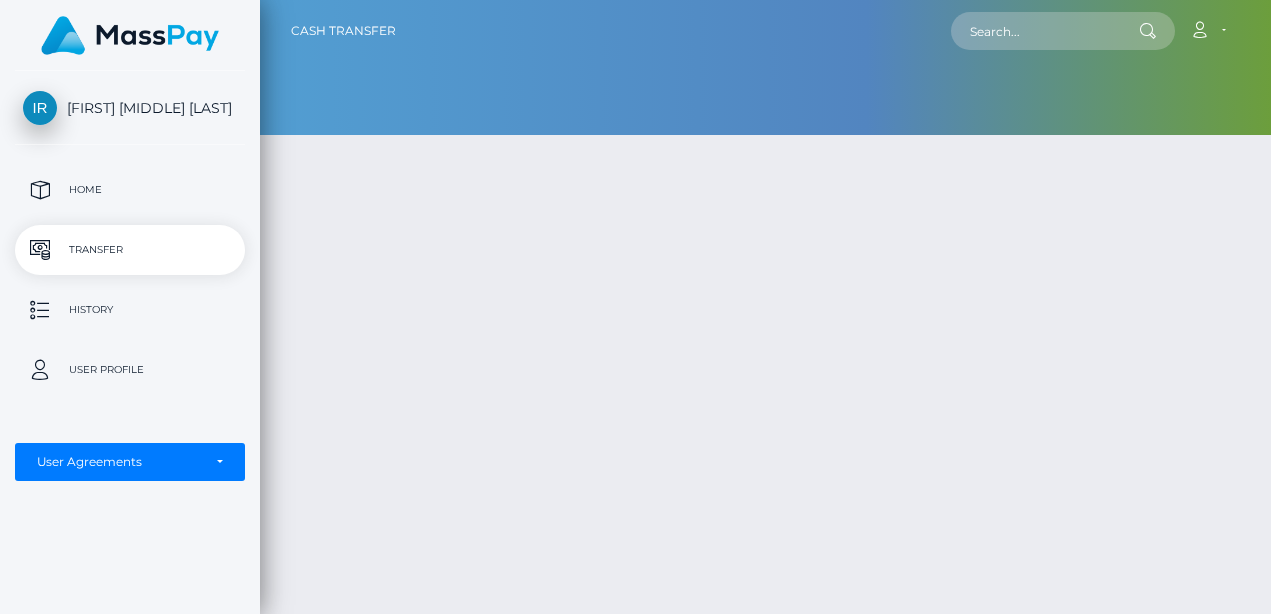 scroll, scrollTop: 0, scrollLeft: 0, axis: both 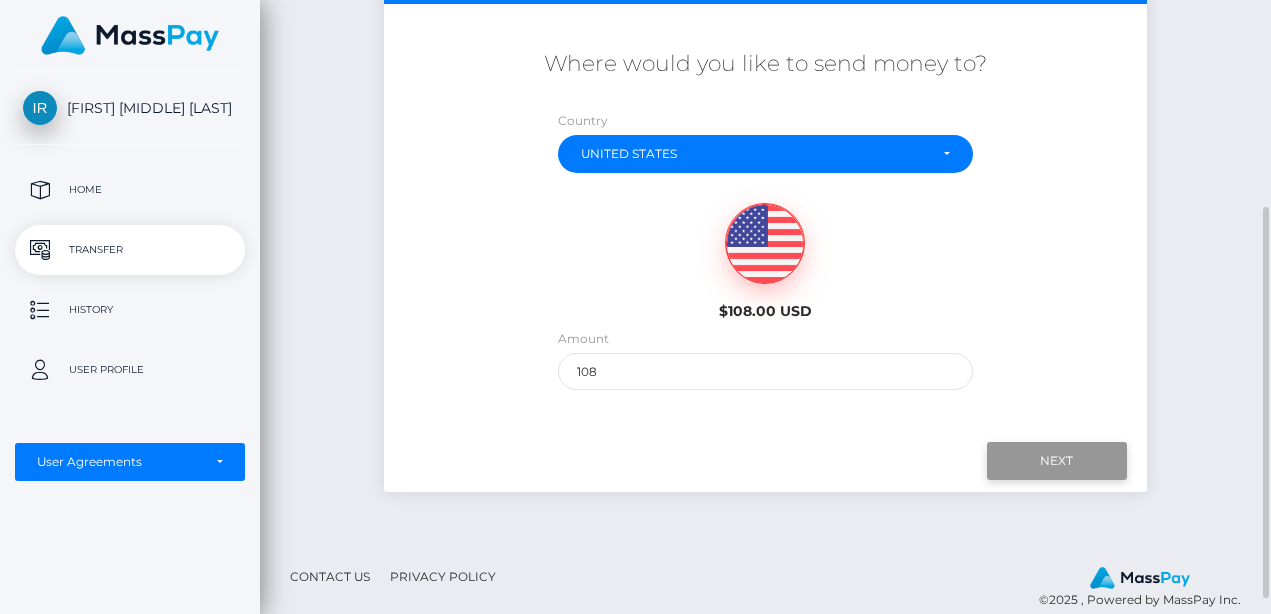 click on "Next" at bounding box center (1057, 461) 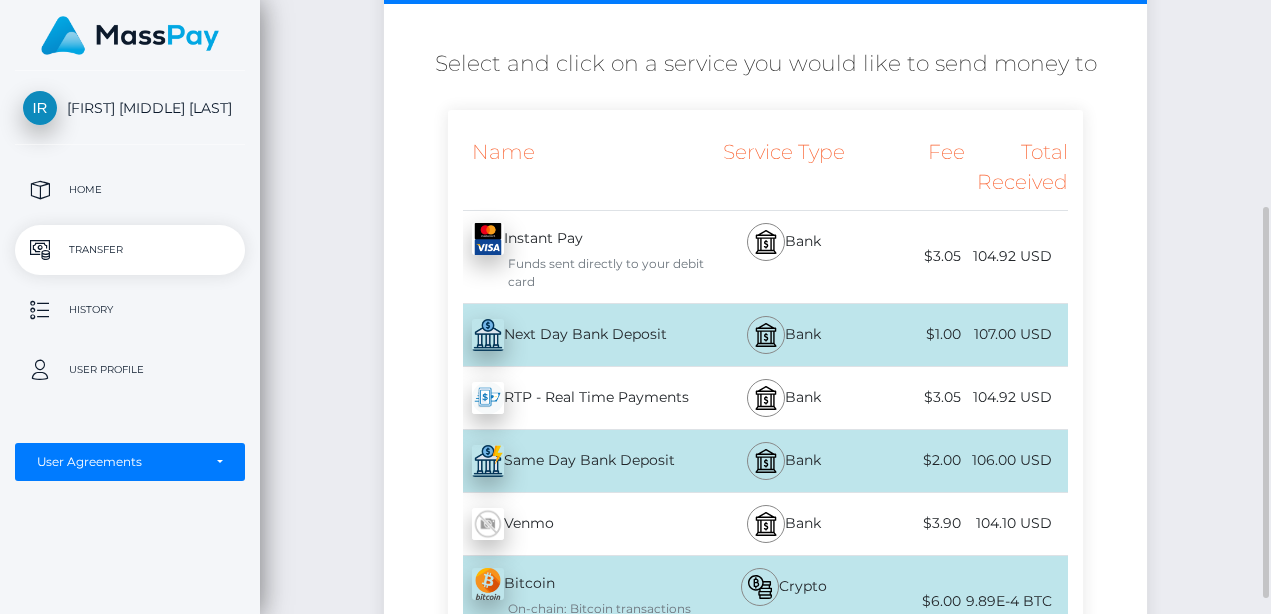 click at bounding box center [488, 239] 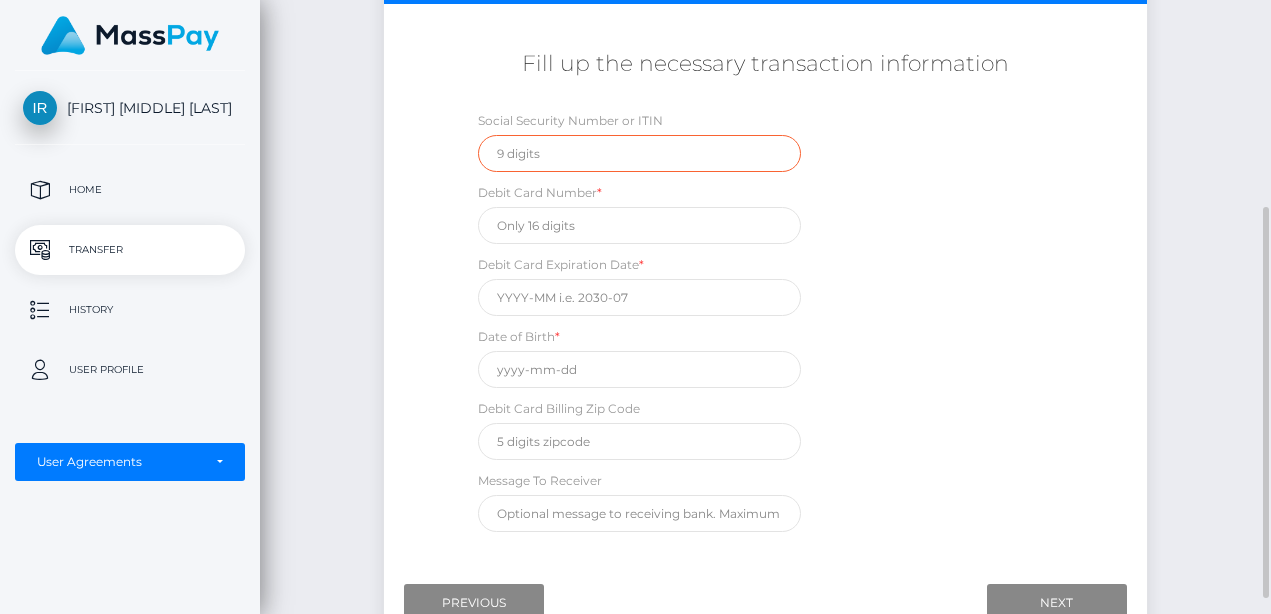 click at bounding box center [639, 153] 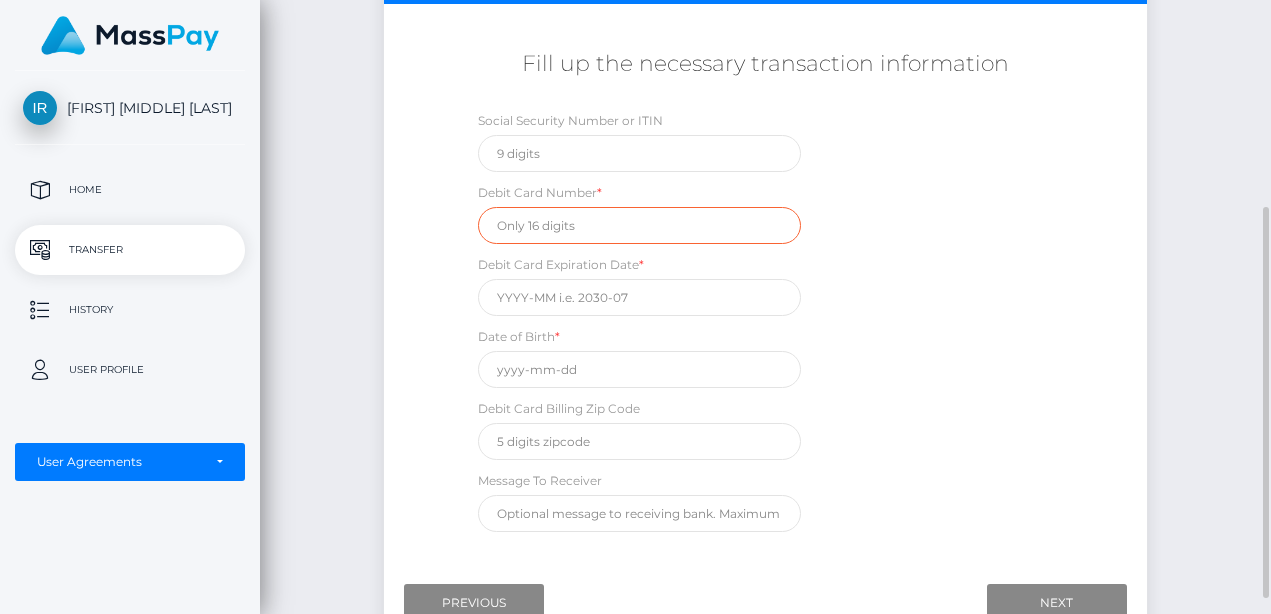 click at bounding box center [639, 225] 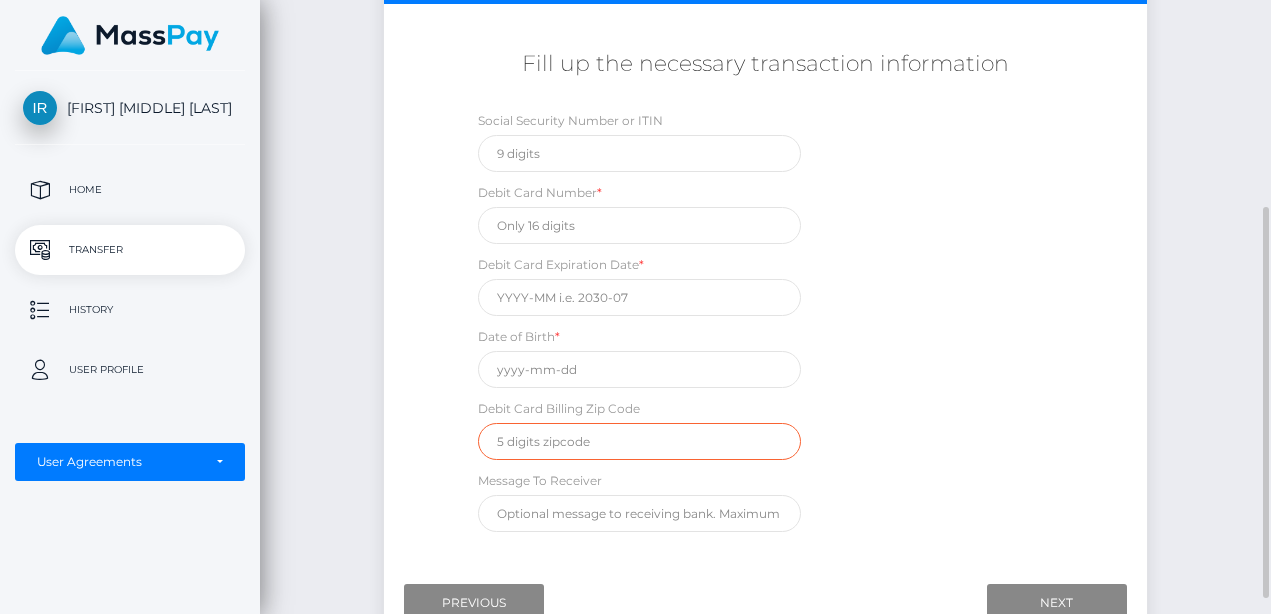 type on "[ZIP]" 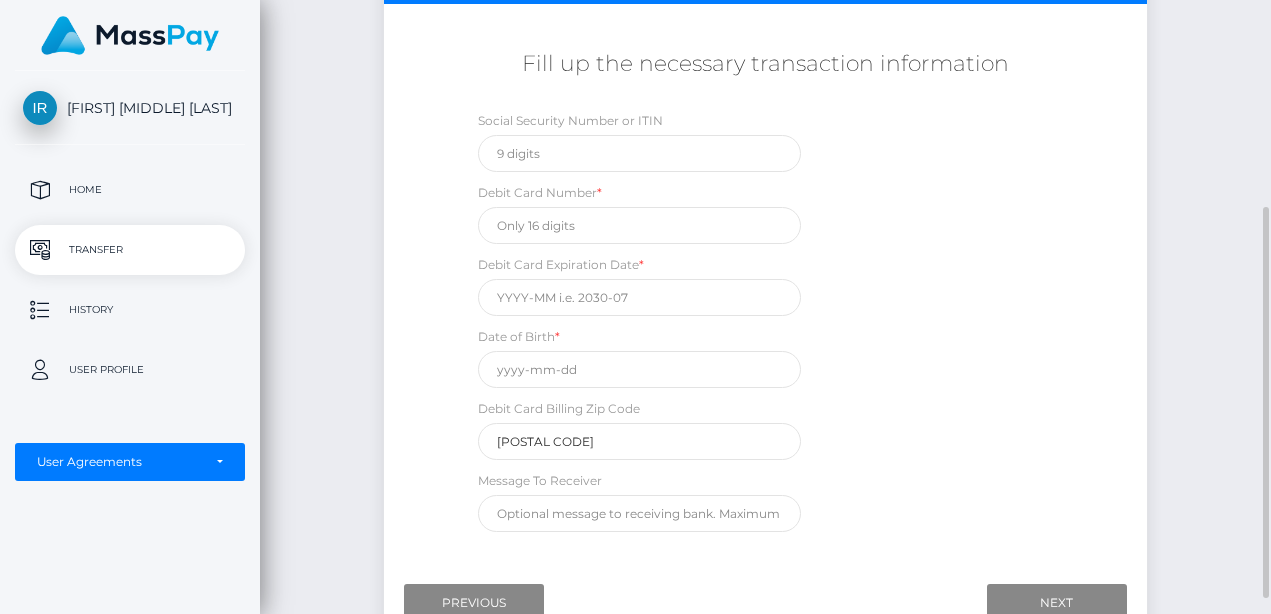 type on "[CREDIT_CARD]" 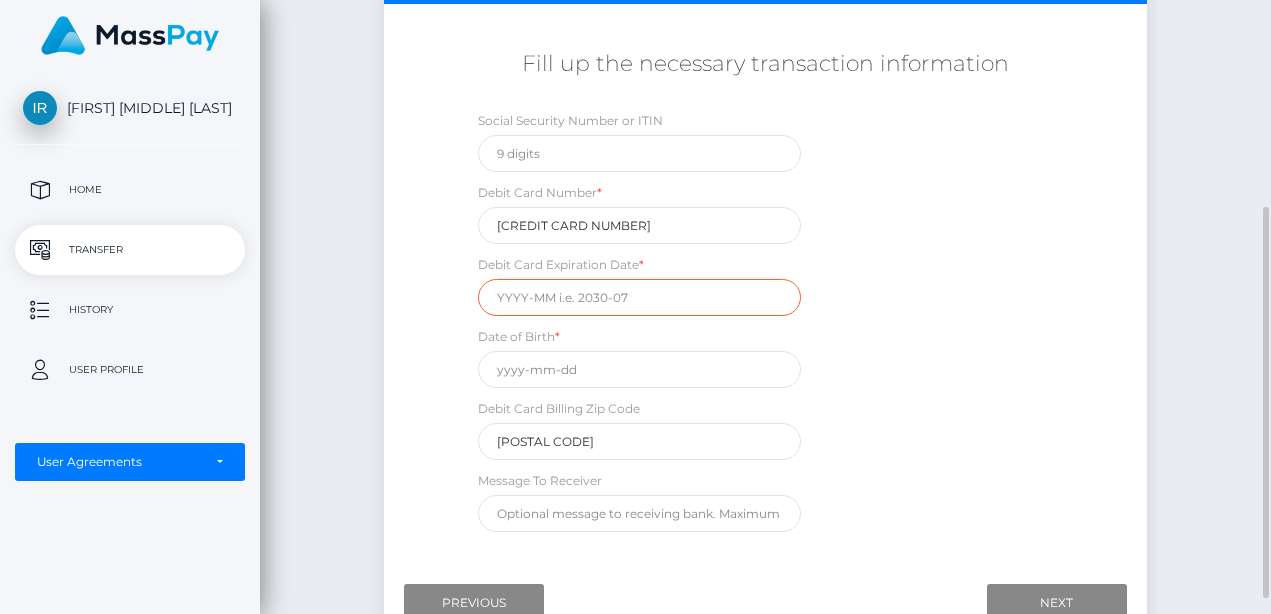 type on "11/2029" 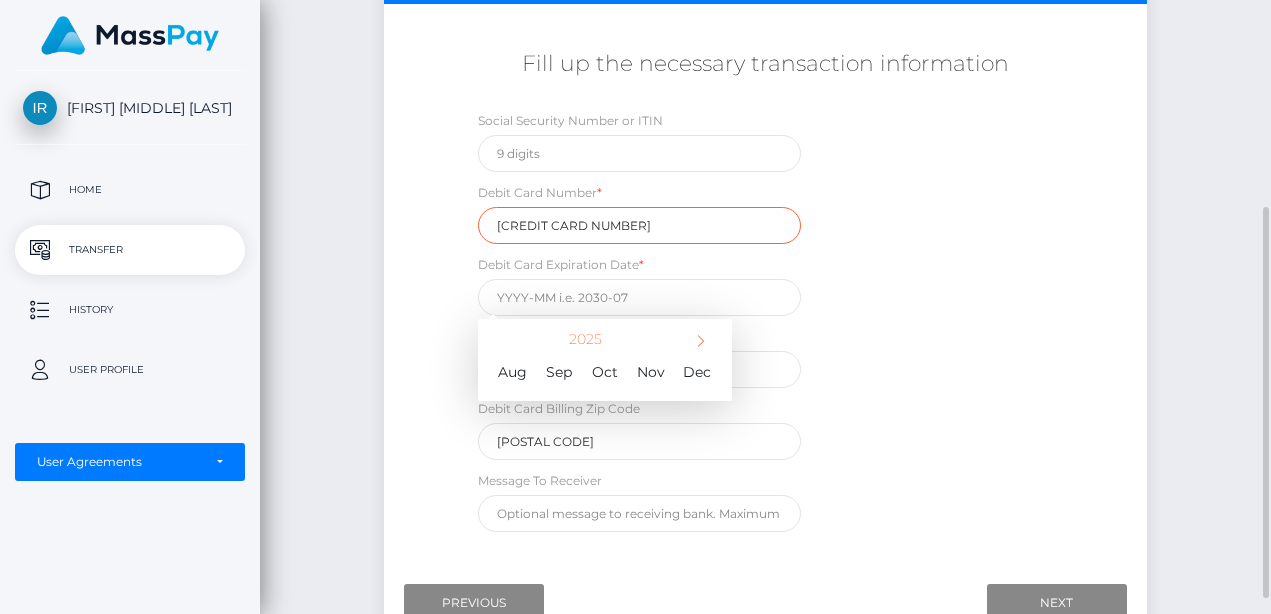 click at bounding box center (639, 297) 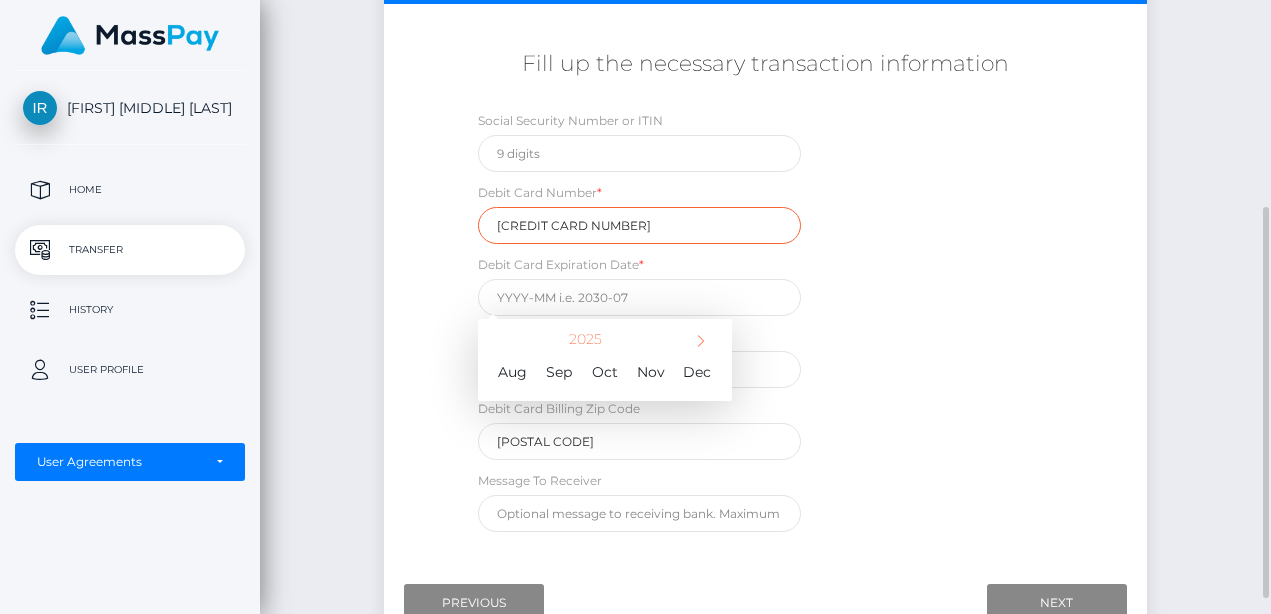 type on "11/2029" 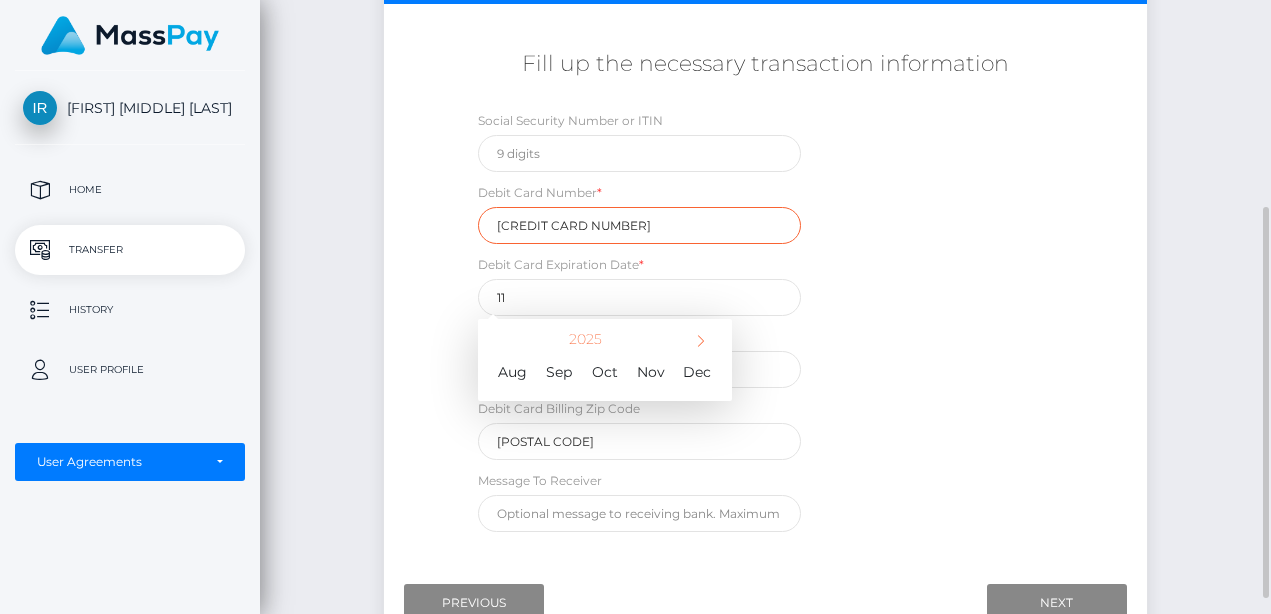 type on "1" 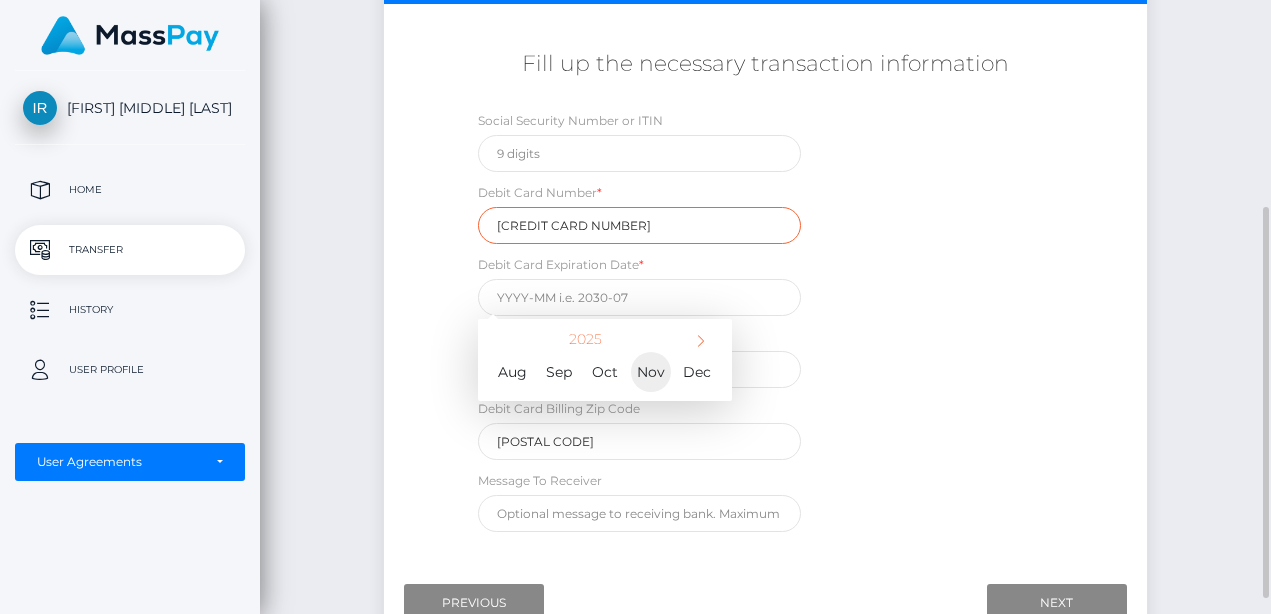 click on "Nov" at bounding box center [651, 372] 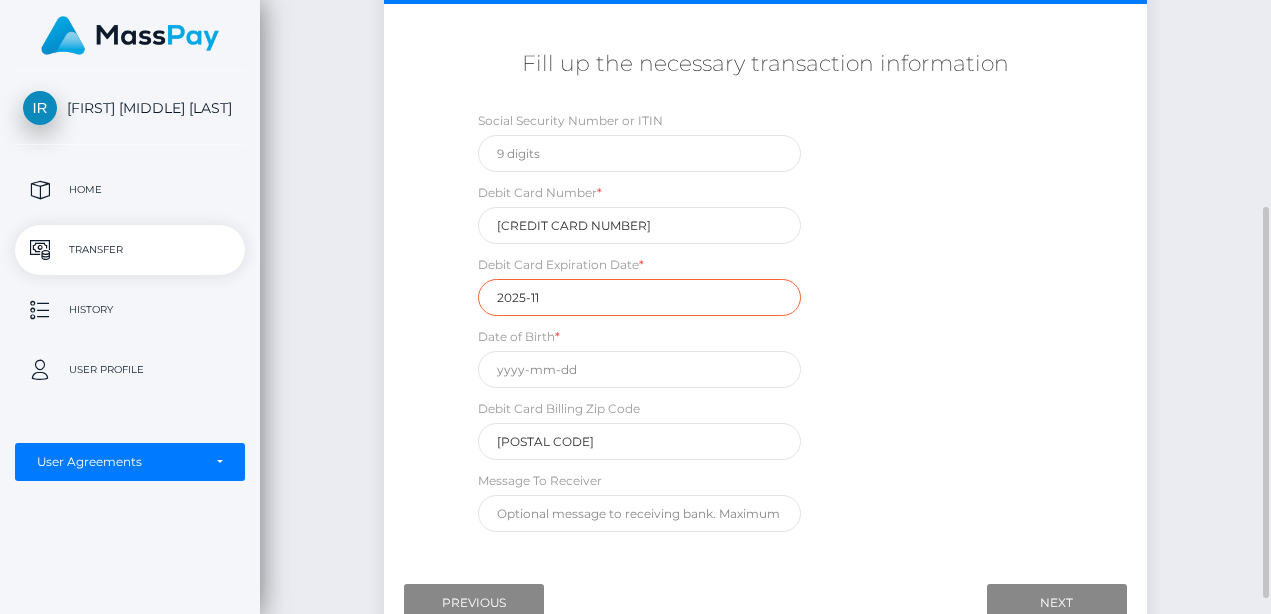 click on "2025-11" at bounding box center (639, 297) 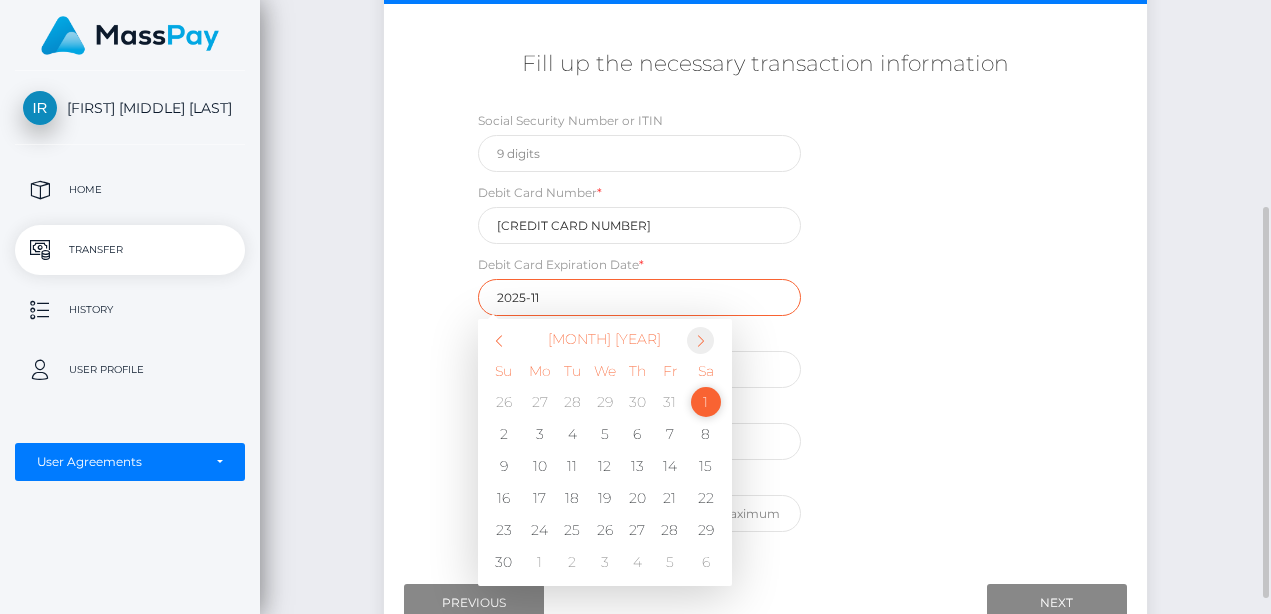 click at bounding box center (700, 340) 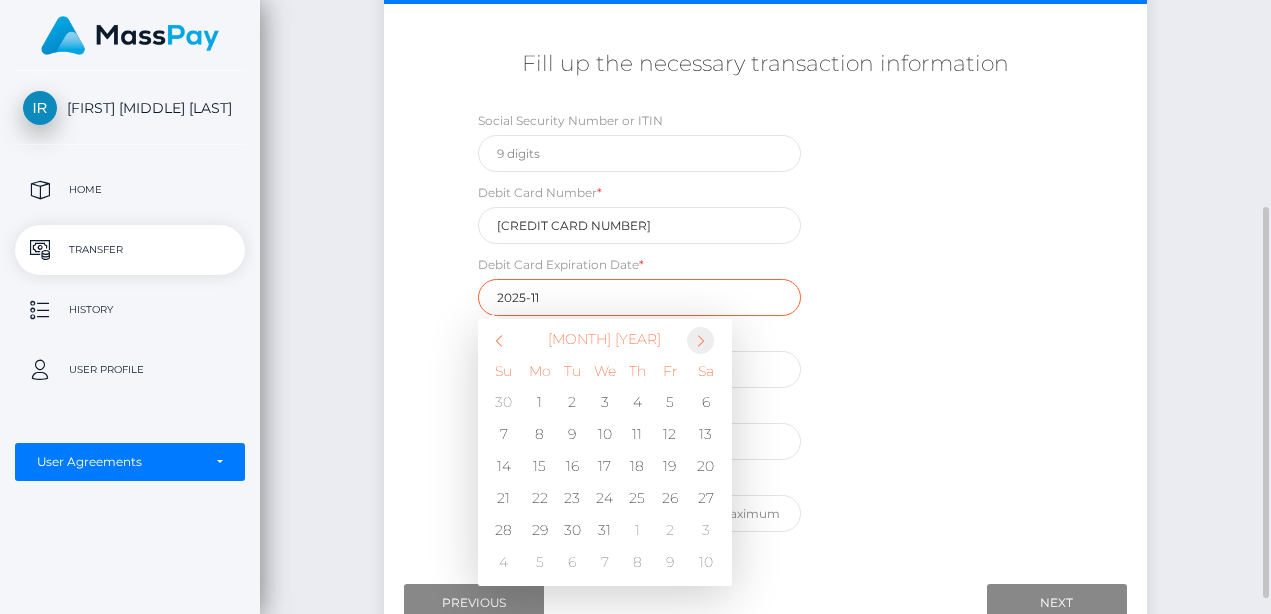 click at bounding box center [700, 340] 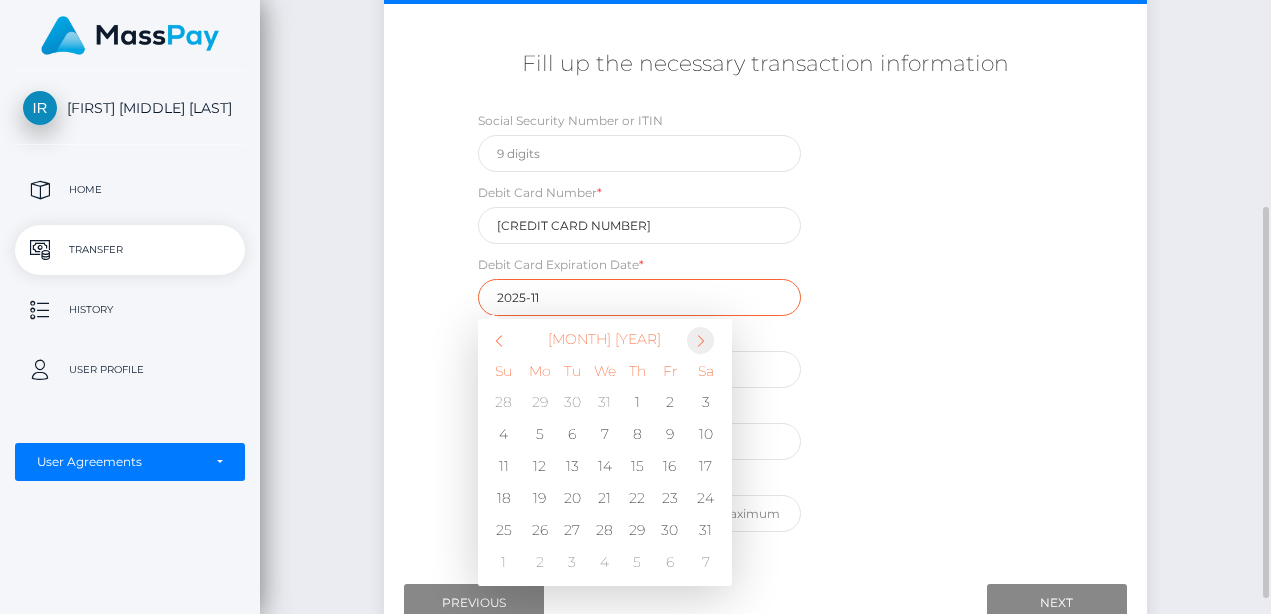 click at bounding box center [700, 340] 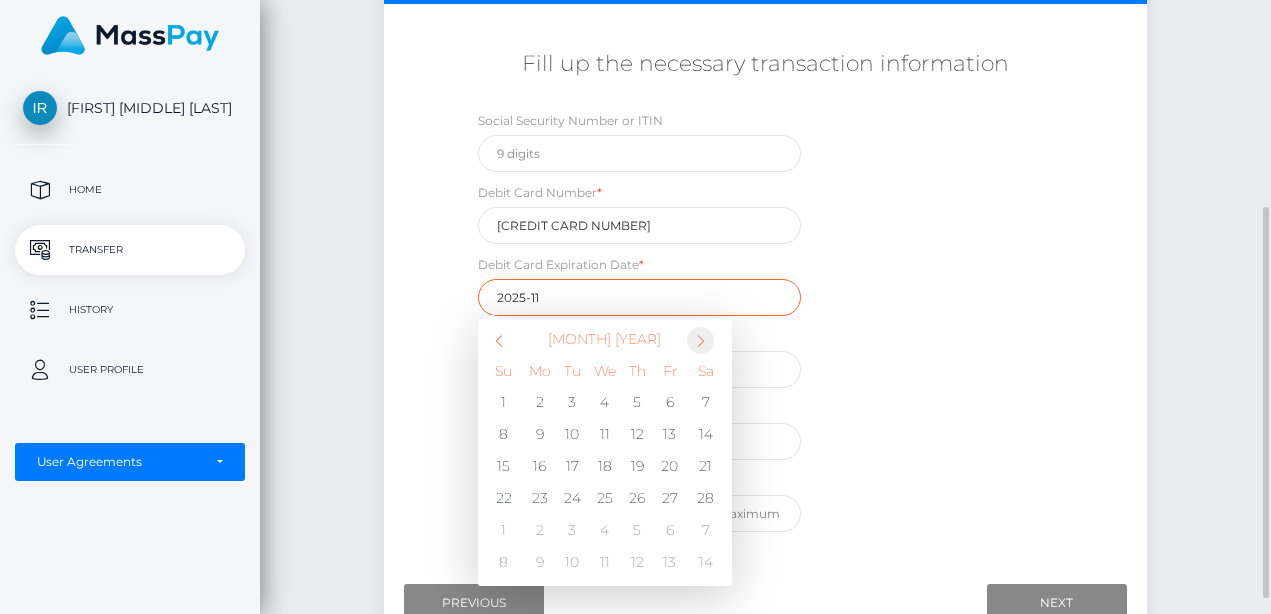 click at bounding box center [700, 340] 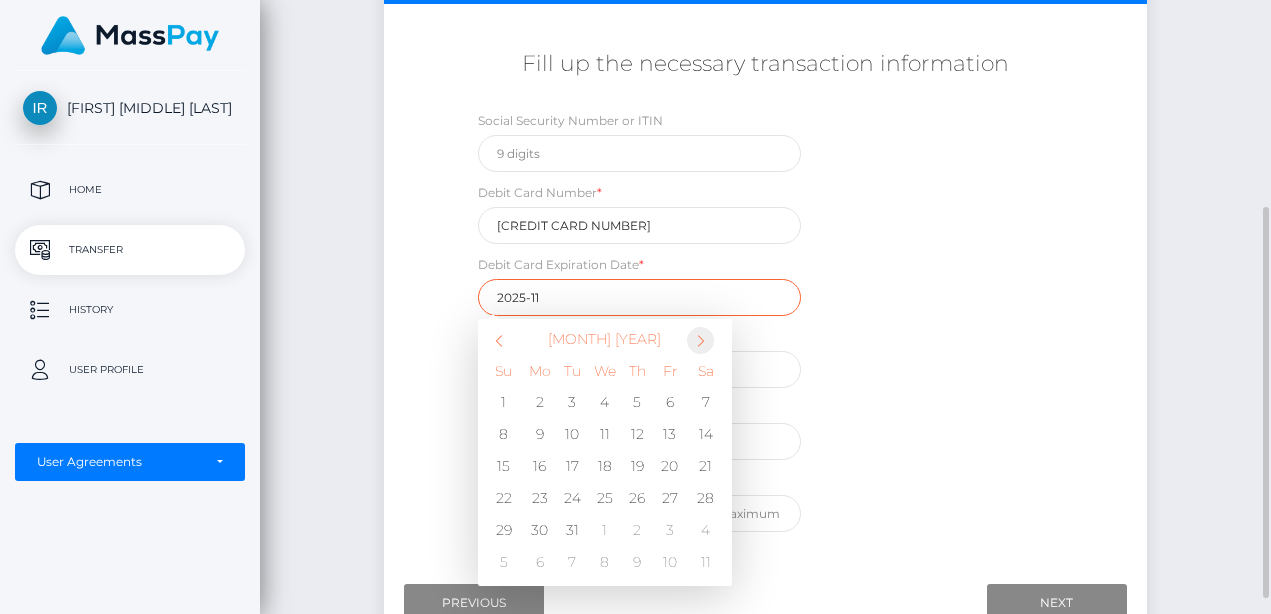 click at bounding box center (700, 340) 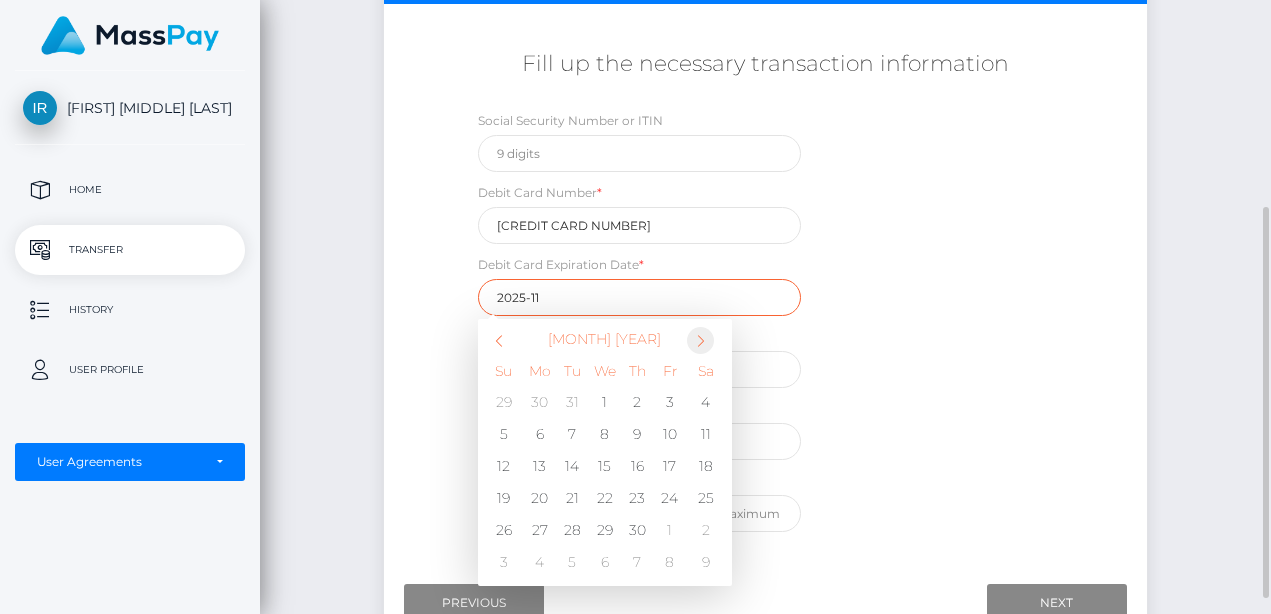 click at bounding box center [700, 340] 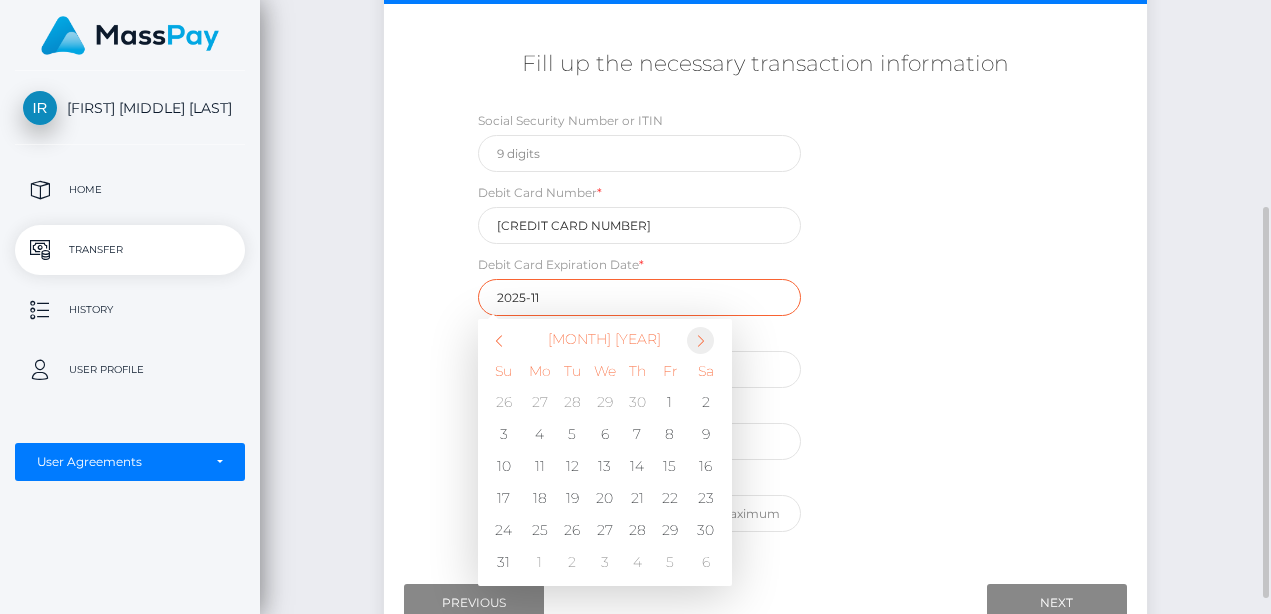click at bounding box center (700, 340) 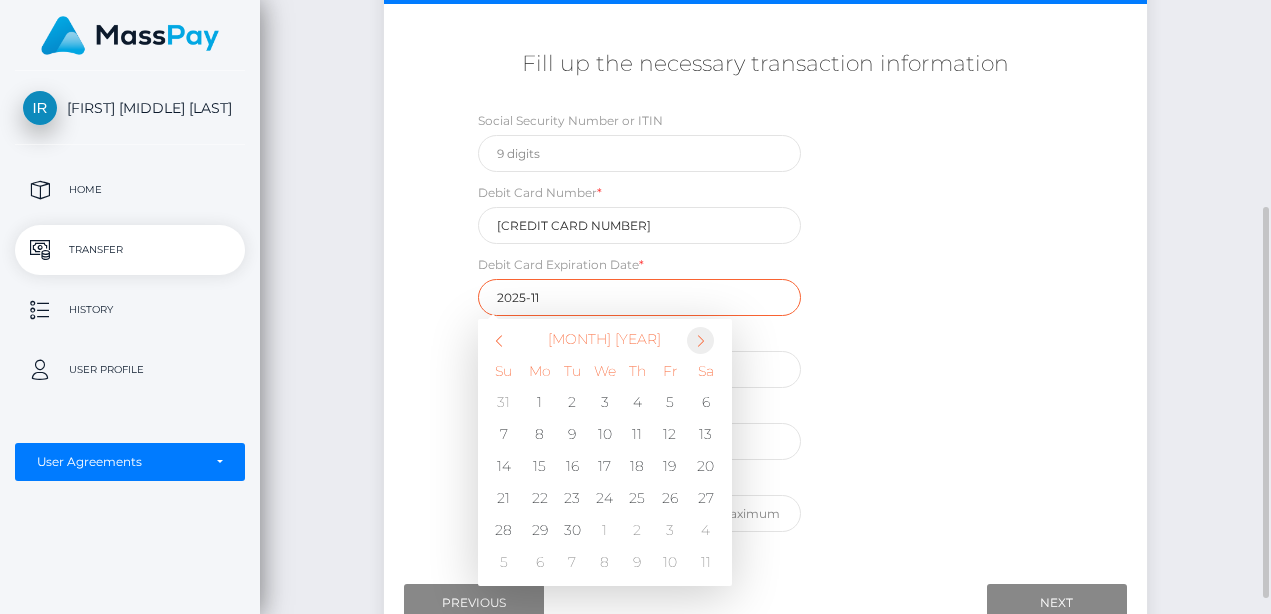 click at bounding box center (700, 340) 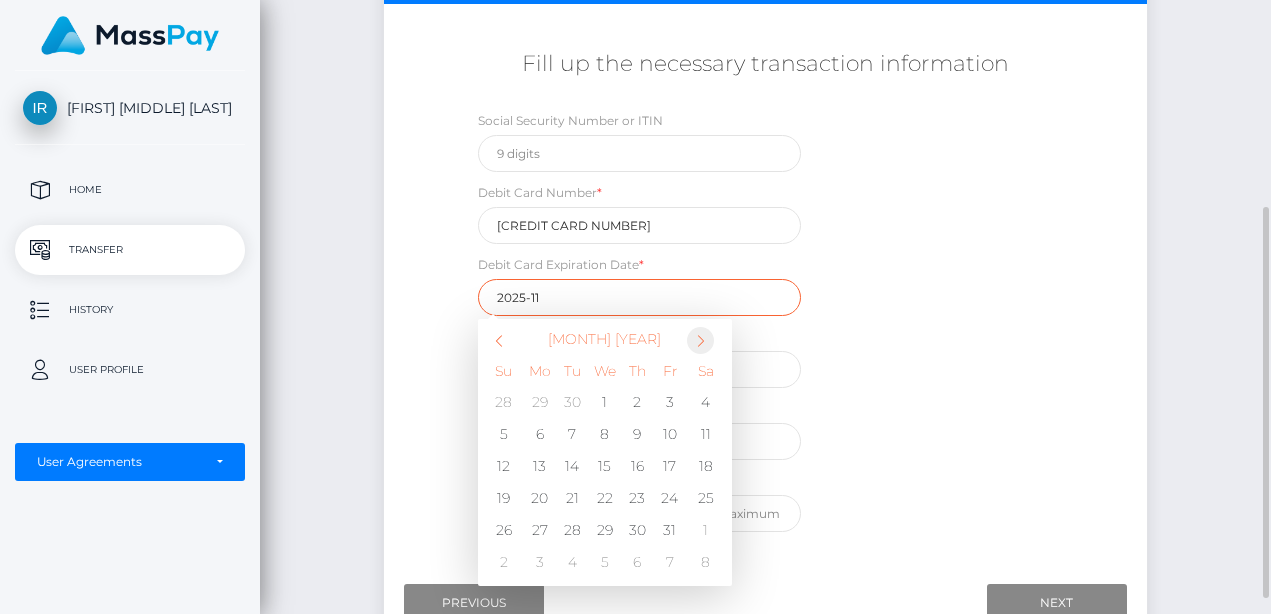 click at bounding box center [700, 340] 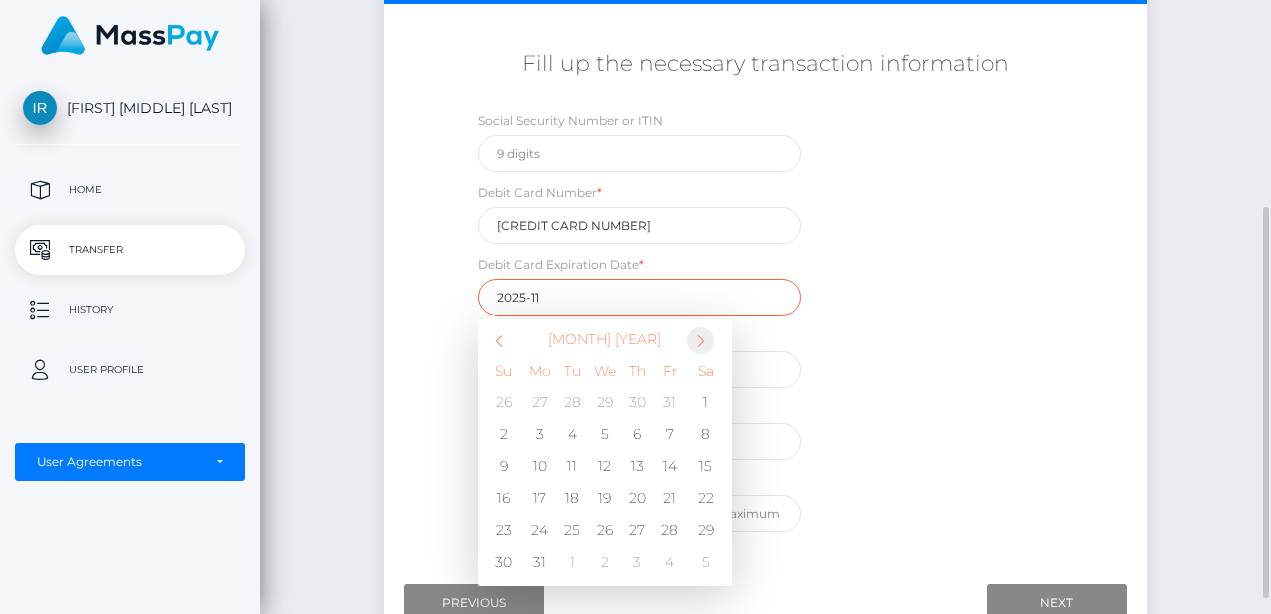 click at bounding box center [700, 340] 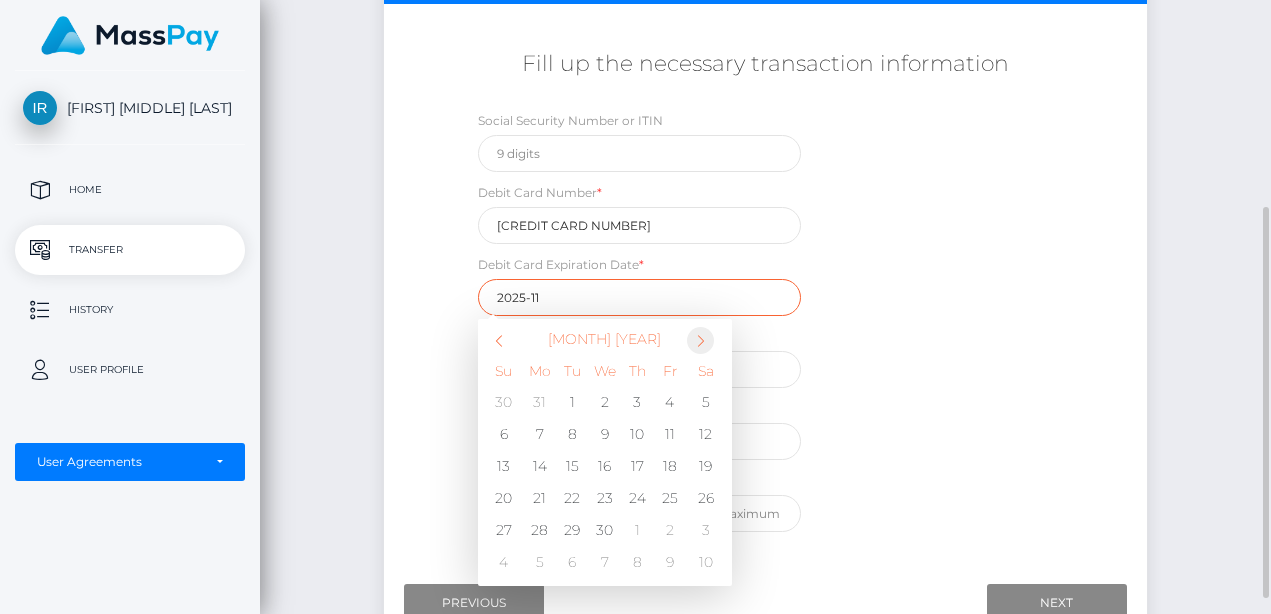 click at bounding box center [700, 340] 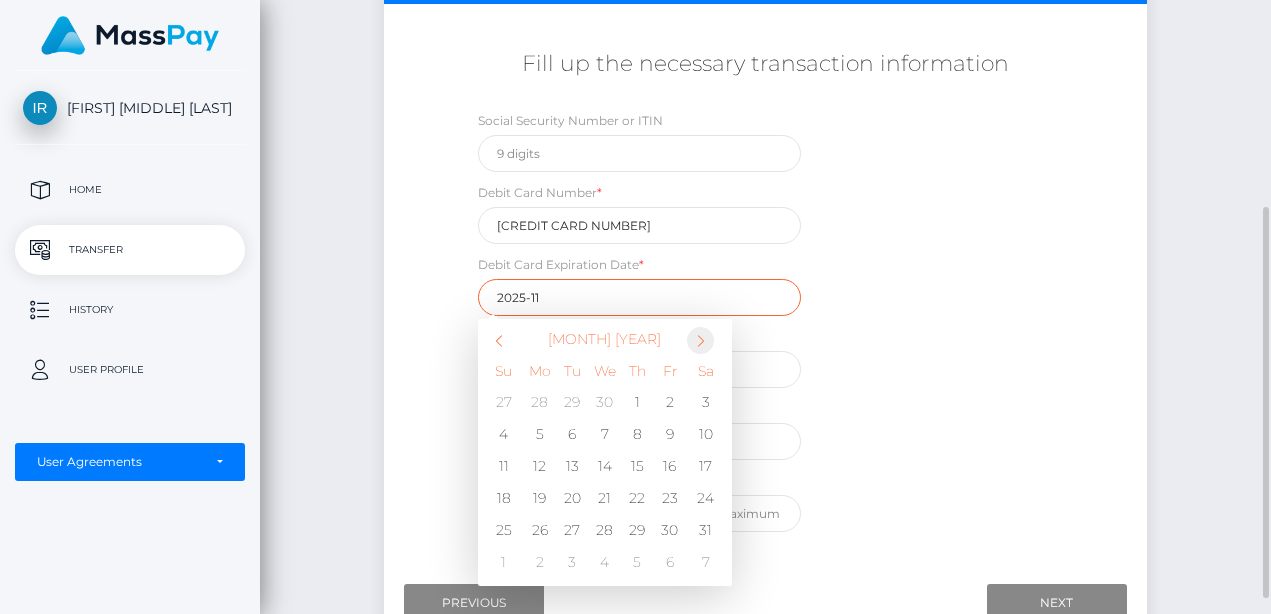 click at bounding box center [700, 340] 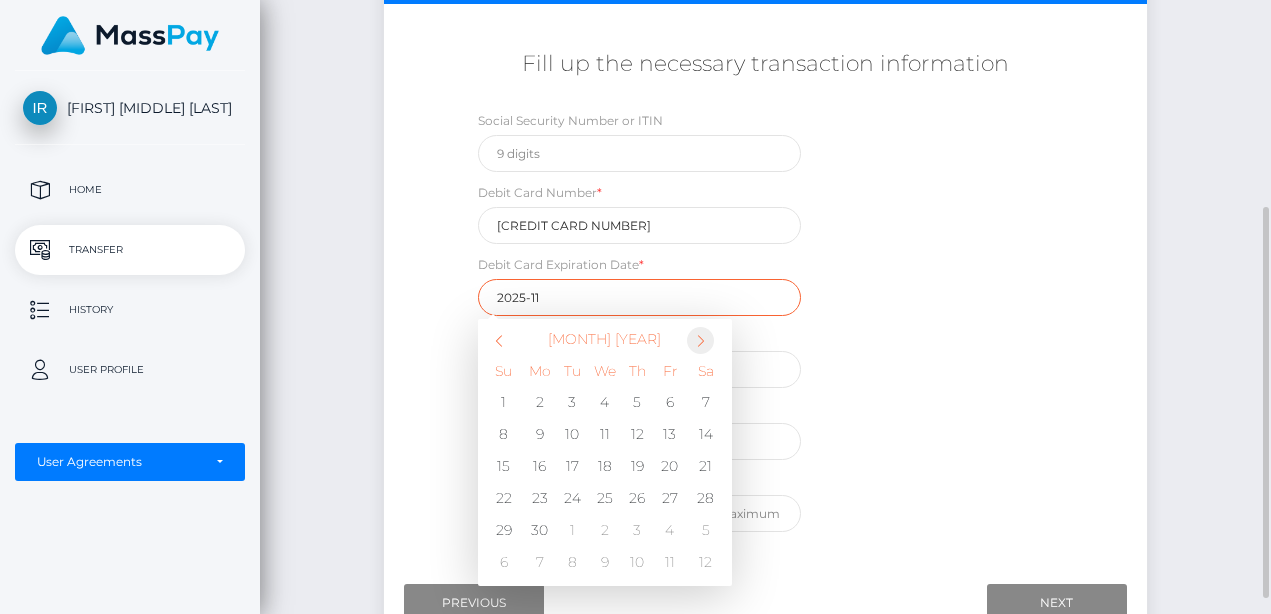 click at bounding box center [700, 340] 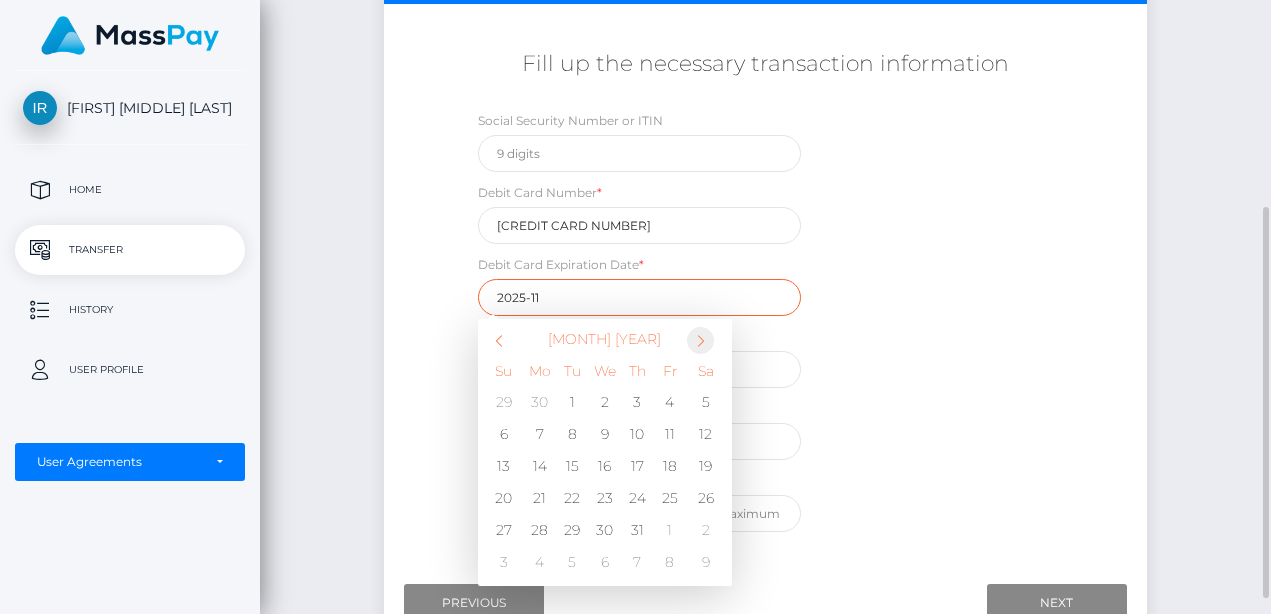click at bounding box center (700, 340) 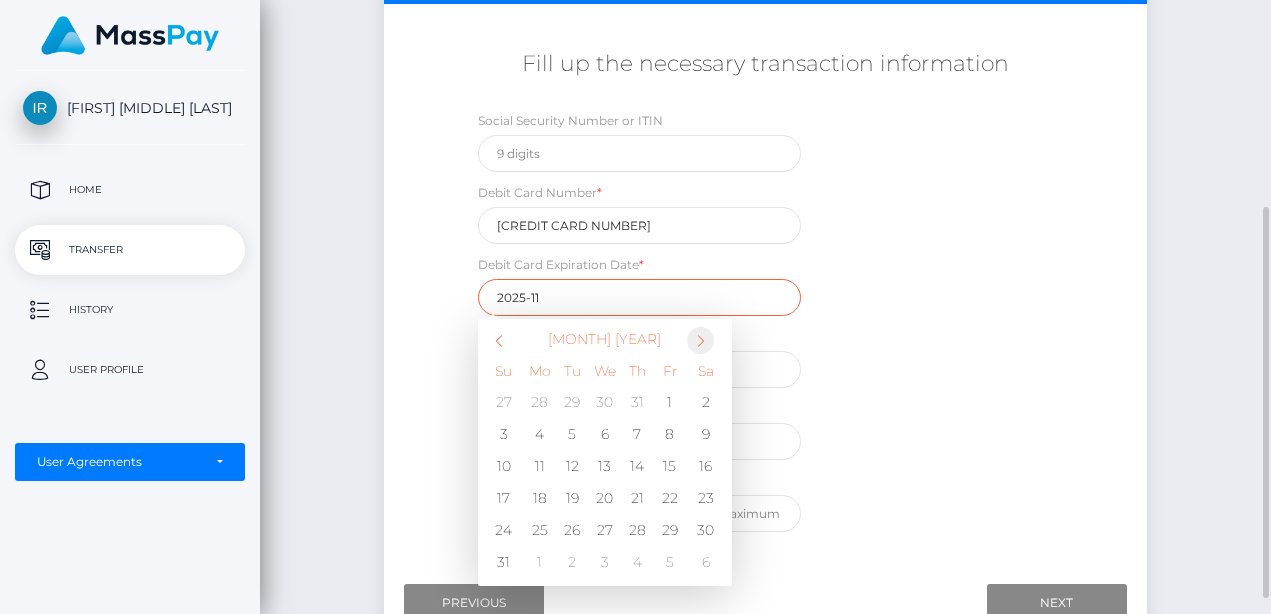 click at bounding box center [700, 340] 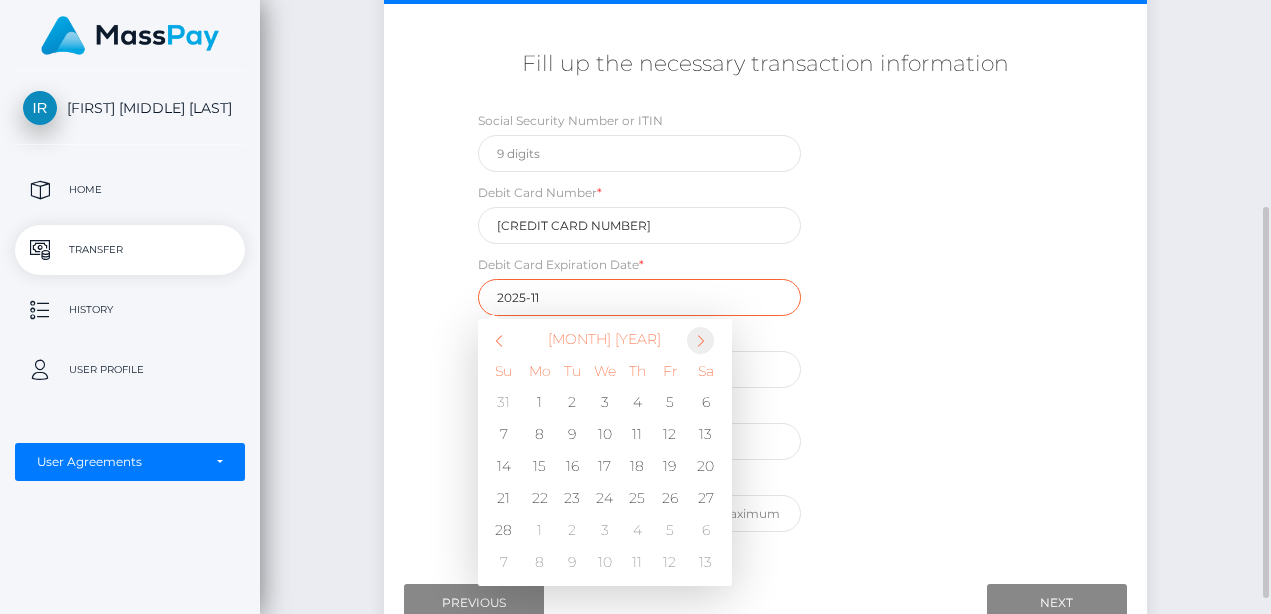 click at bounding box center (700, 340) 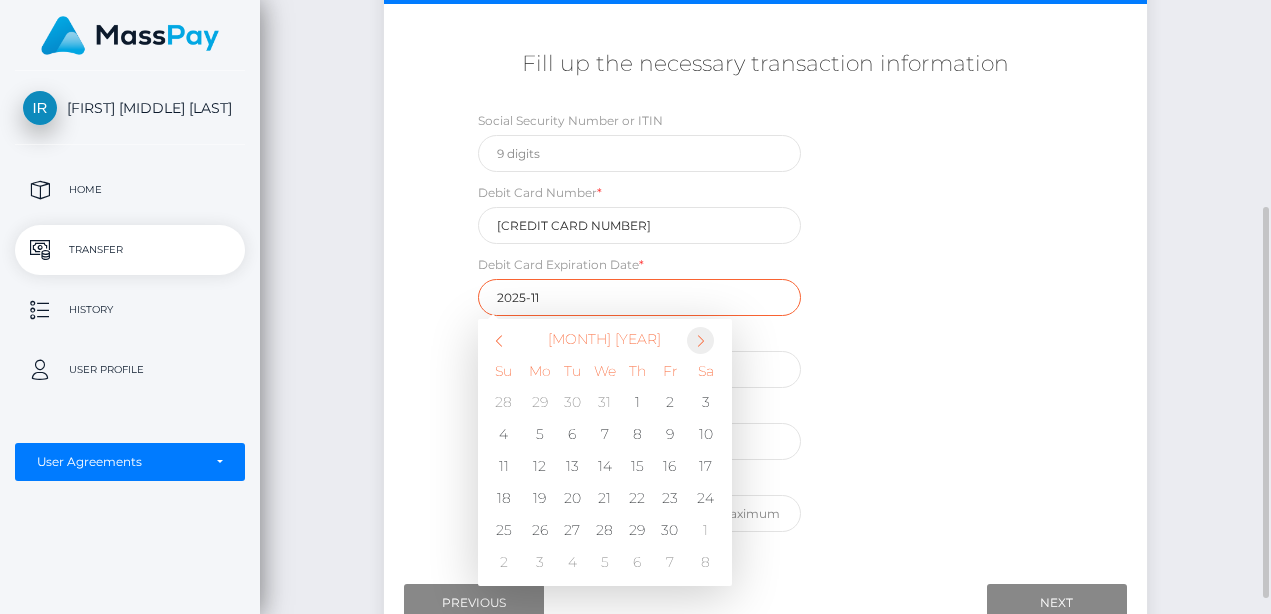 click at bounding box center [700, 340] 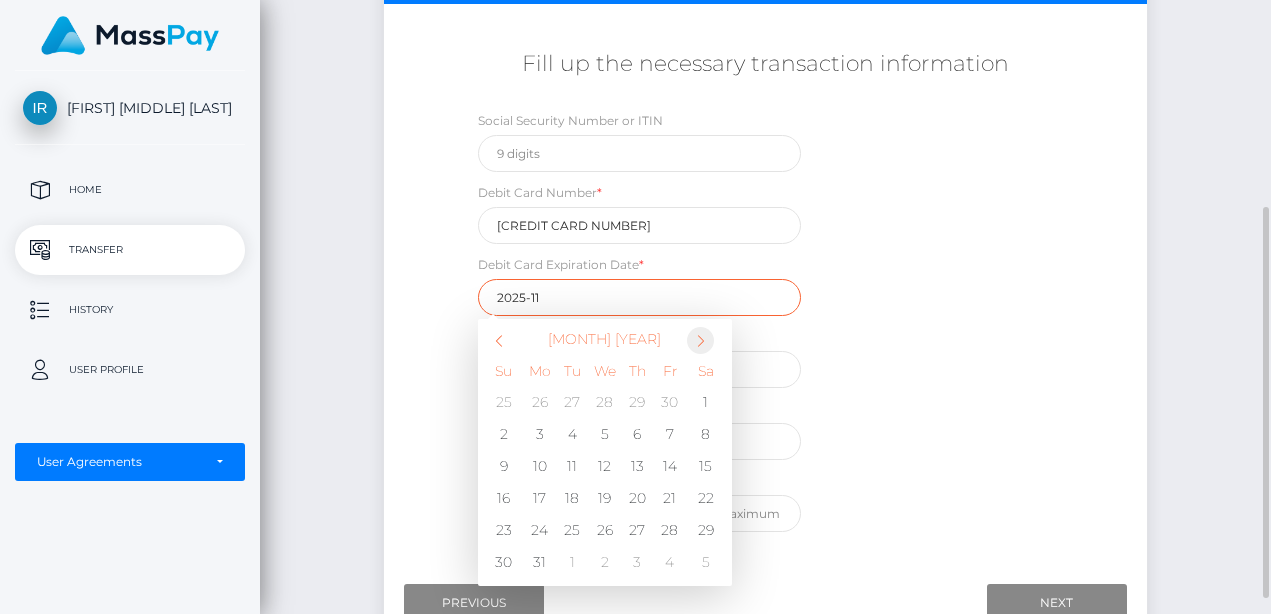 click at bounding box center [700, 340] 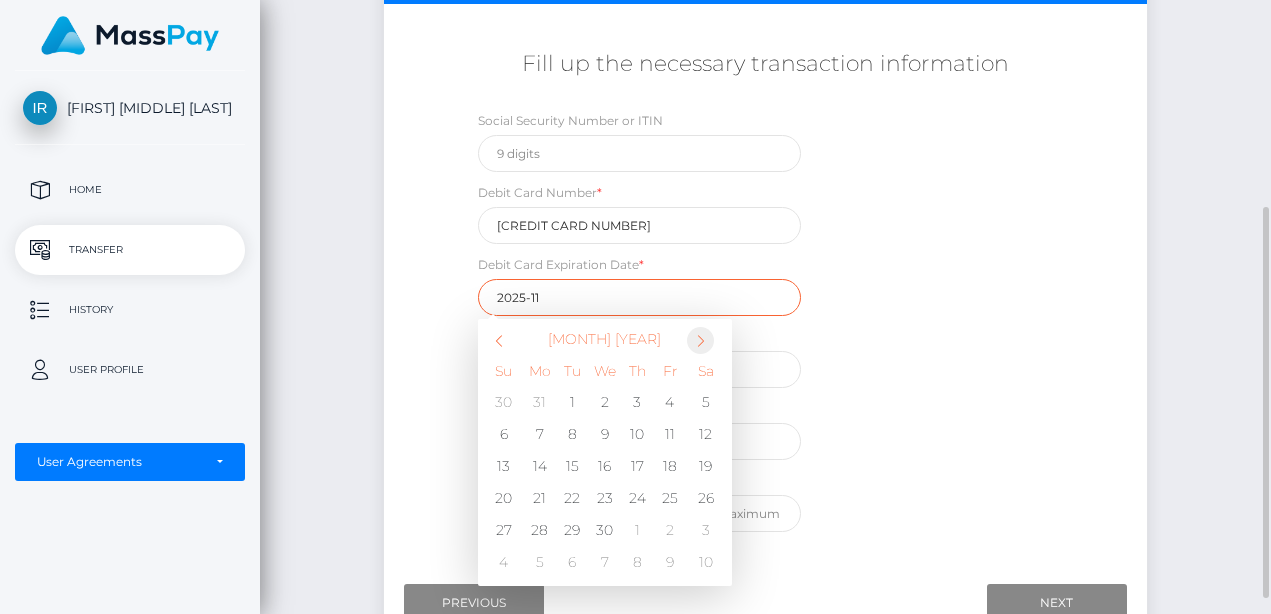 click at bounding box center (700, 340) 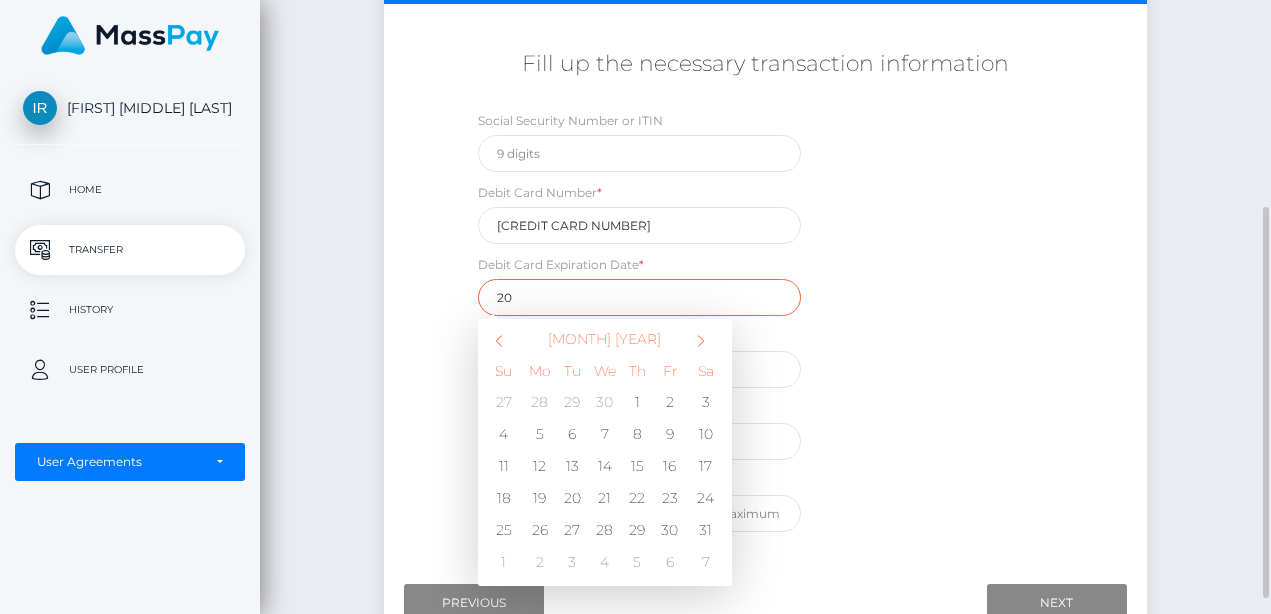 type on "2" 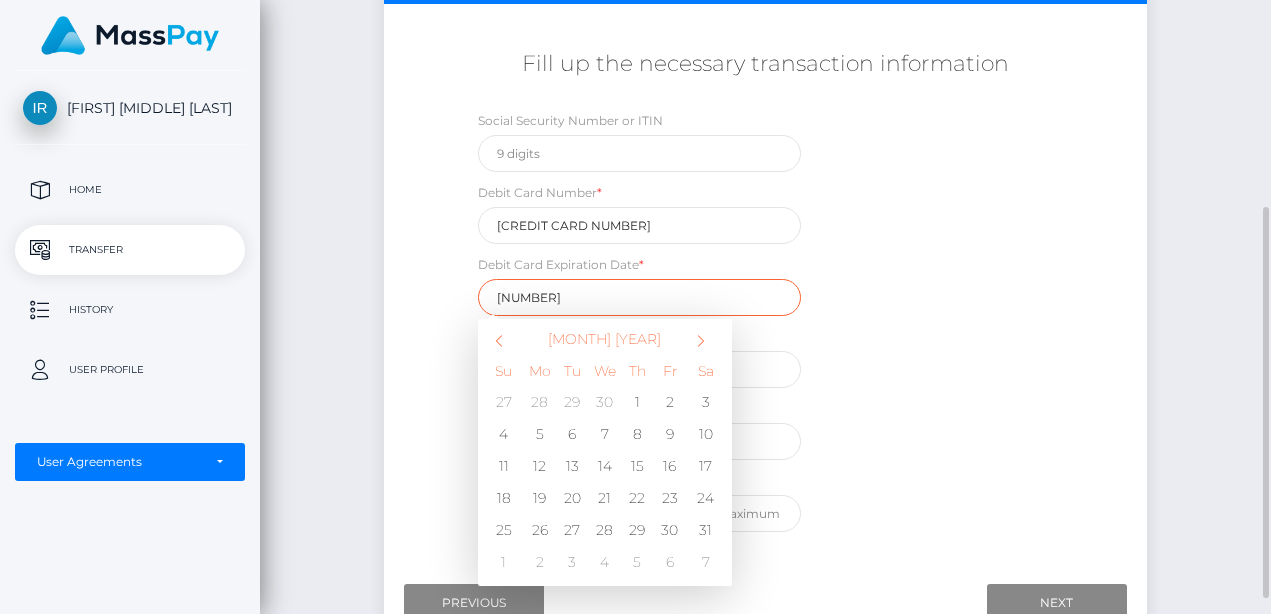 click on "202911" at bounding box center [639, 297] 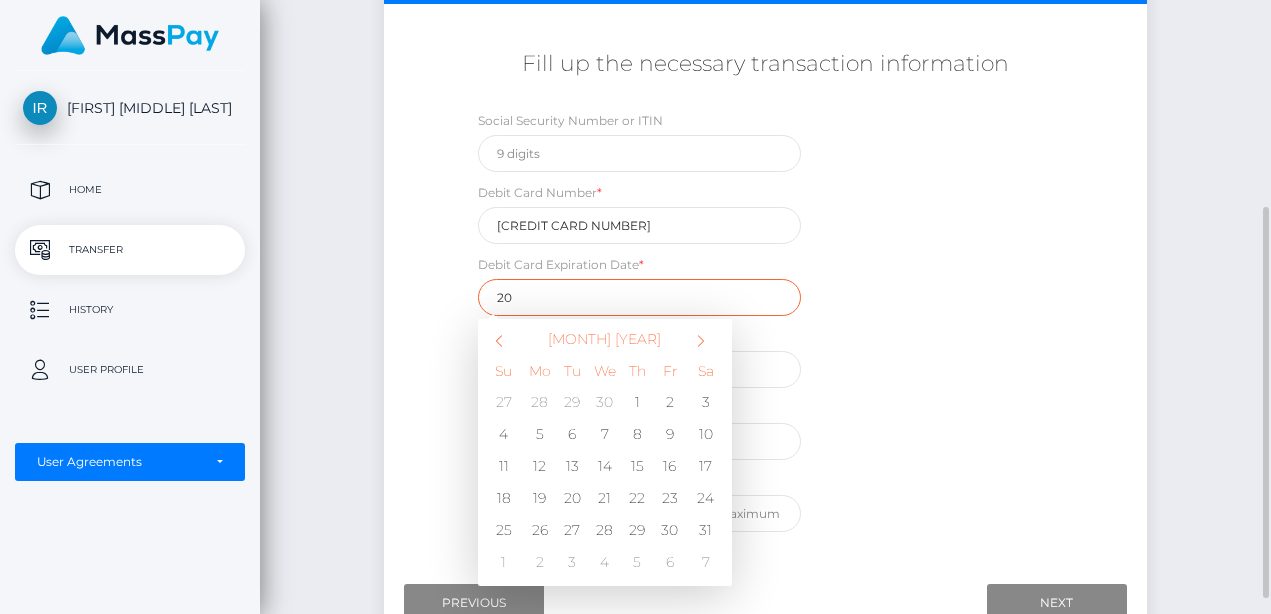 type on "2" 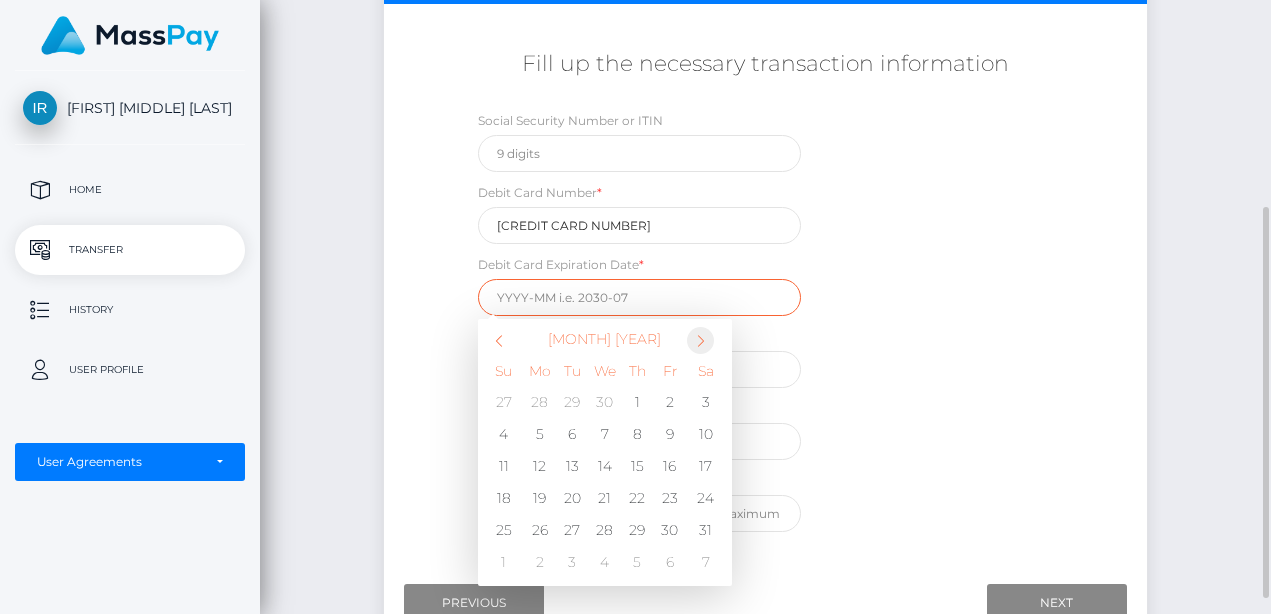 click at bounding box center (700, 340) 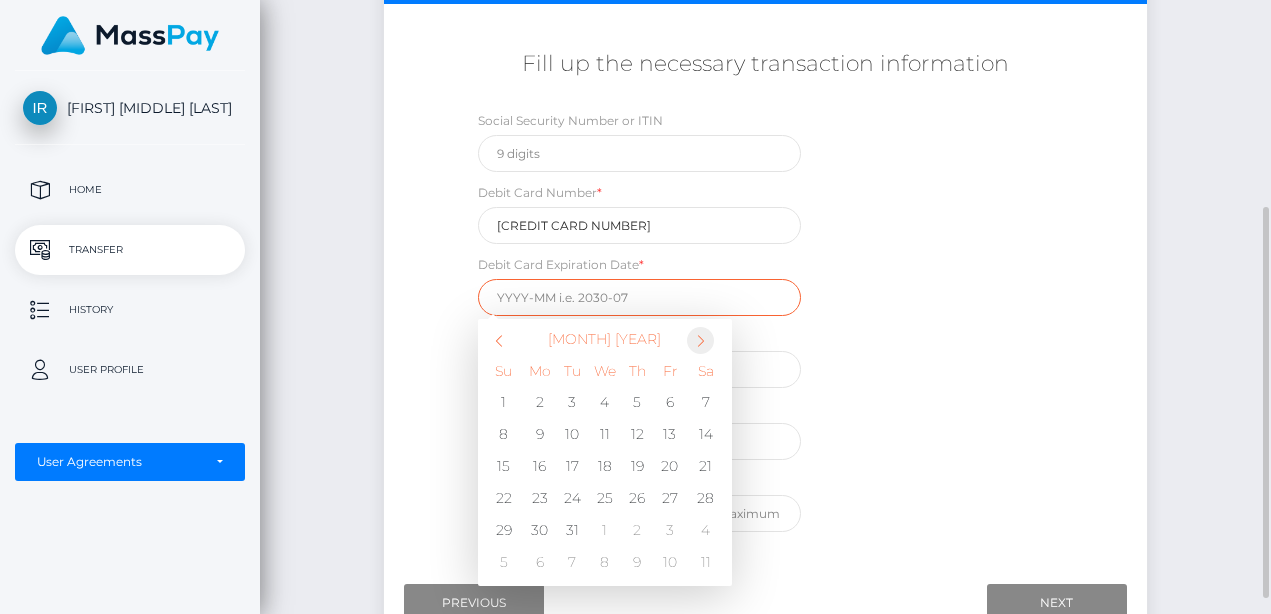 click at bounding box center [700, 340] 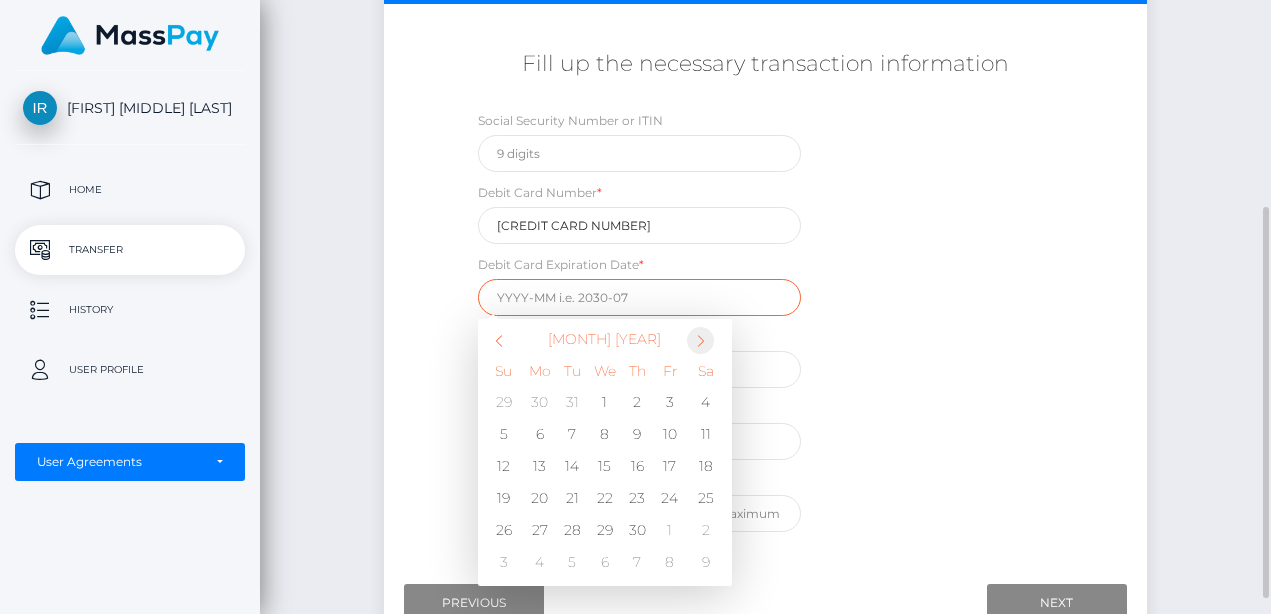 click at bounding box center [700, 340] 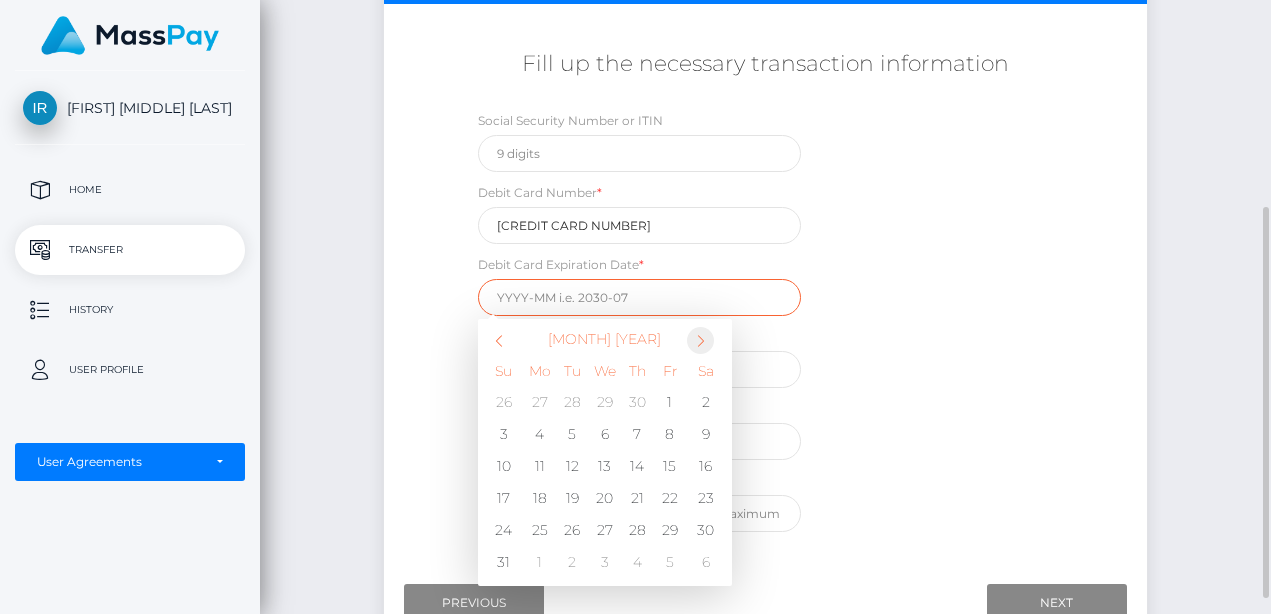 click at bounding box center [700, 340] 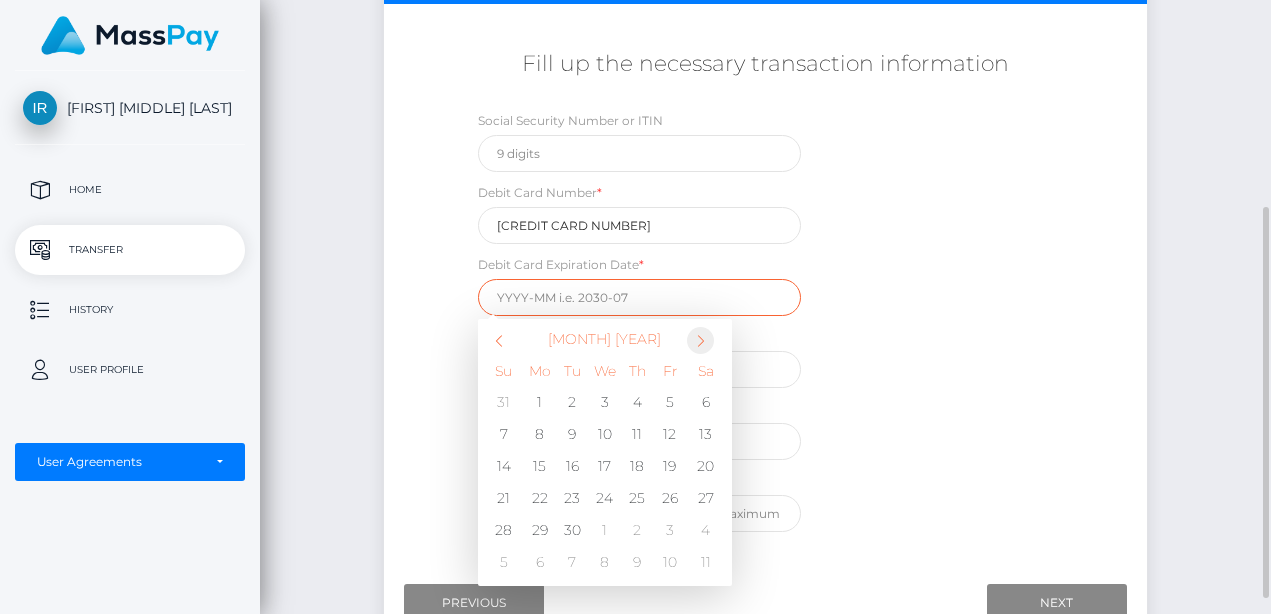 click at bounding box center (700, 340) 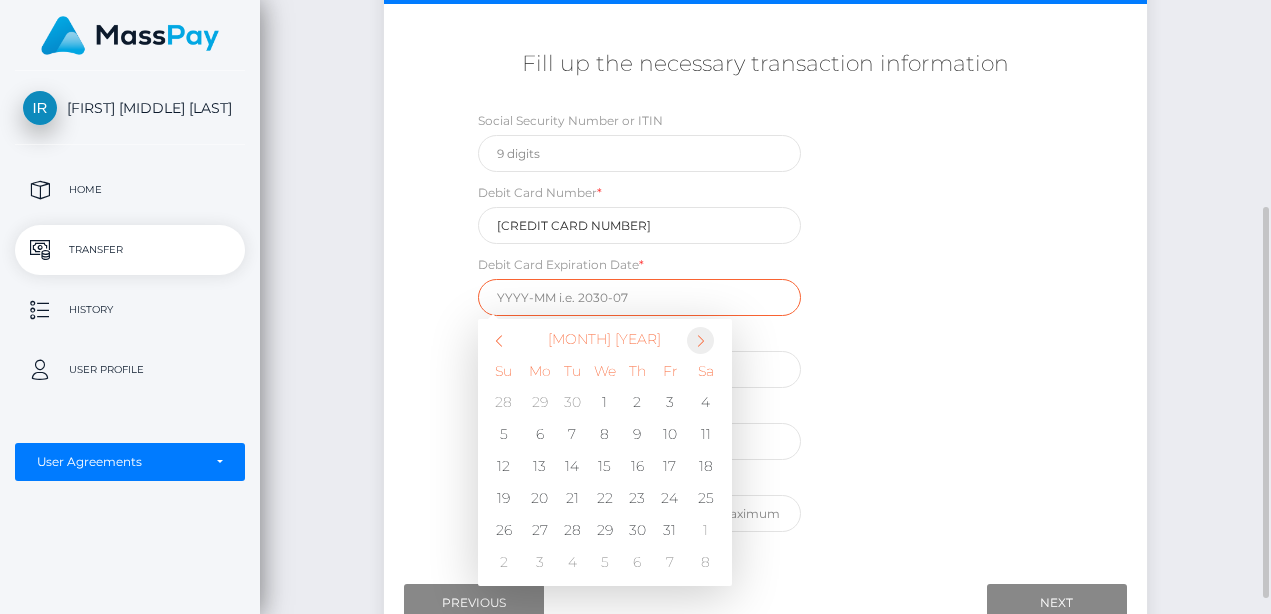 click at bounding box center (700, 340) 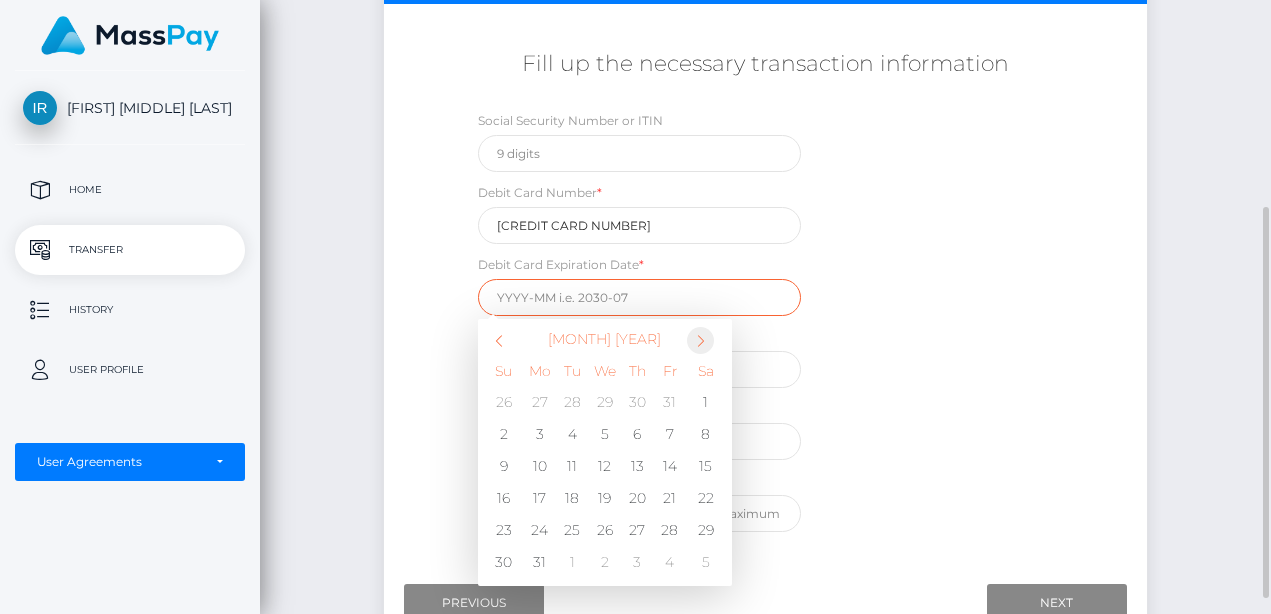 click at bounding box center [700, 340] 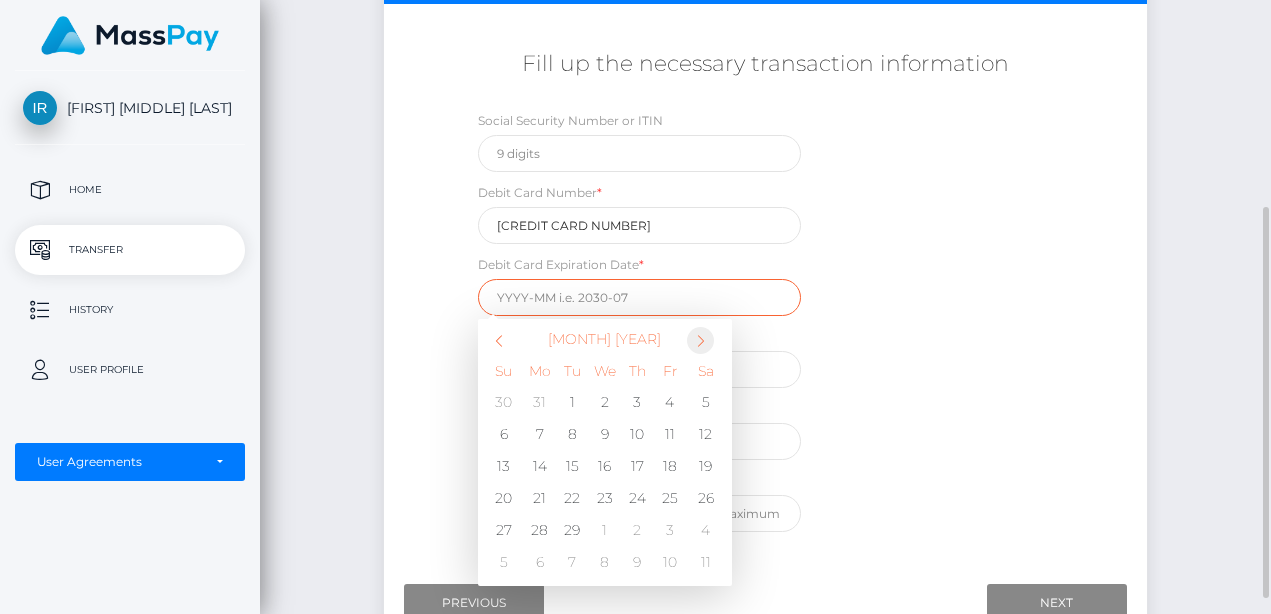 click at bounding box center [700, 340] 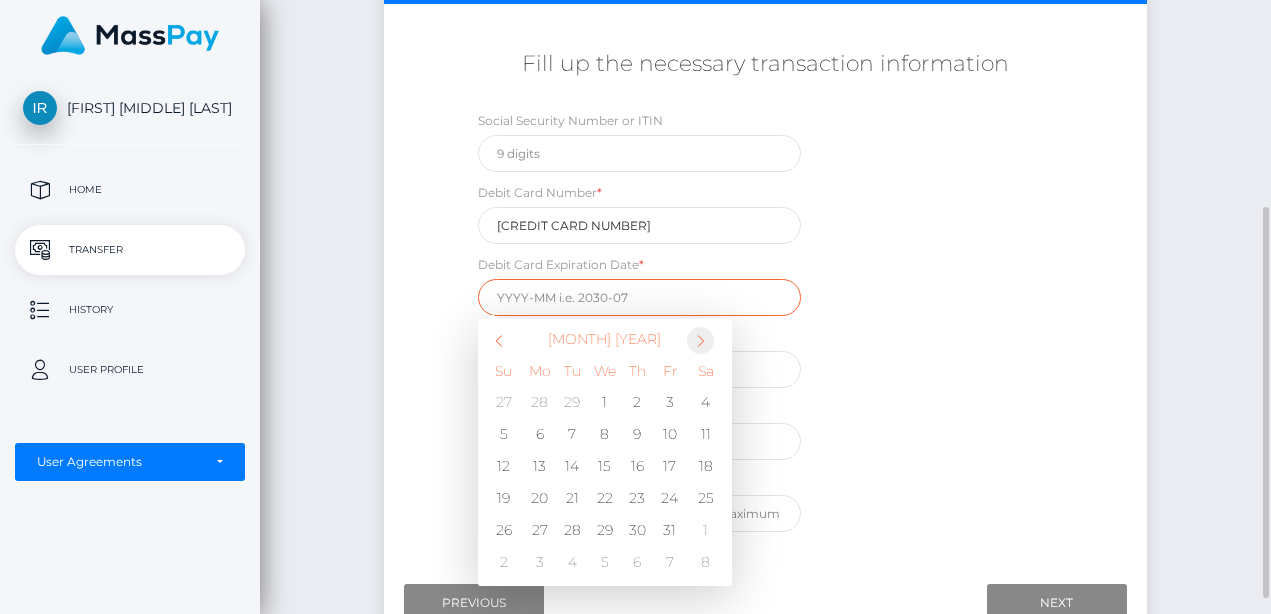 click at bounding box center (700, 340) 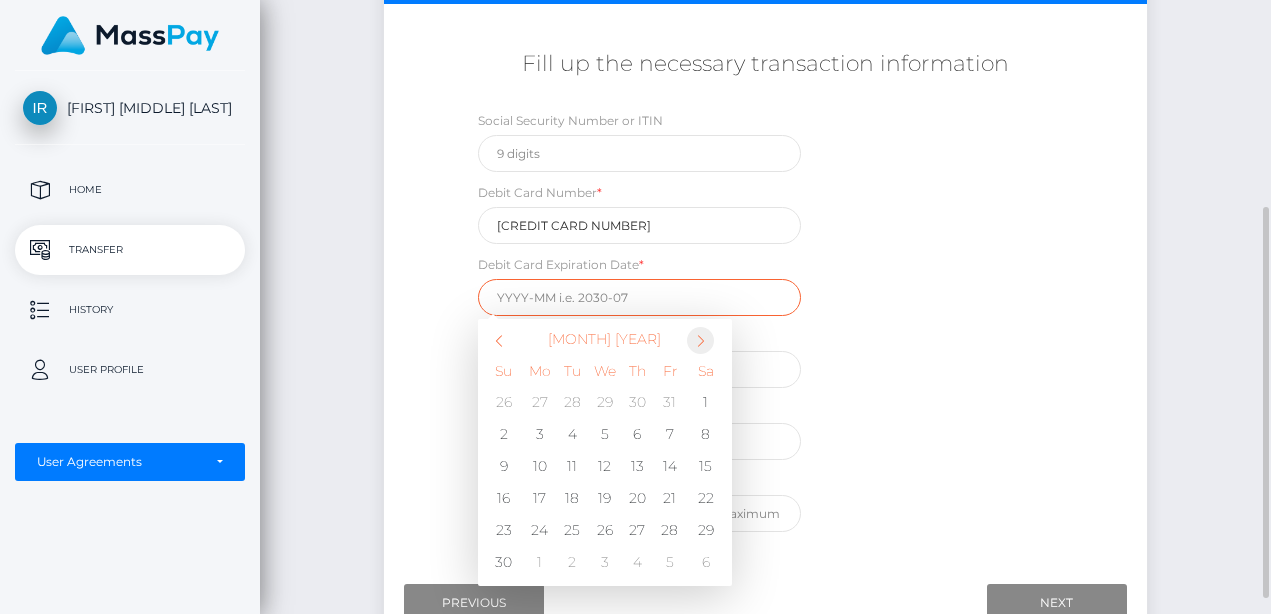 click at bounding box center (700, 340) 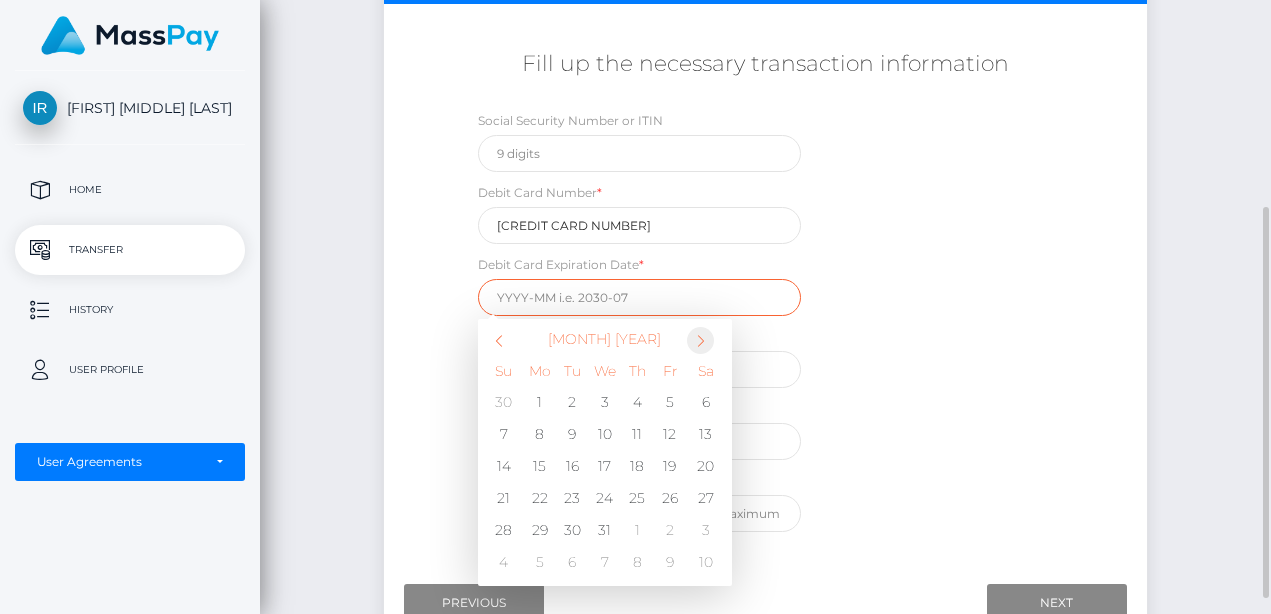 click at bounding box center (700, 340) 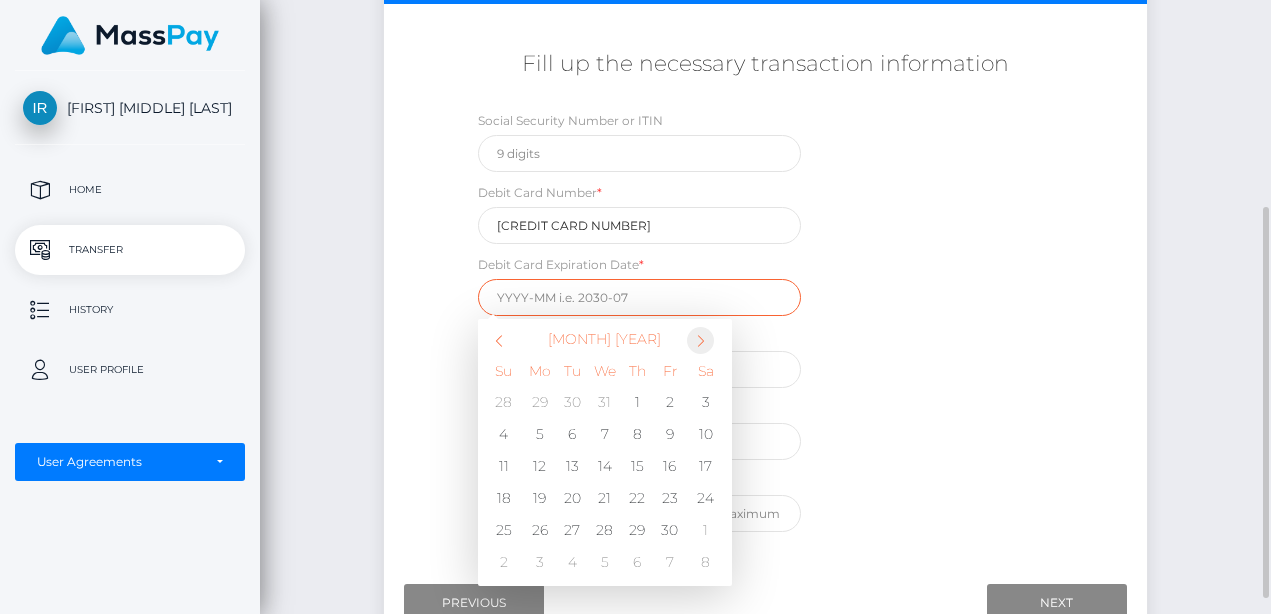 click at bounding box center [700, 340] 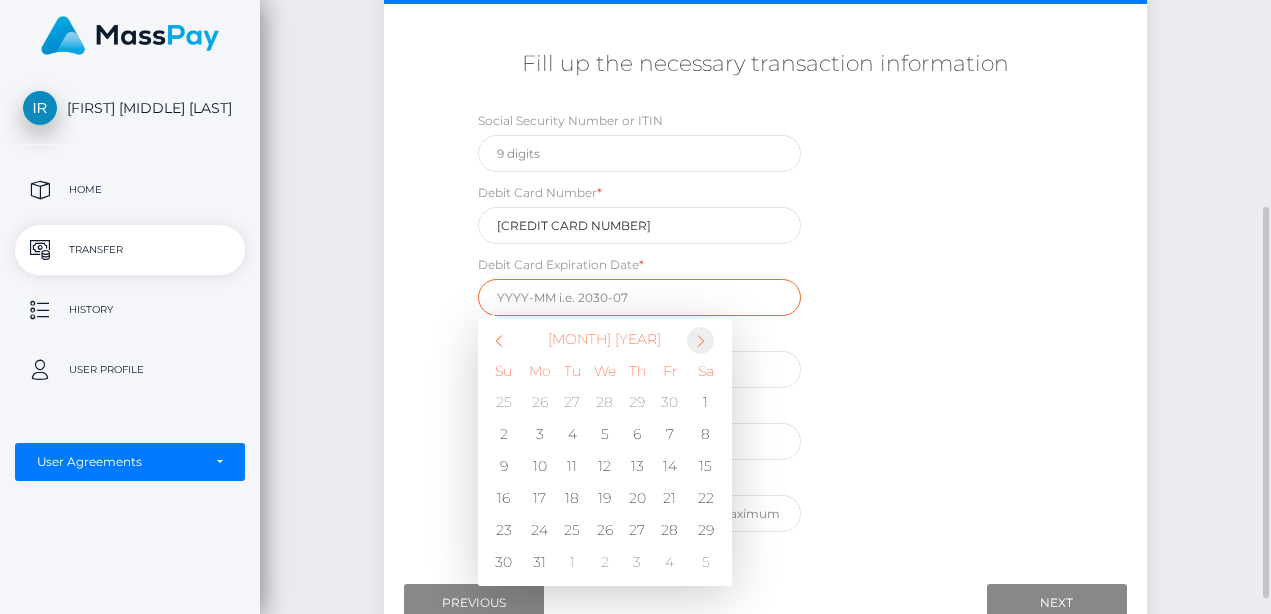 click at bounding box center [700, 340] 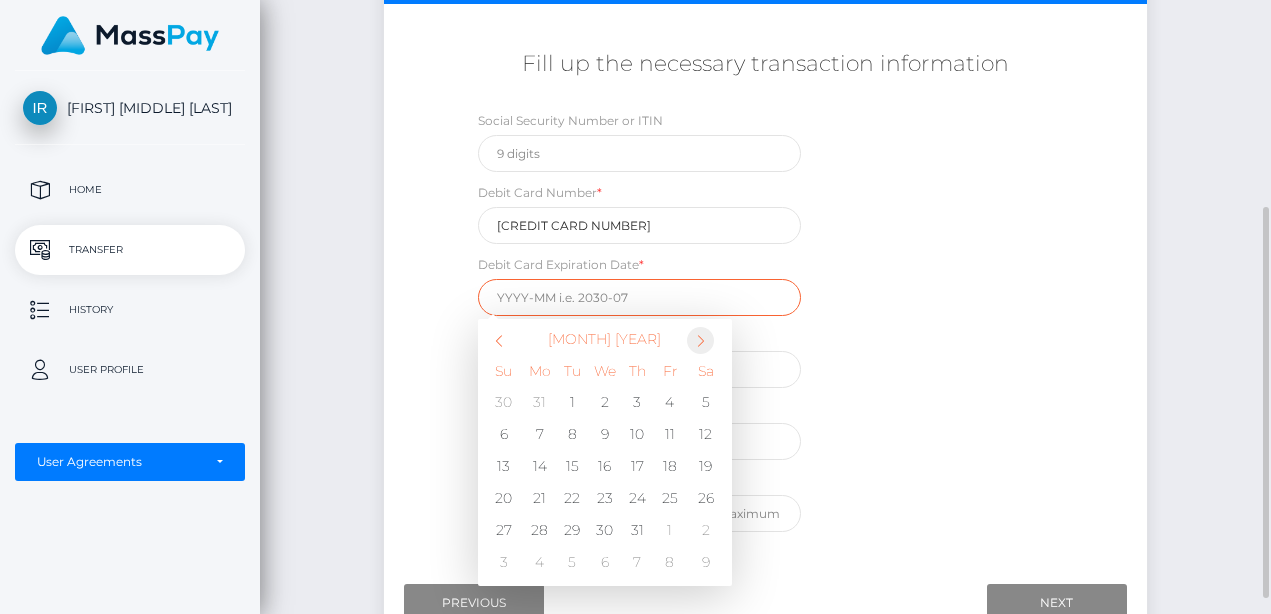 click at bounding box center [700, 340] 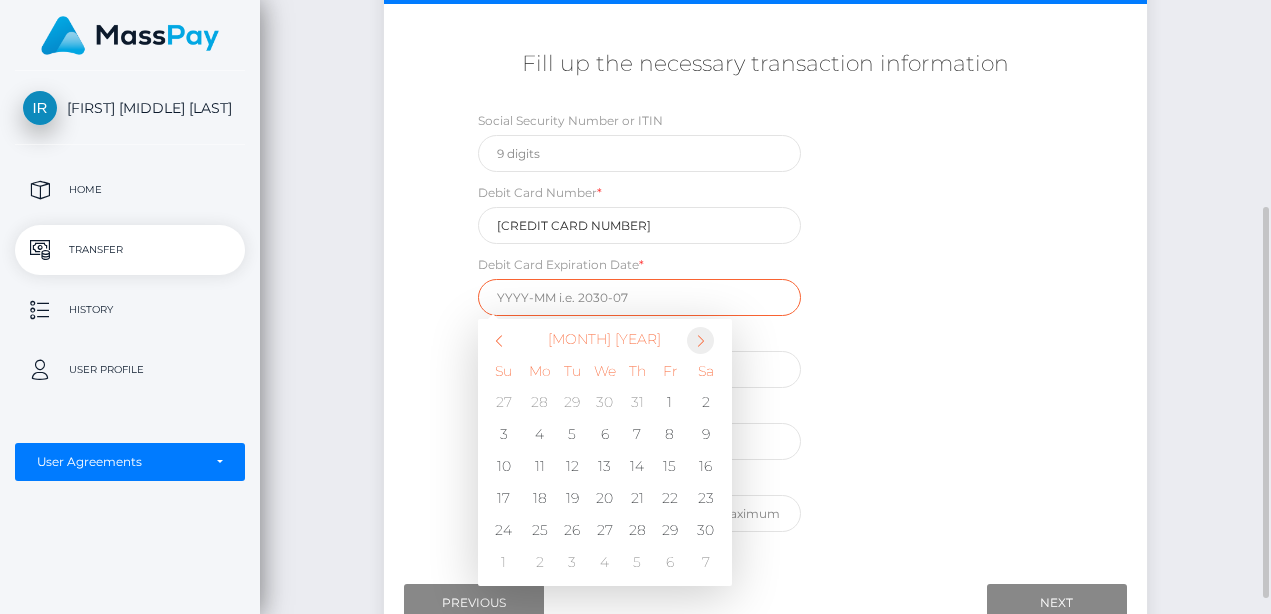 click at bounding box center (700, 340) 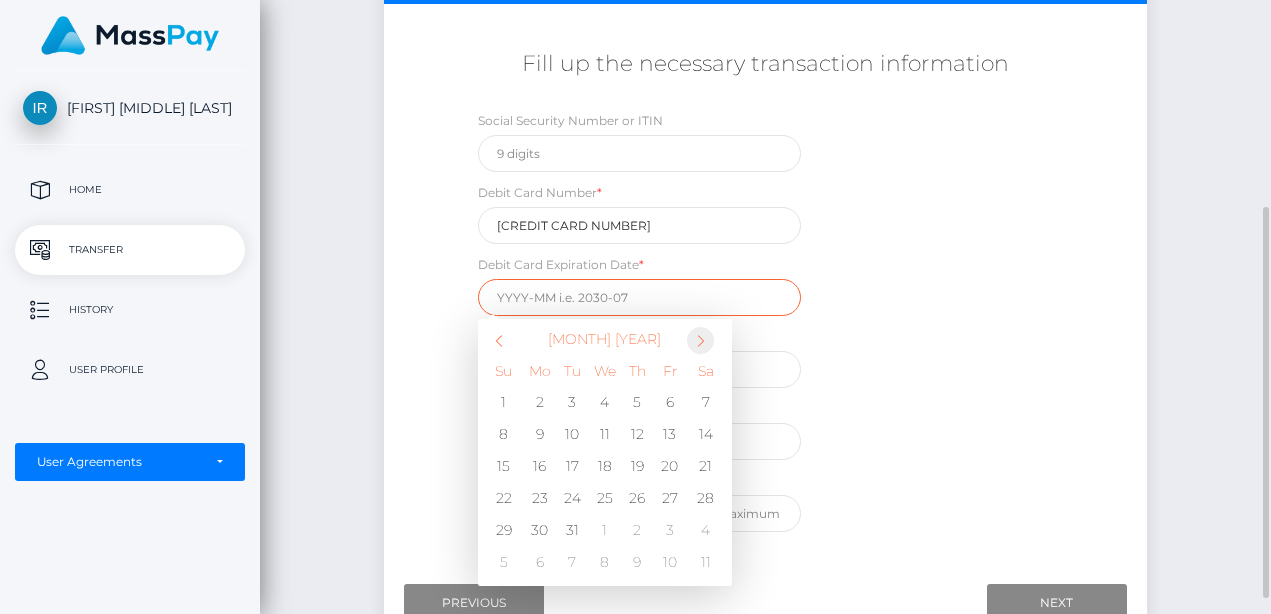 click at bounding box center (700, 340) 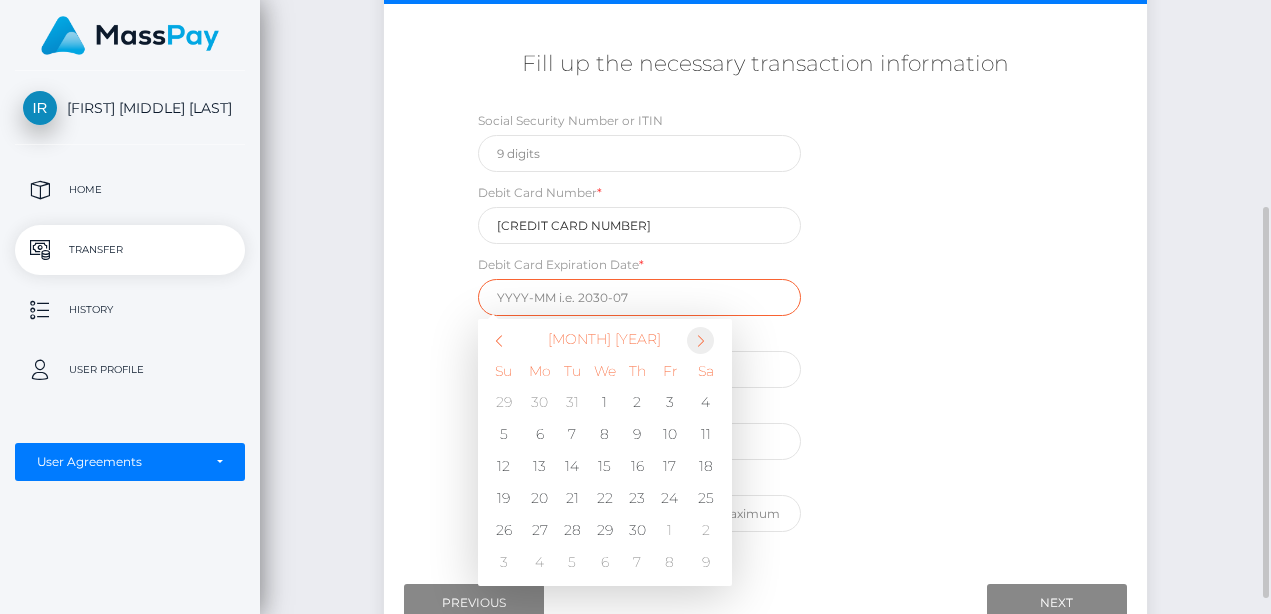 click at bounding box center [700, 340] 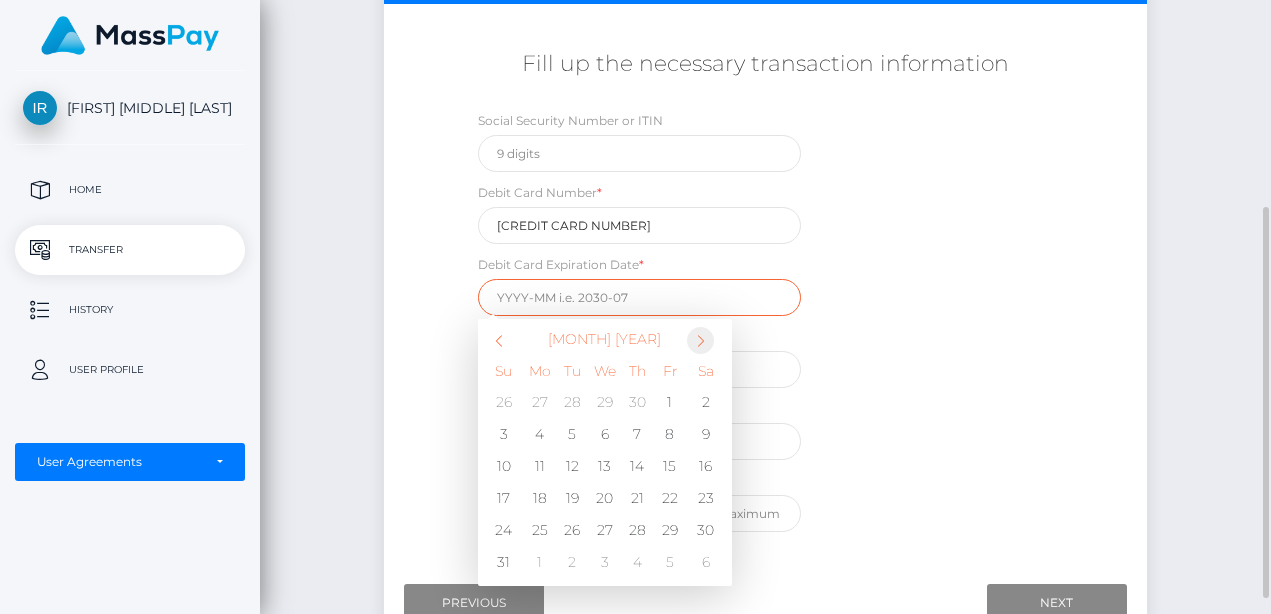 click at bounding box center (700, 340) 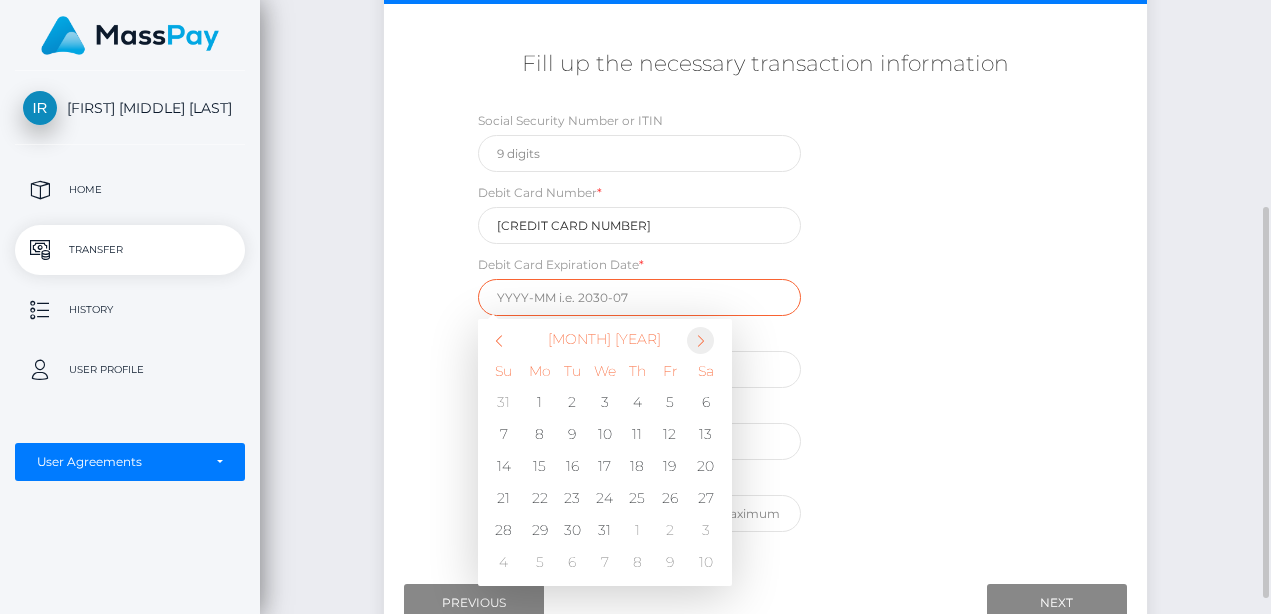 click at bounding box center [700, 340] 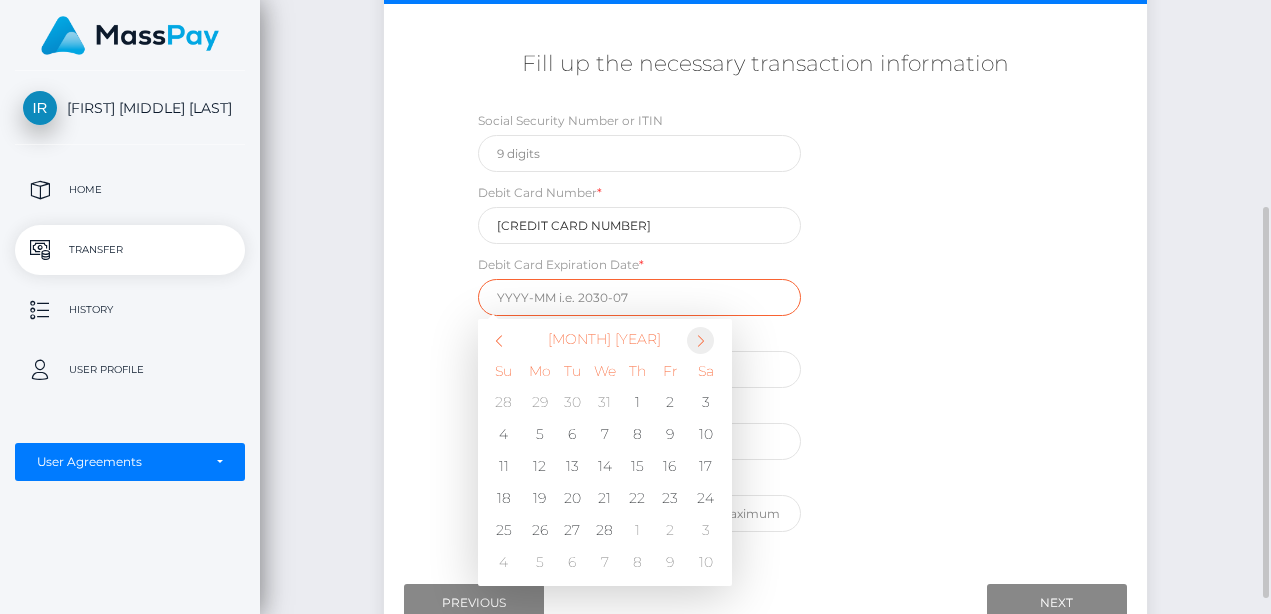 click at bounding box center (700, 340) 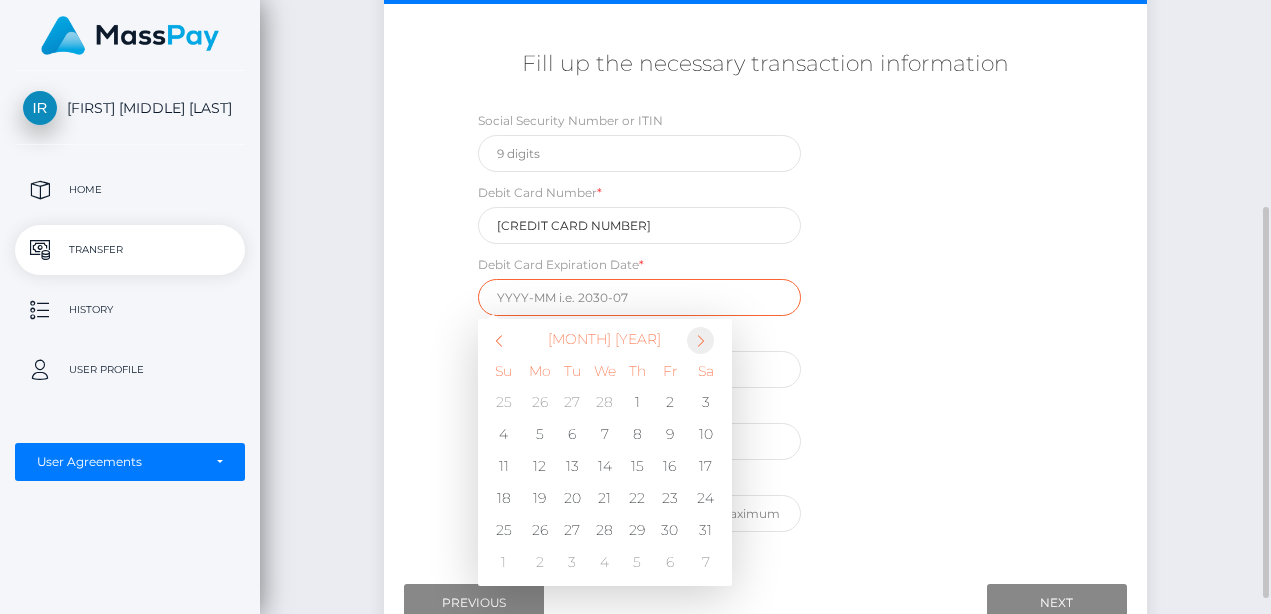 click at bounding box center (700, 340) 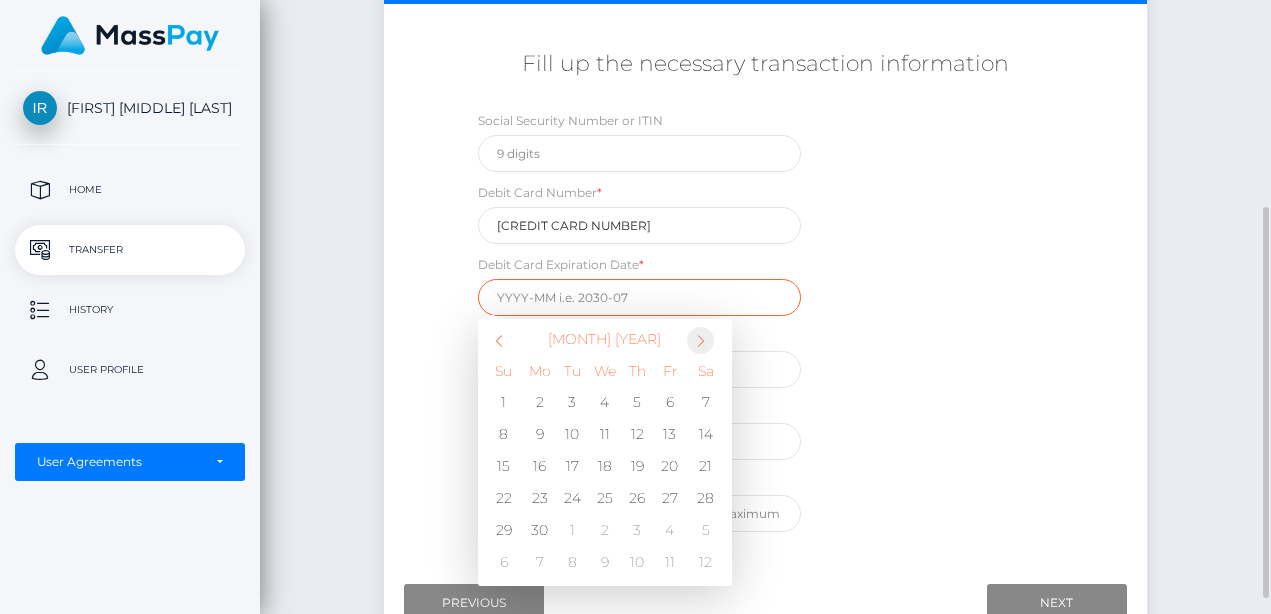 click at bounding box center [700, 340] 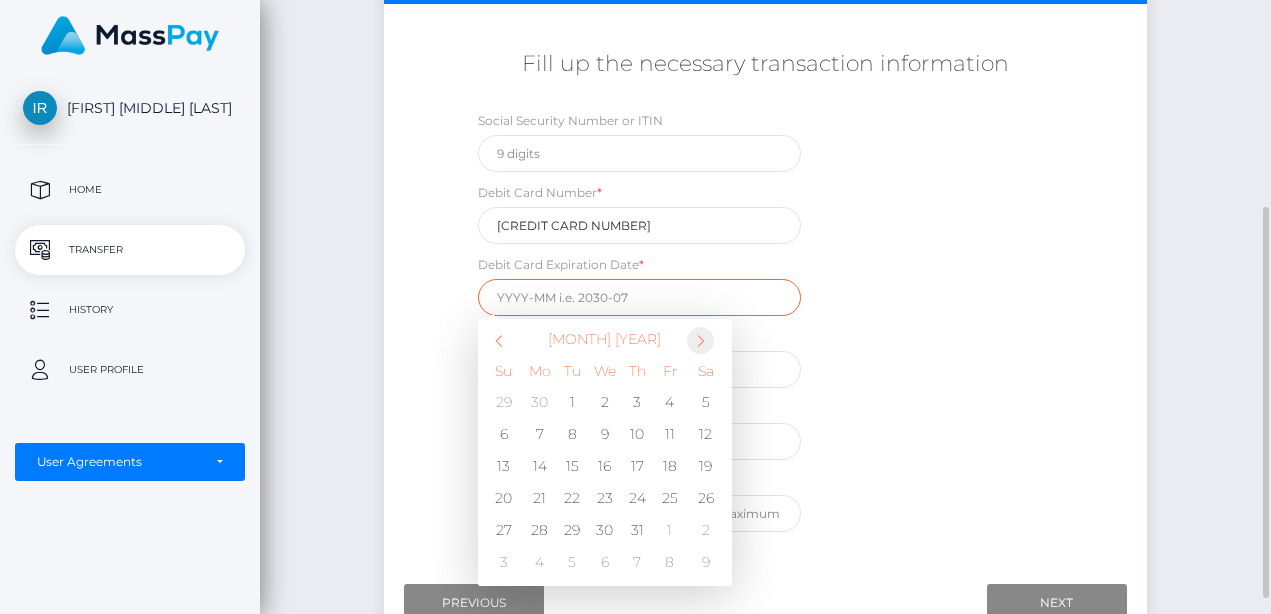 click at bounding box center (700, 340) 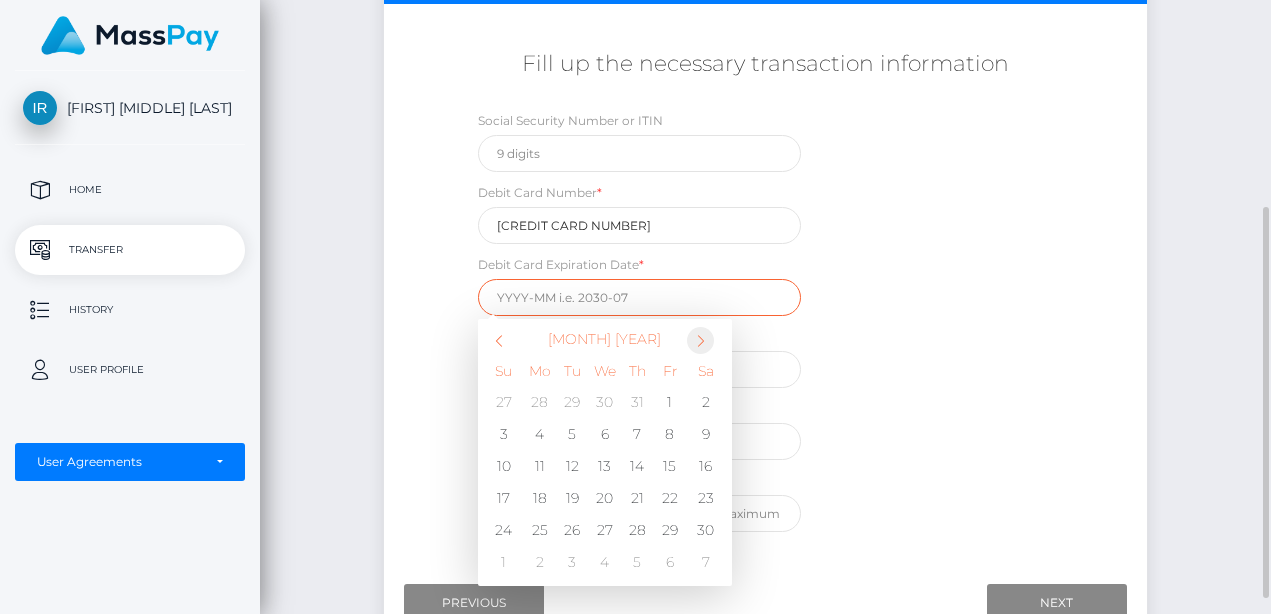 click at bounding box center (700, 340) 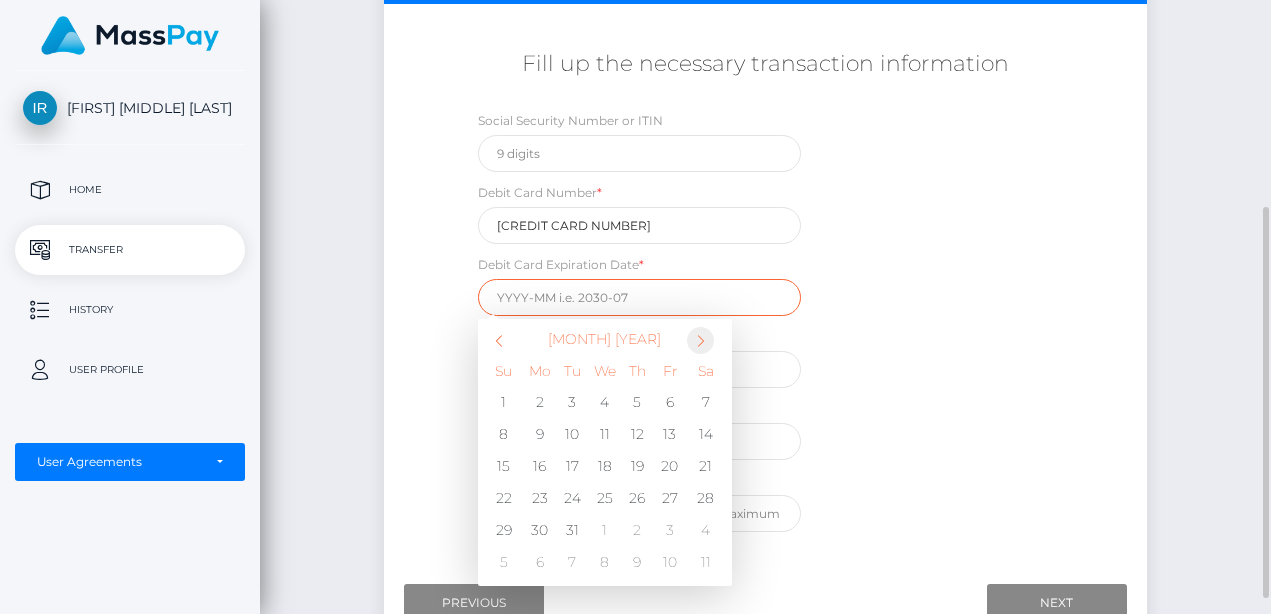 click at bounding box center [700, 340] 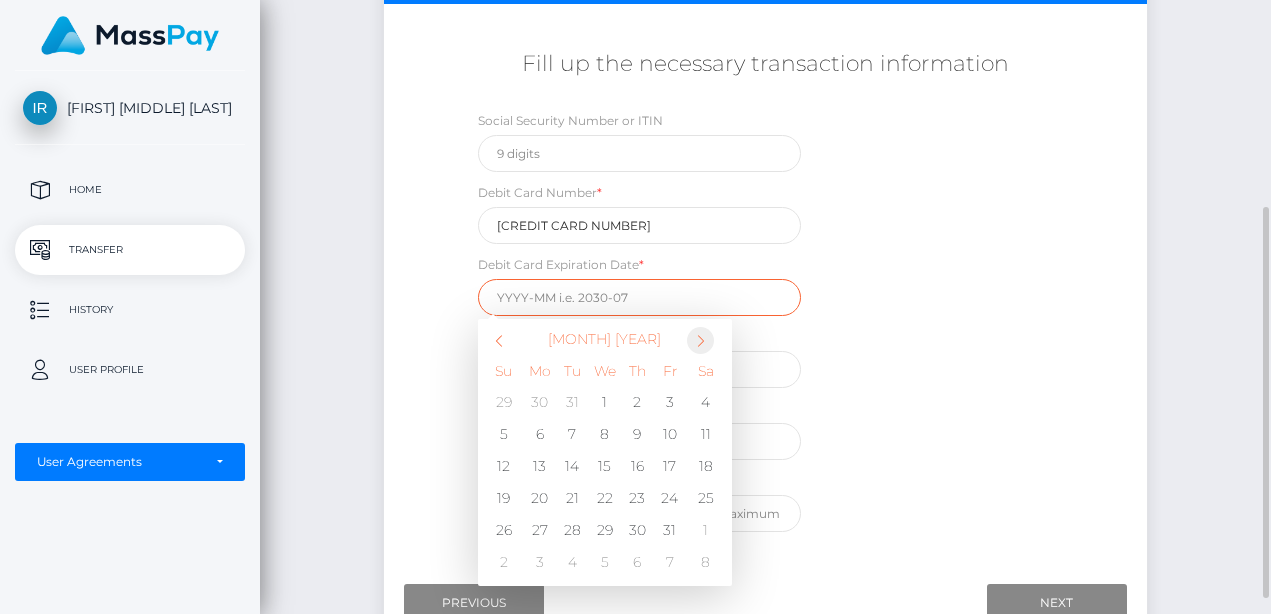 click at bounding box center [700, 340] 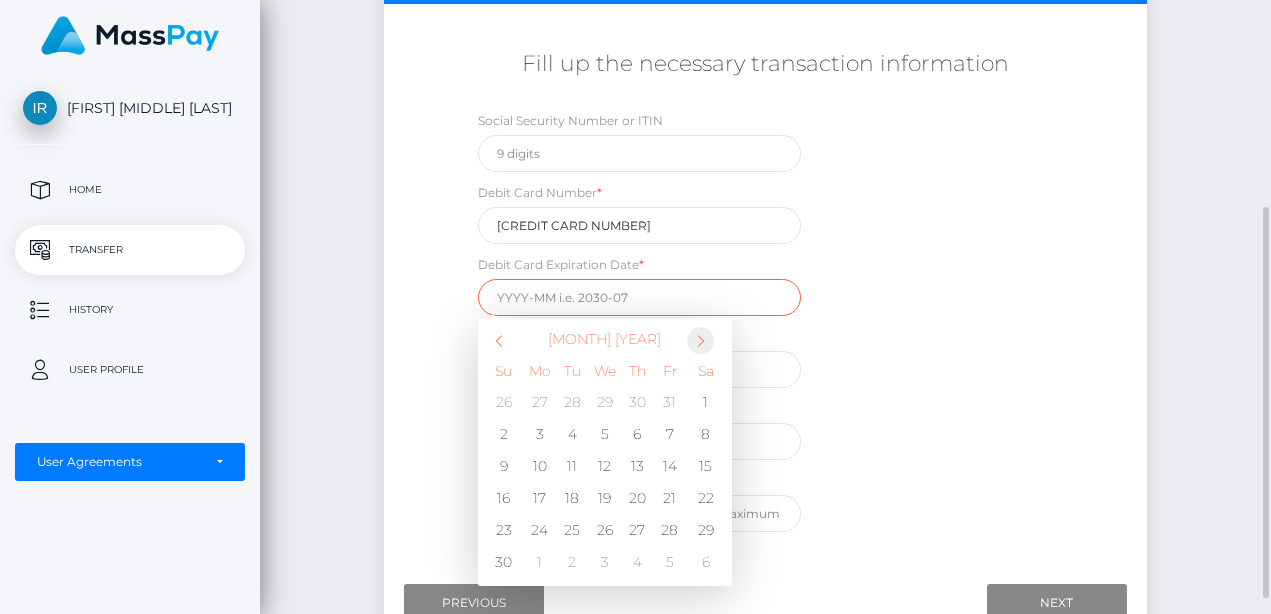 click at bounding box center (700, 340) 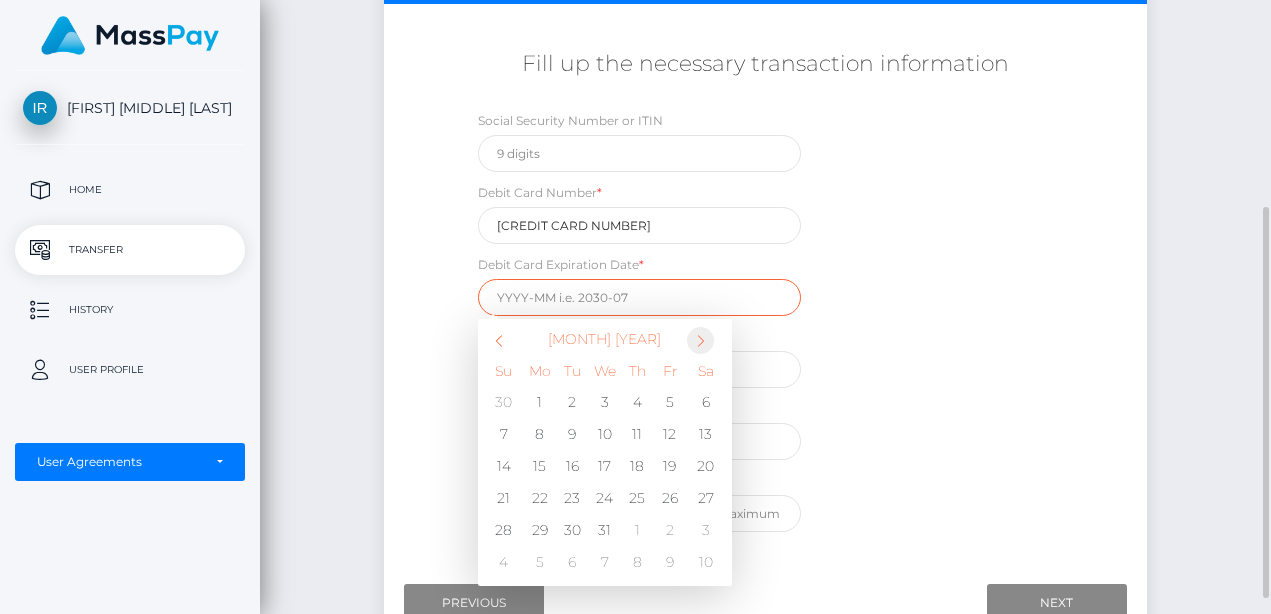 click at bounding box center (700, 340) 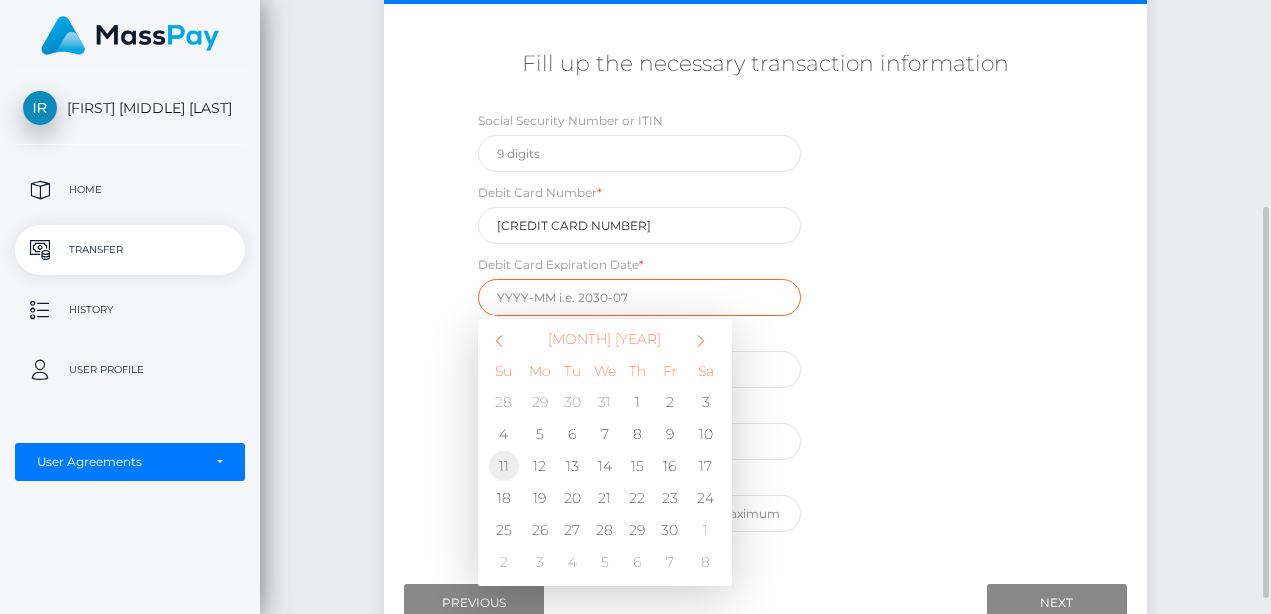 click on "11" at bounding box center (504, 466) 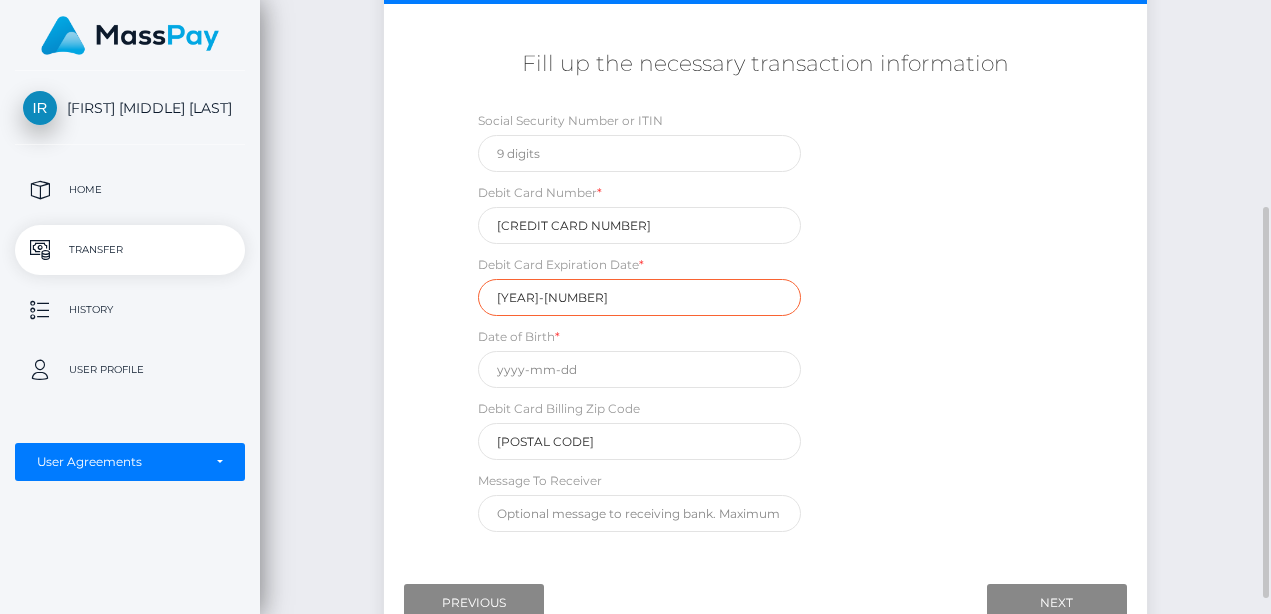 type on "2029-11" 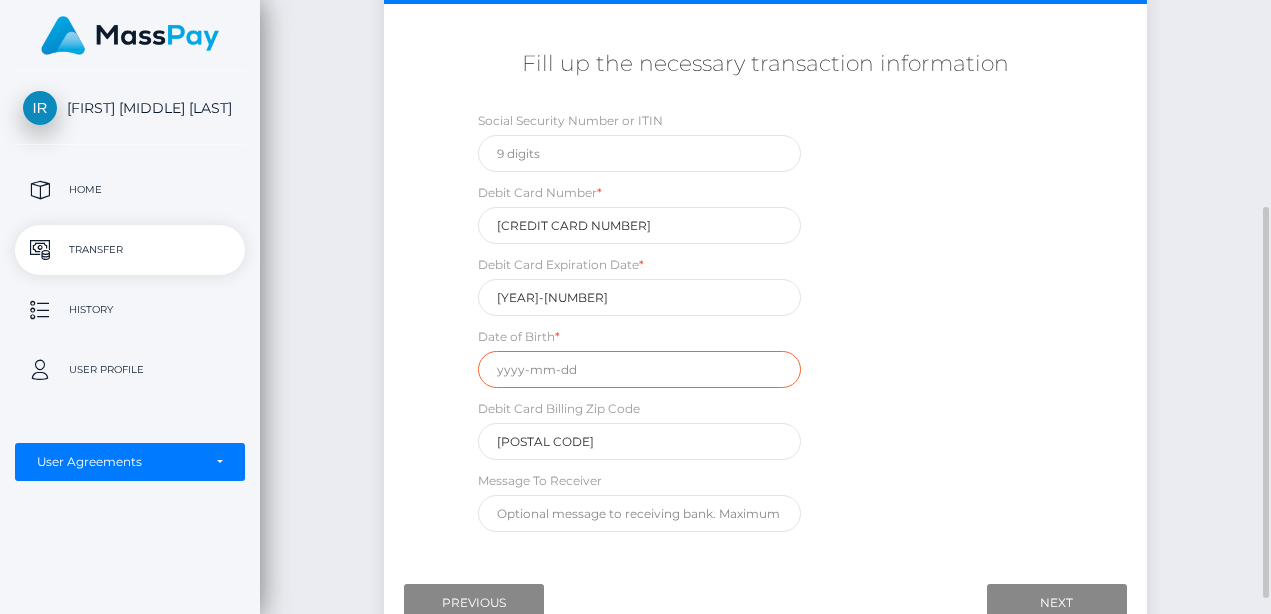 click at bounding box center [639, 369] 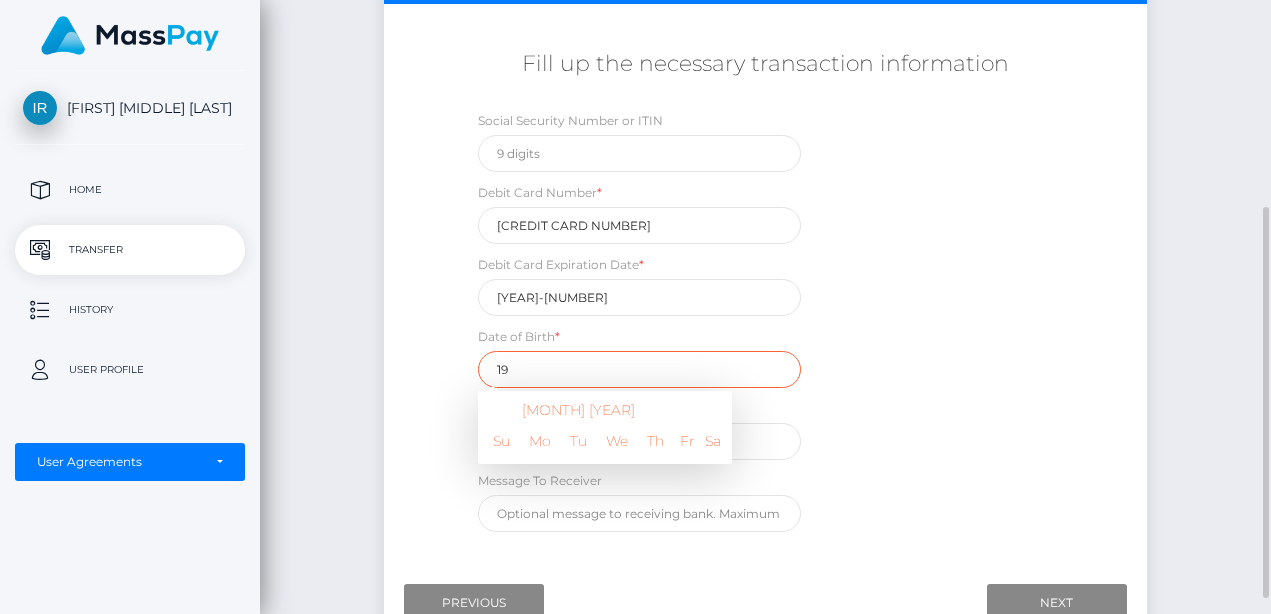 type on "1" 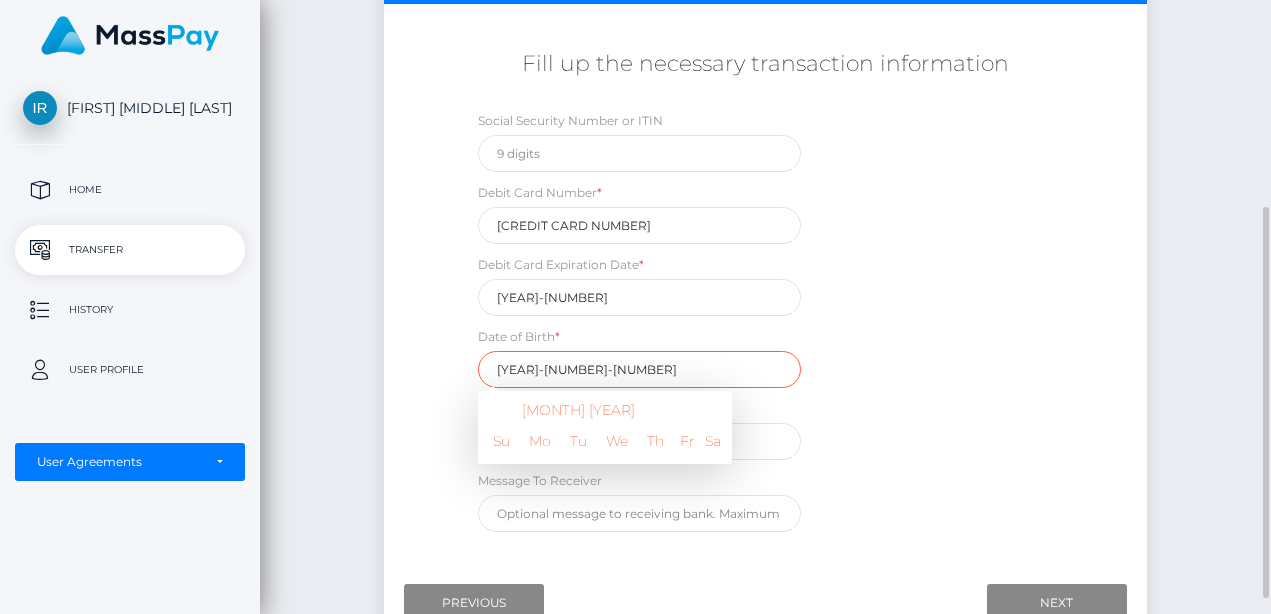 click on "1977-09-21" at bounding box center [639, 369] 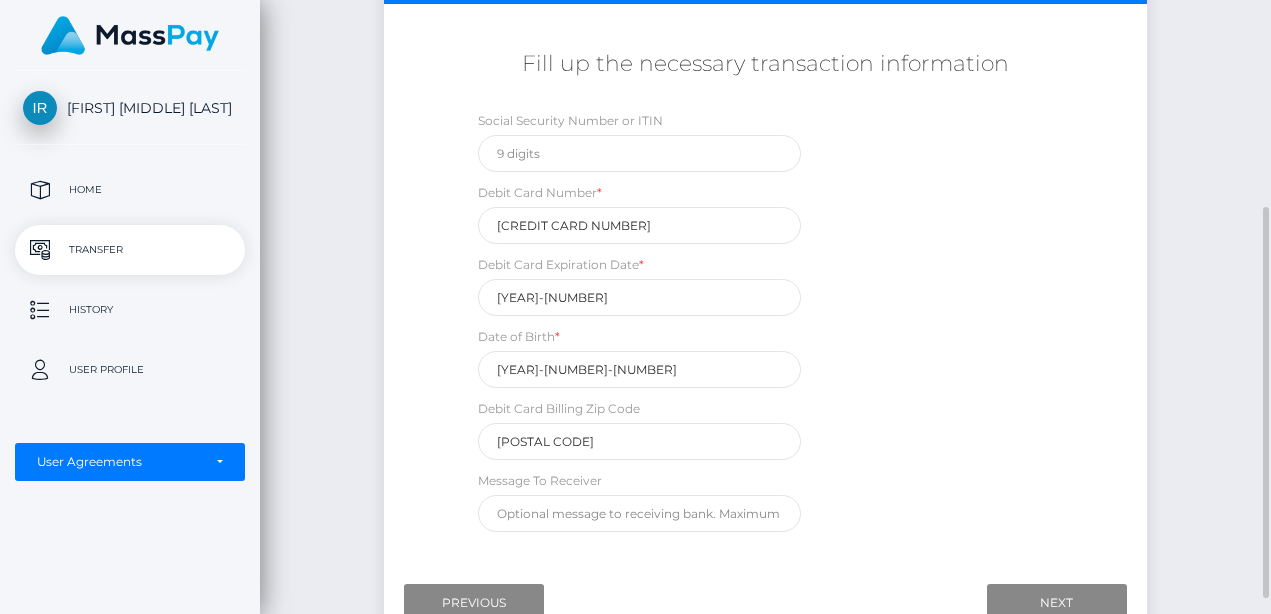 click on "Social Security Number or ITIN
Debit Card Number  *
4610460283267581
Debit Card Expiration Date  *
2029-11
Date of Birth  *
1977-09-21 September 1977 Su Mo Tu We Th Fr Sa 28 29 30 31 1 2 3 4 5 6 7 8 9 10 11 12 13 14 15 16 17 18 19 20 21 22 23 24 25 26 27 28 29 30 1 2 3 4 5 6 7 8 1977 Jan Feb Mar Apr May Jun Jul Aug Sep Oct Nov Dec 1972-1983 1972 1973 1974 1975 1976 1977 1978 1979 1980 1981 1982 1983 1900-2007 1900 - 1911 1912 - 1923 1924 - 1935 1936 - 1947 1948 - 1959 1960 - 1971 1972 - 1983 1984 - 1995 1996 - 2007
Debit Card Billing Zip Code" at bounding box center [765, 326] 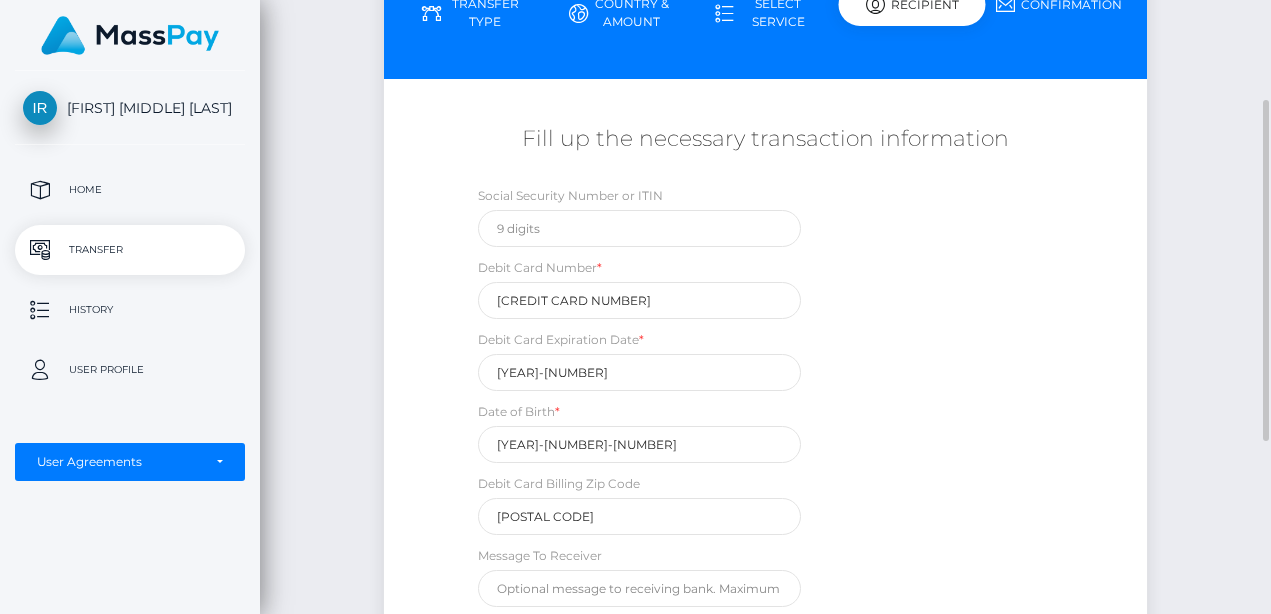 scroll, scrollTop: 200, scrollLeft: 0, axis: vertical 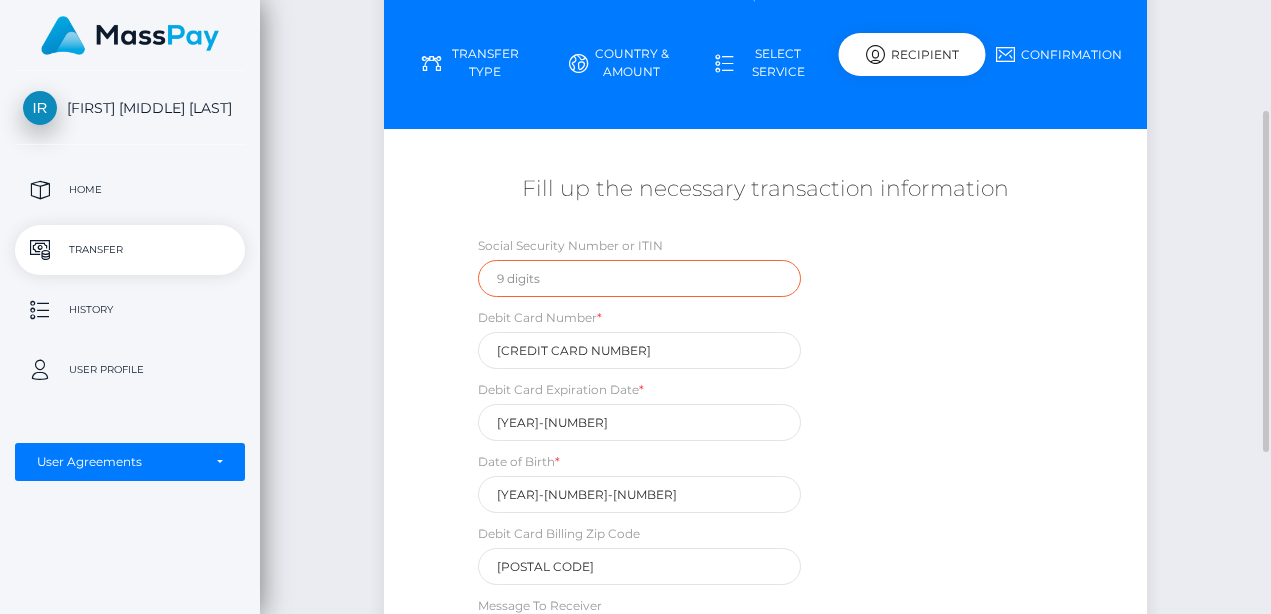 click at bounding box center [639, 278] 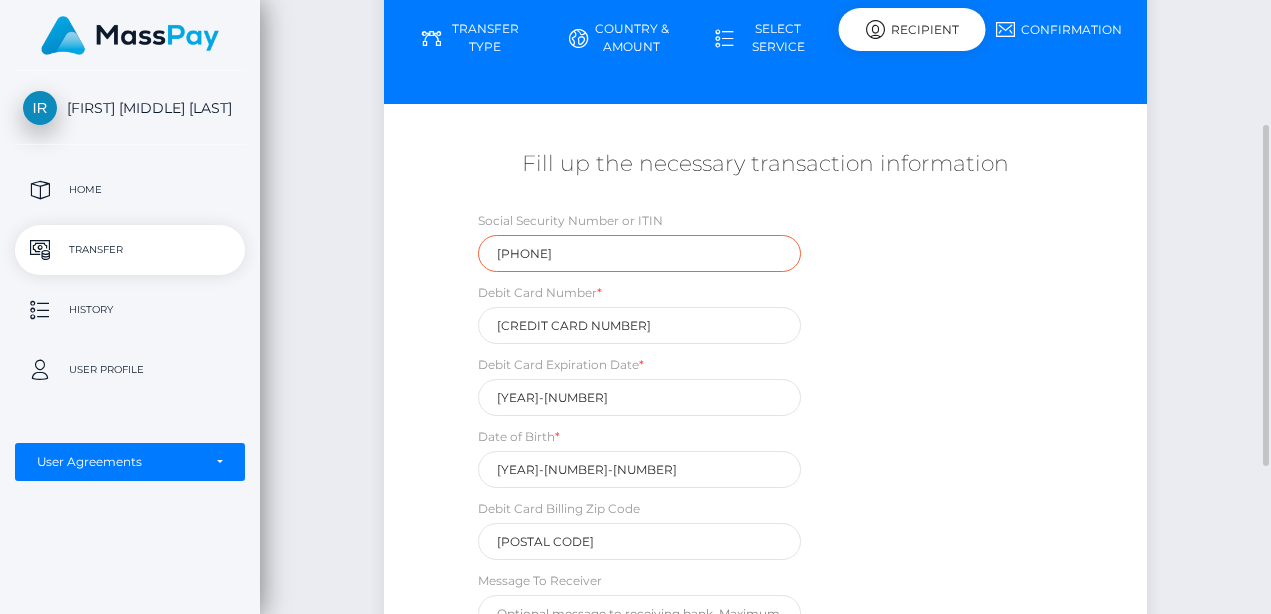 scroll, scrollTop: 250, scrollLeft: 0, axis: vertical 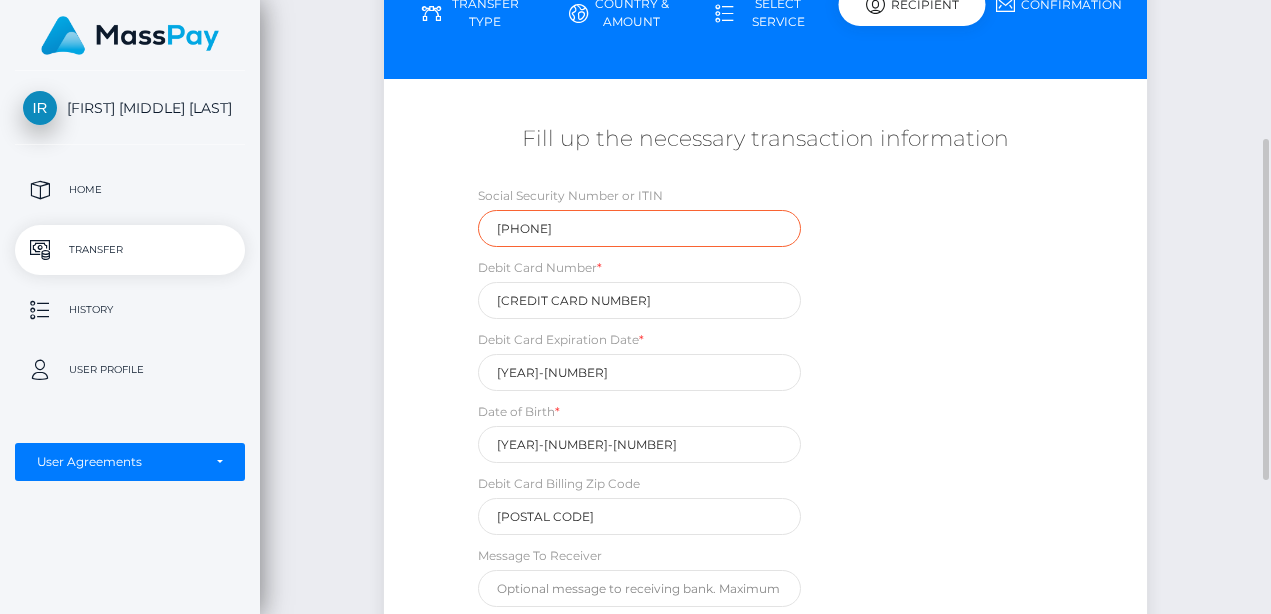 type on "978-90-7974" 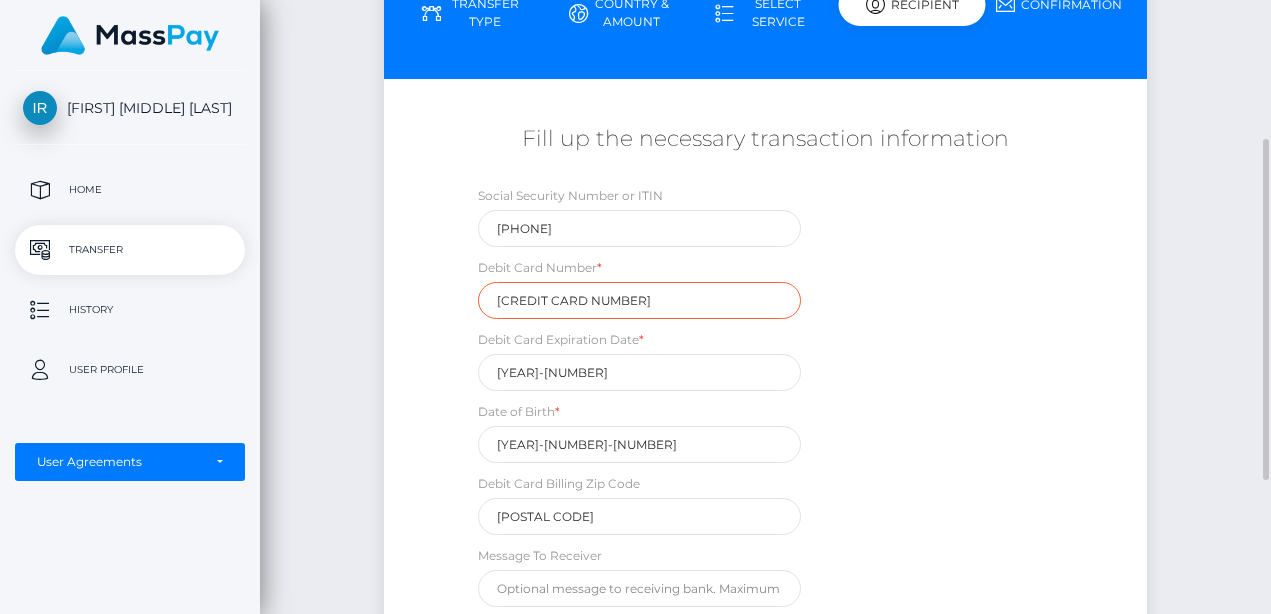 click on "4610460283267581" at bounding box center [639, 300] 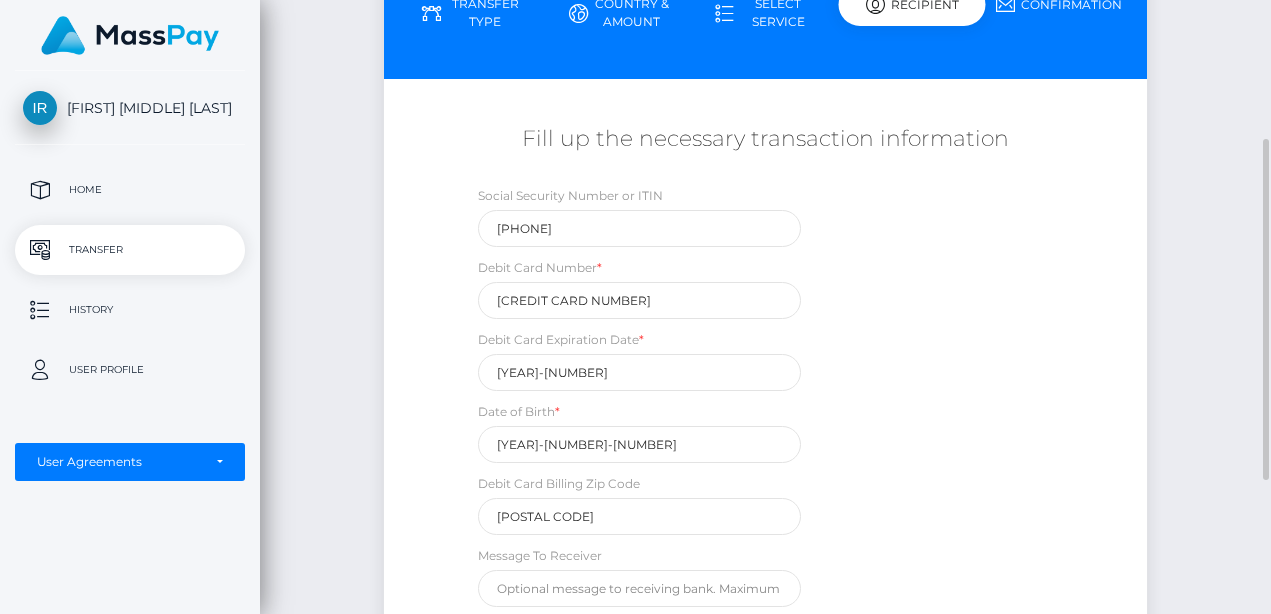 click on "Social Security Number or ITIN
978-90-7974
Debit Card Number  *
4610460283267581
Debit Card Expiration Date  *
2029-11
Date of Birth  *
1977-09-21
Debit Card Billing Zip Code
77036
Message To Receiver" at bounding box center [765, 401] 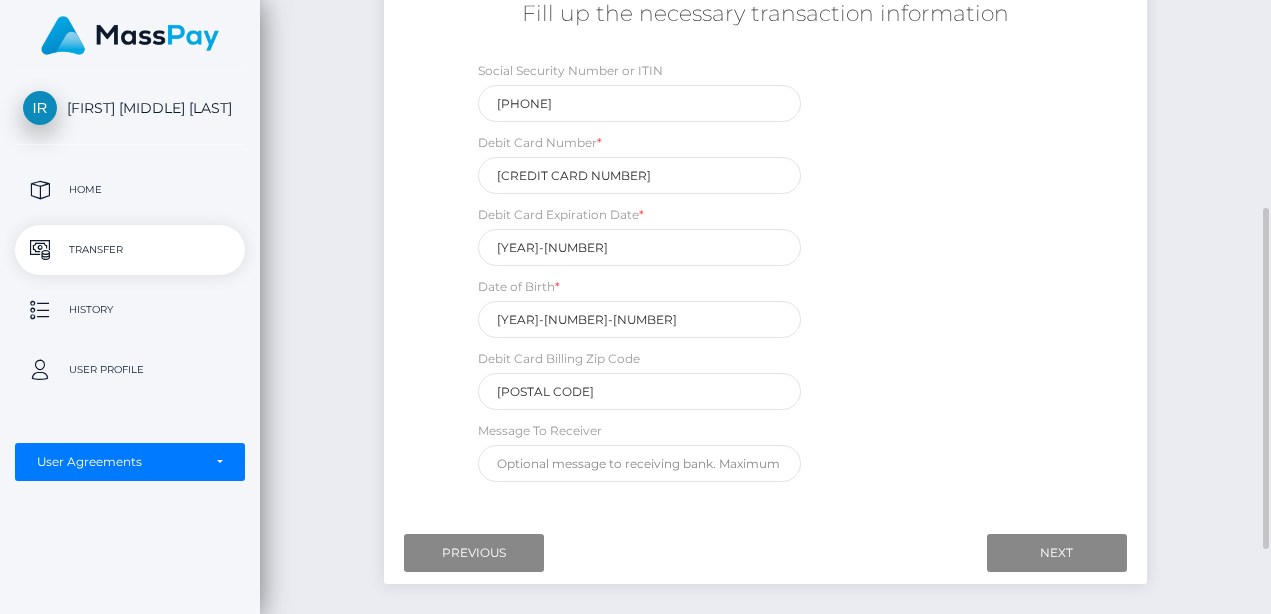scroll, scrollTop: 400, scrollLeft: 0, axis: vertical 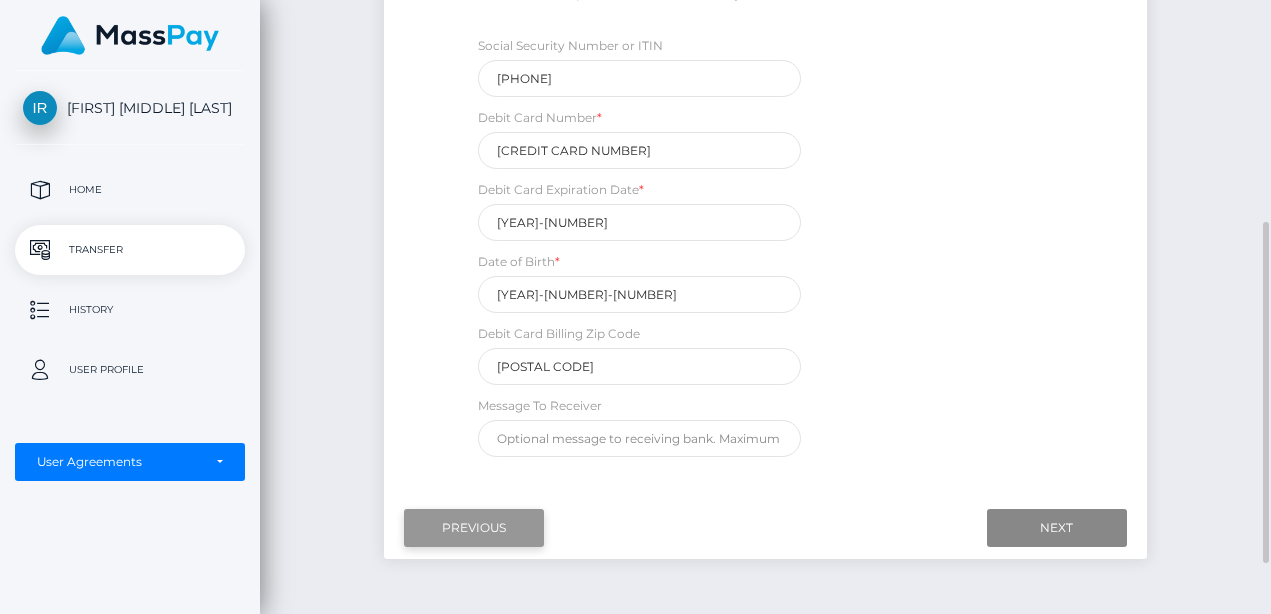 click on "Previous" at bounding box center (474, 528) 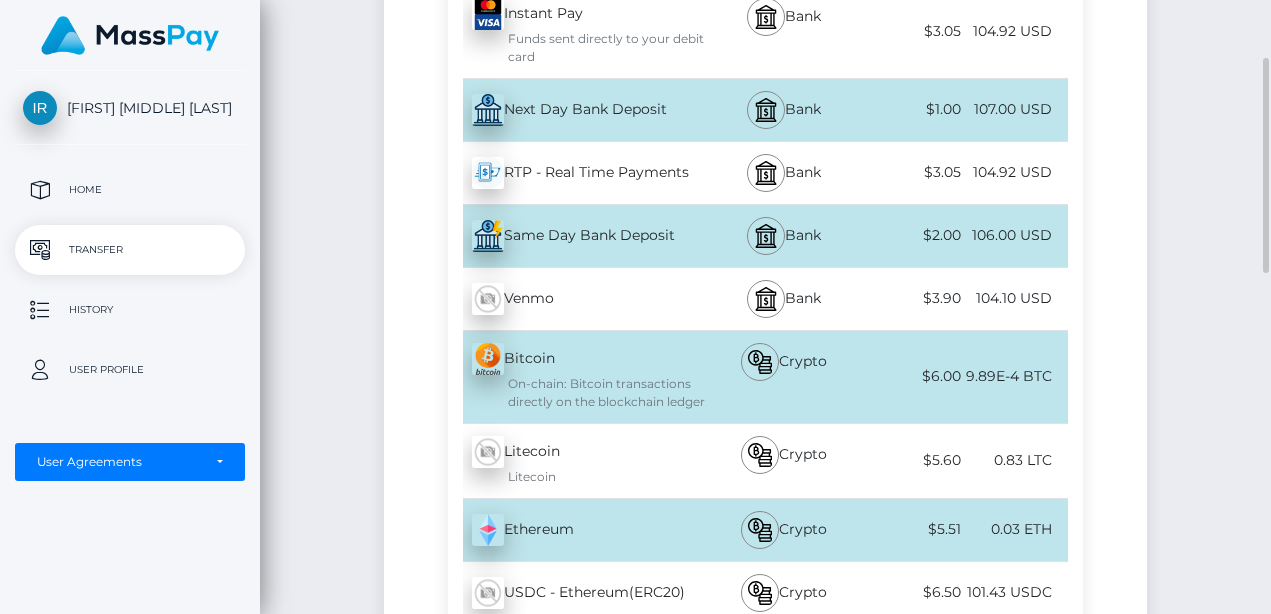 scroll, scrollTop: 400, scrollLeft: 0, axis: vertical 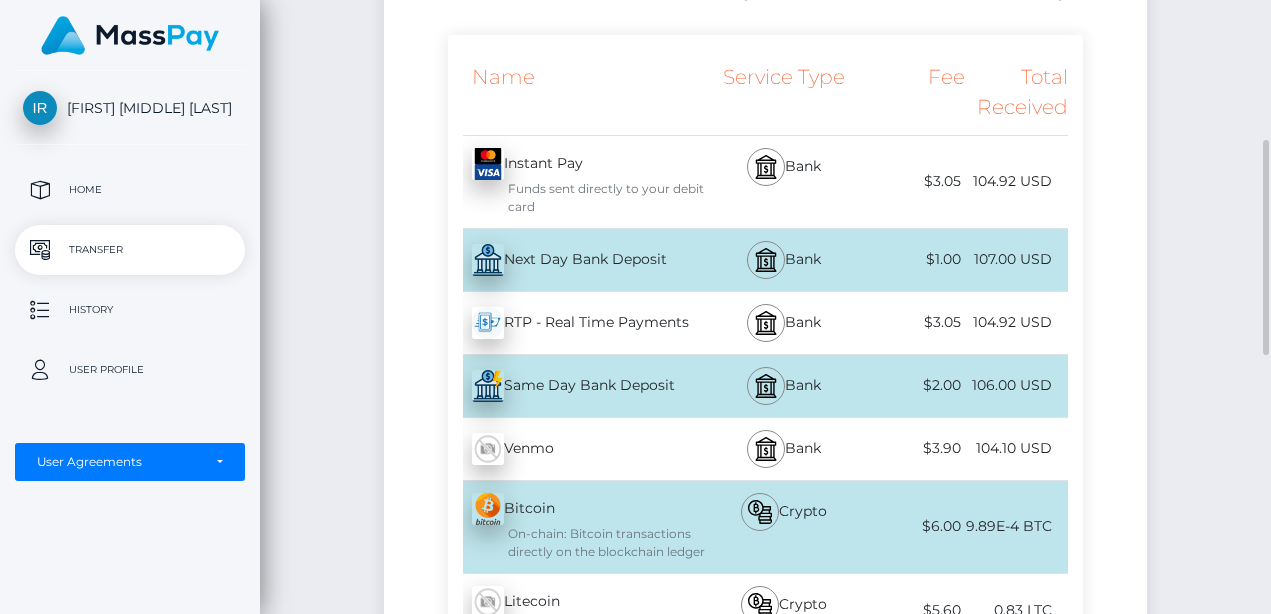 click at bounding box center [488, 164] 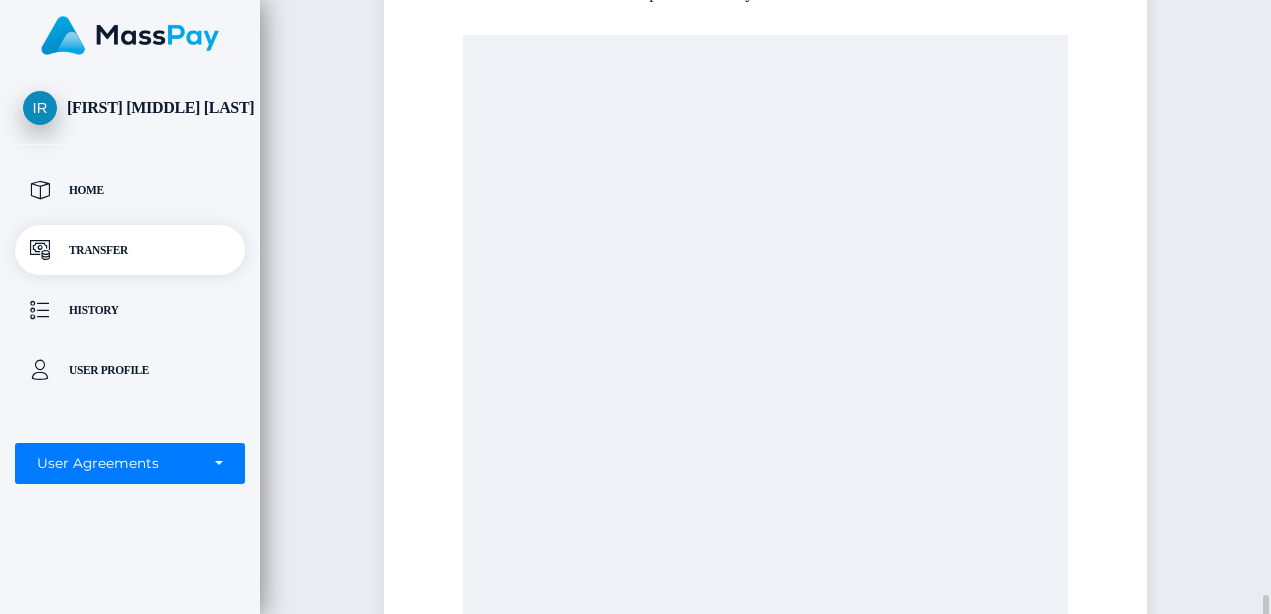 scroll, scrollTop: 300, scrollLeft: 0, axis: vertical 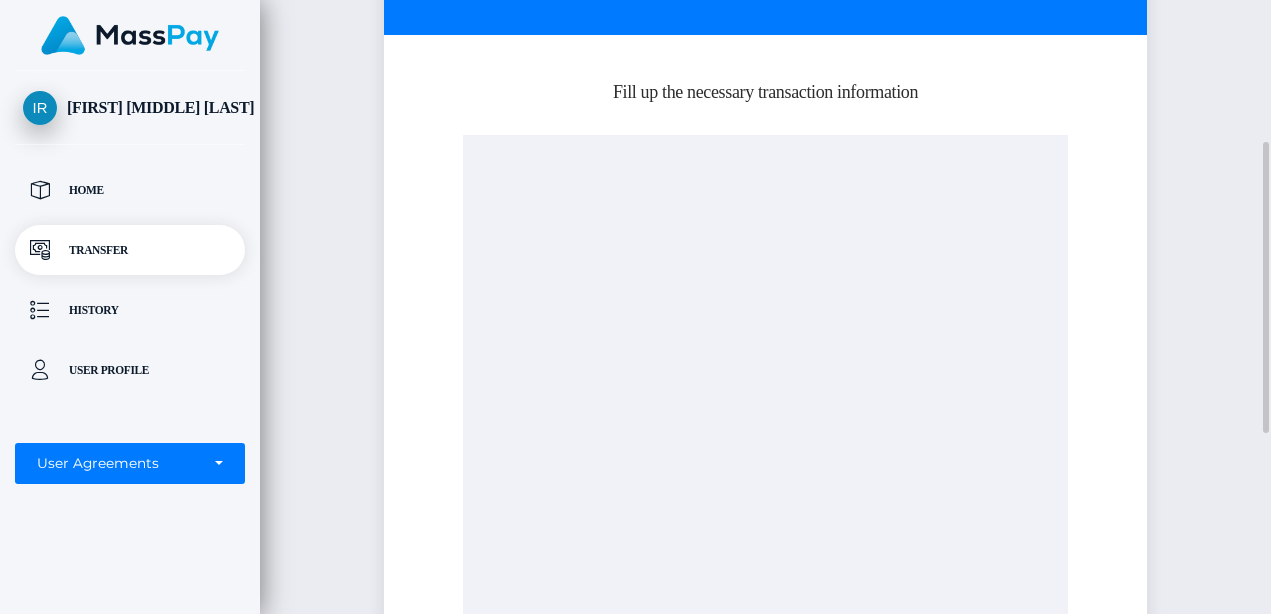 click at bounding box center (765, 442) 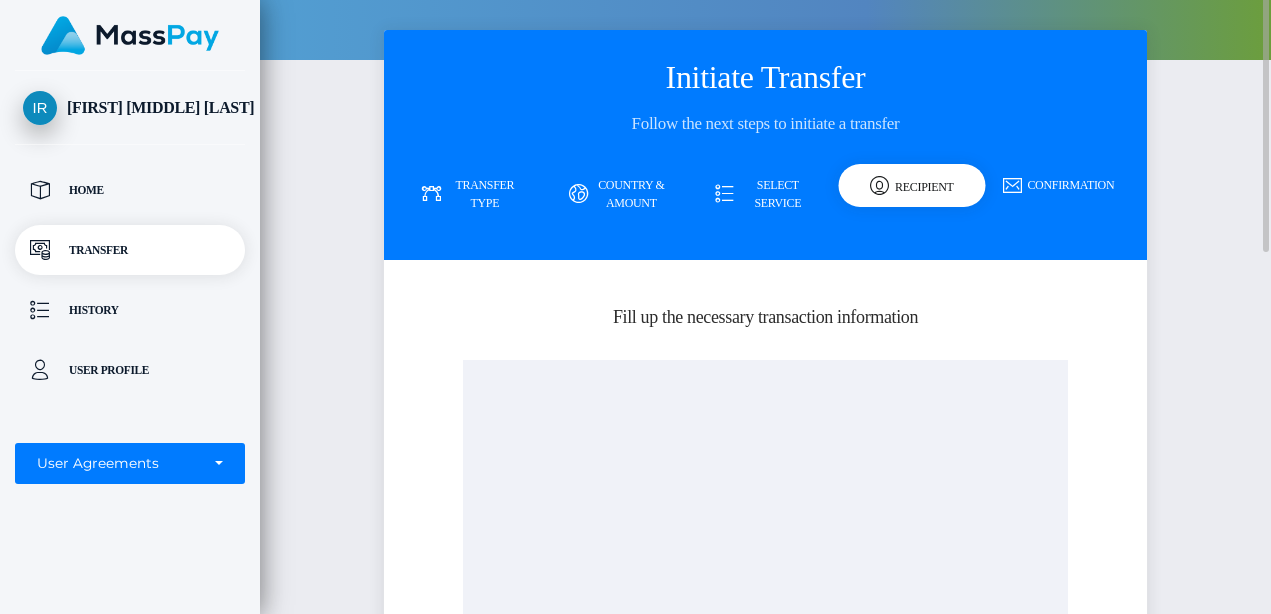scroll, scrollTop: 25, scrollLeft: 0, axis: vertical 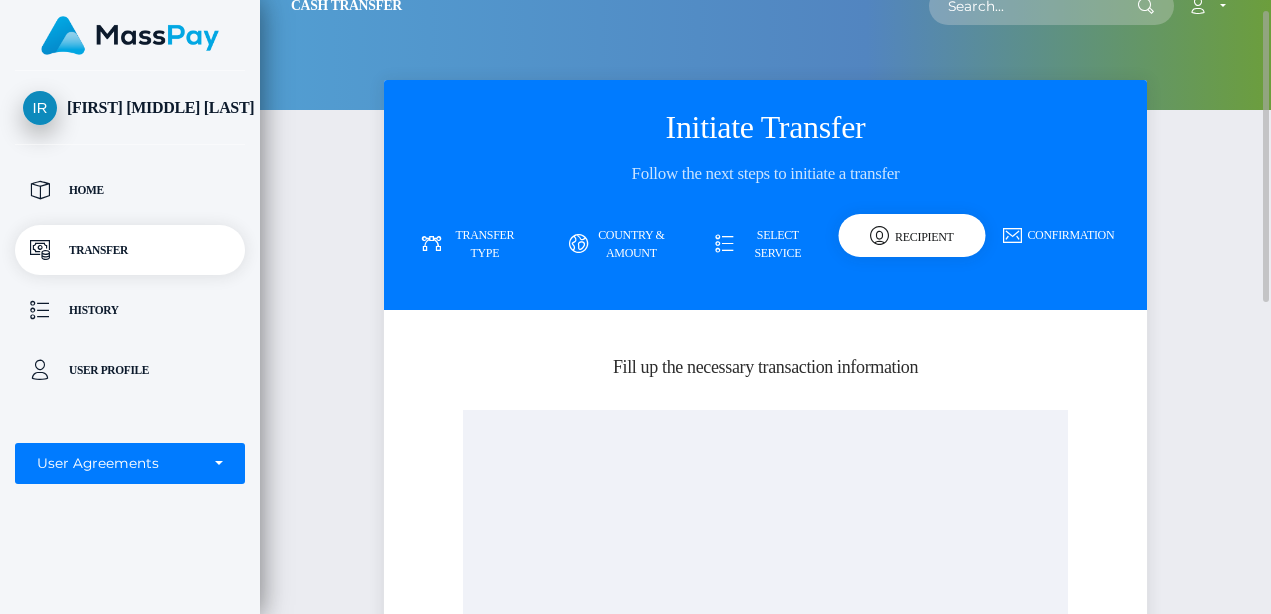 click on "Recipient" at bounding box center [912, 235] 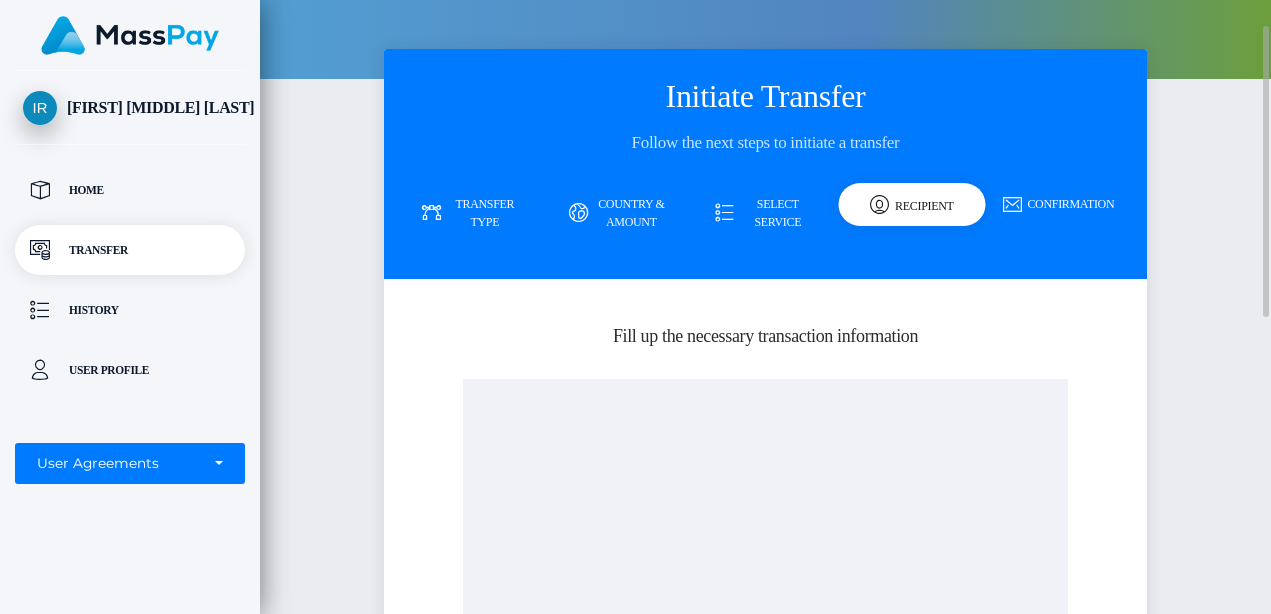 scroll, scrollTop: 0, scrollLeft: 0, axis: both 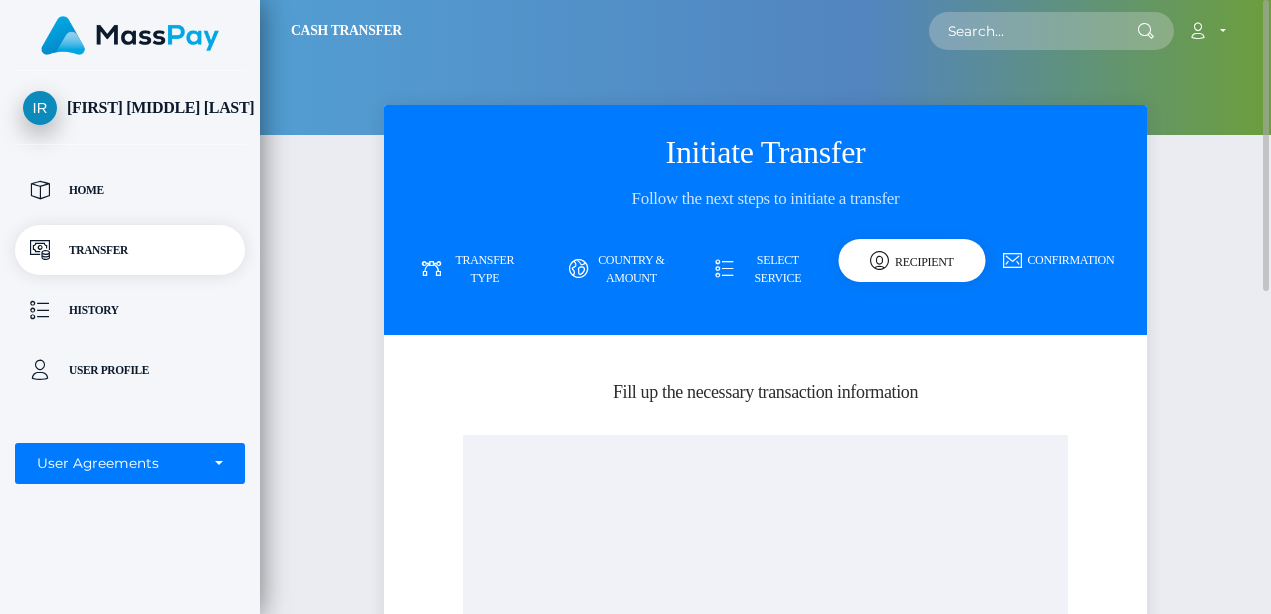 click on "Select Service" at bounding box center (765, 269) 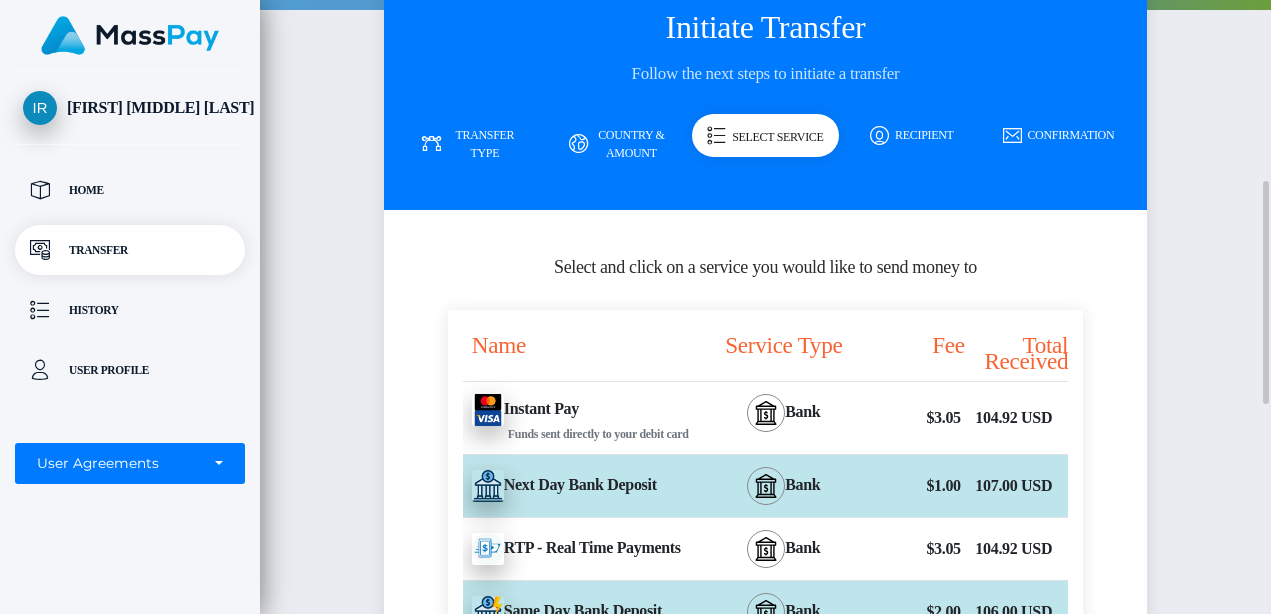 scroll, scrollTop: 225, scrollLeft: 0, axis: vertical 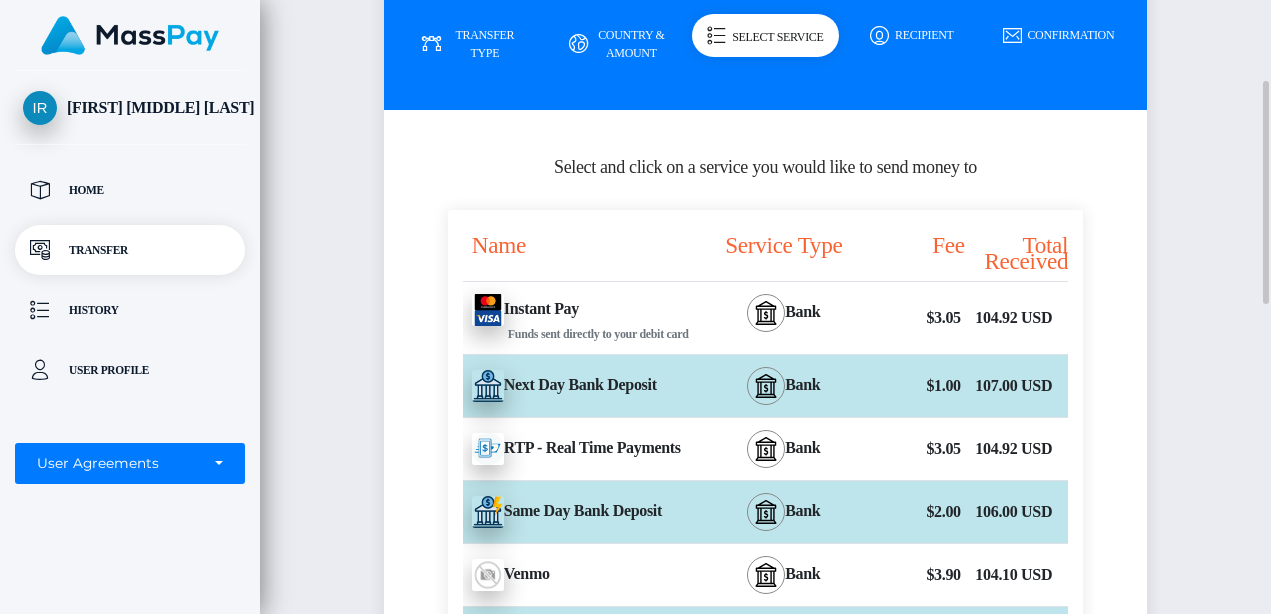 click at bounding box center (488, 310) 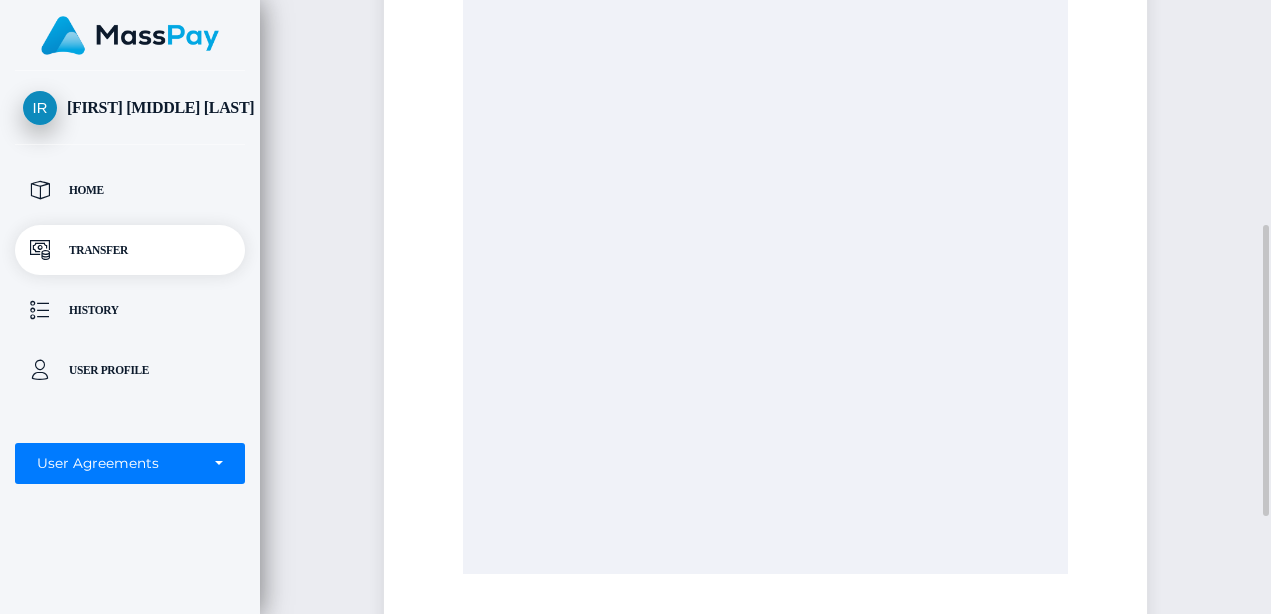scroll, scrollTop: 681, scrollLeft: 0, axis: vertical 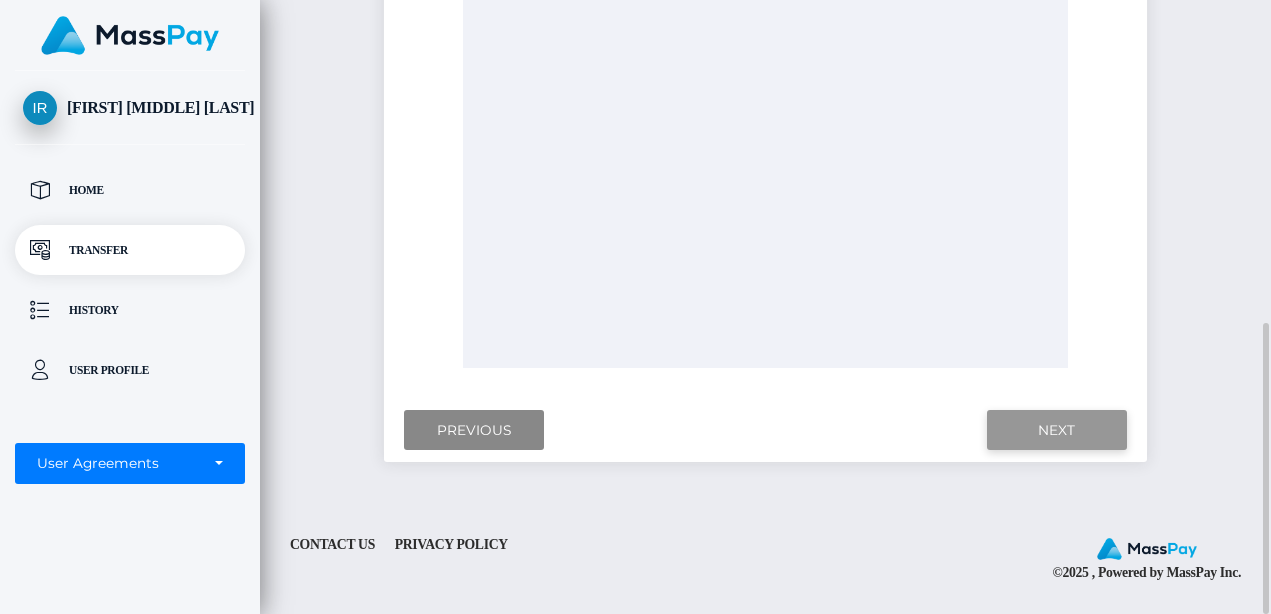 click on "Next" at bounding box center (1057, 430) 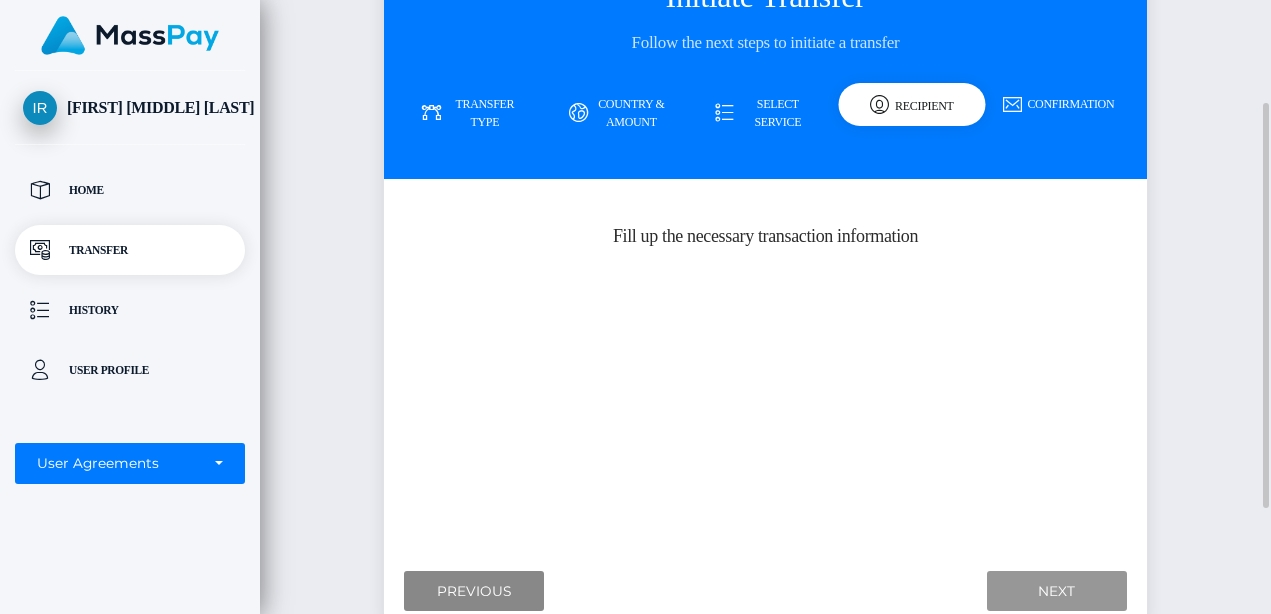 scroll, scrollTop: 81, scrollLeft: 0, axis: vertical 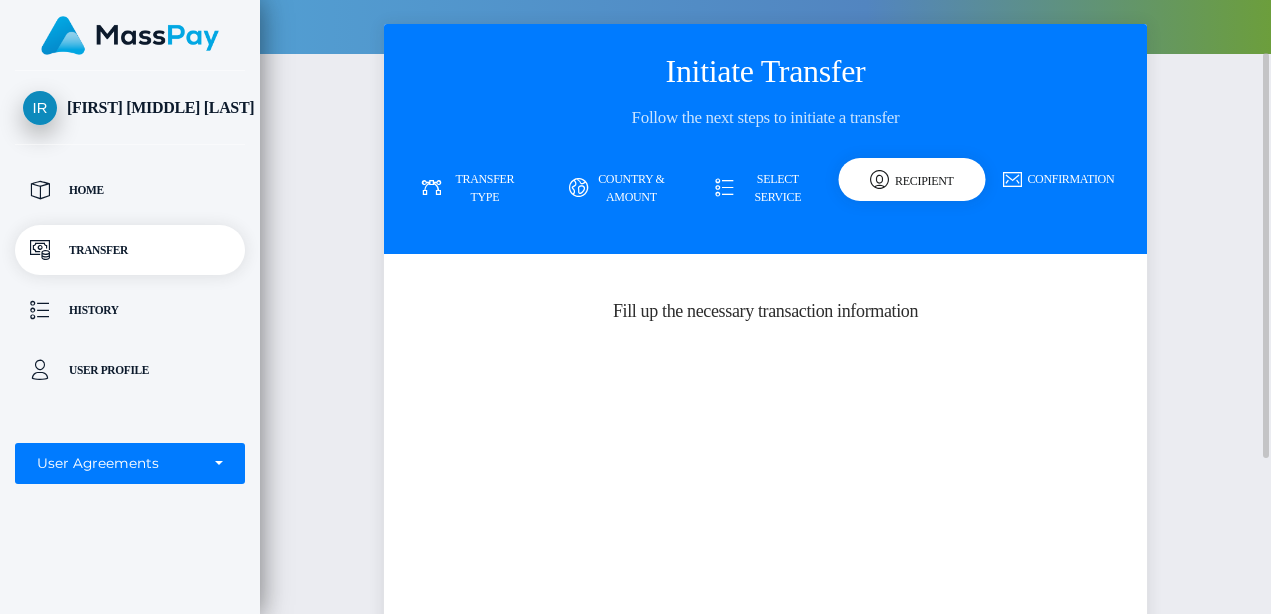 click on "Select Service" at bounding box center [765, 188] 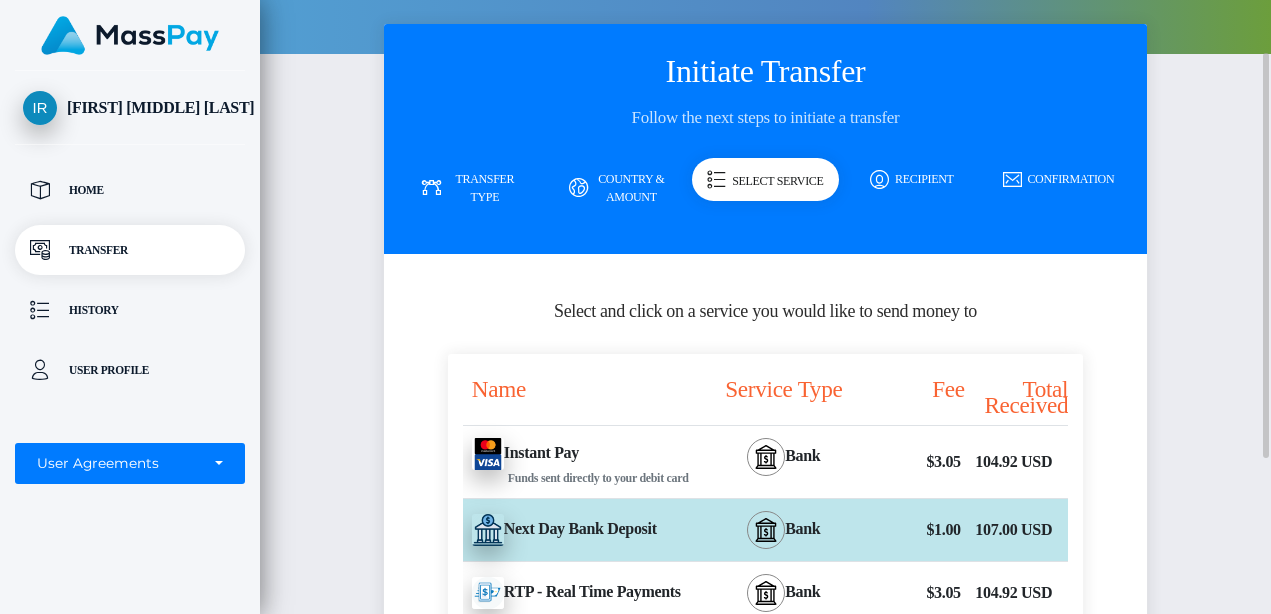 click on "Country & Amount" at bounding box center [619, 188] 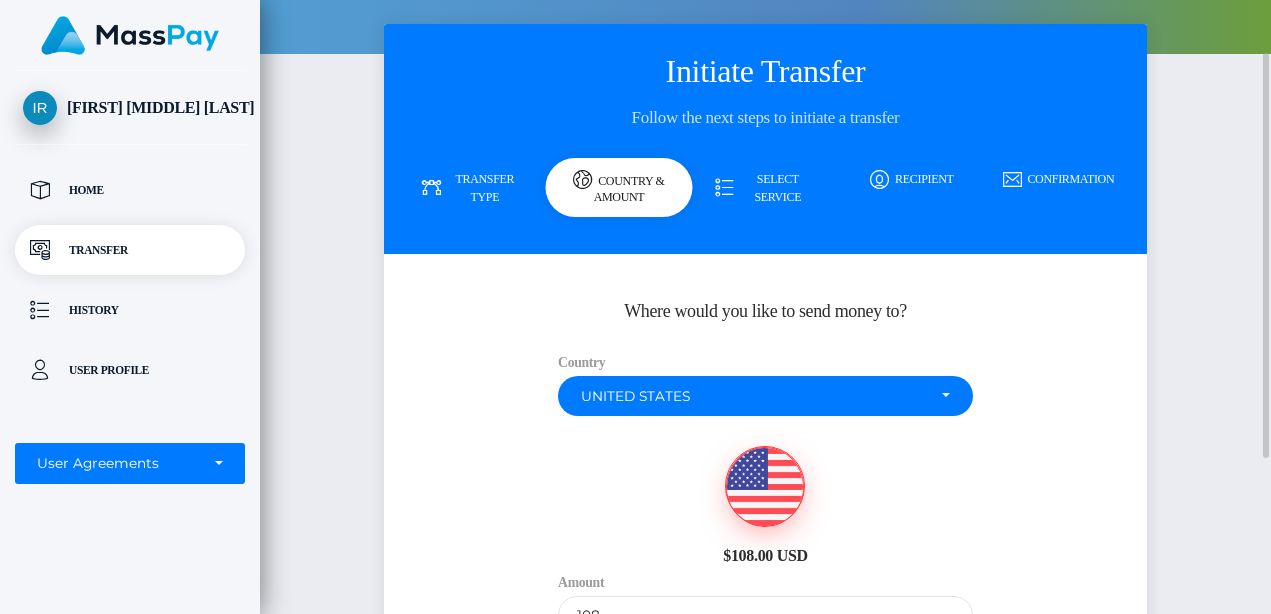 click on "Transfer Type" at bounding box center [472, 188] 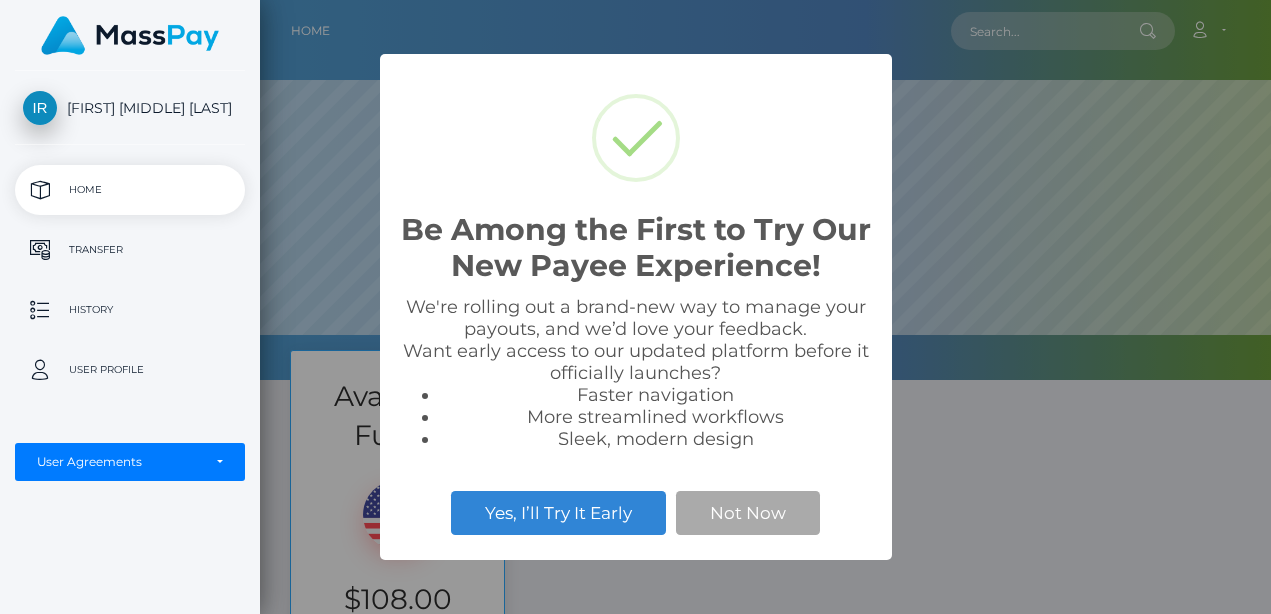 scroll, scrollTop: 0, scrollLeft: 0, axis: both 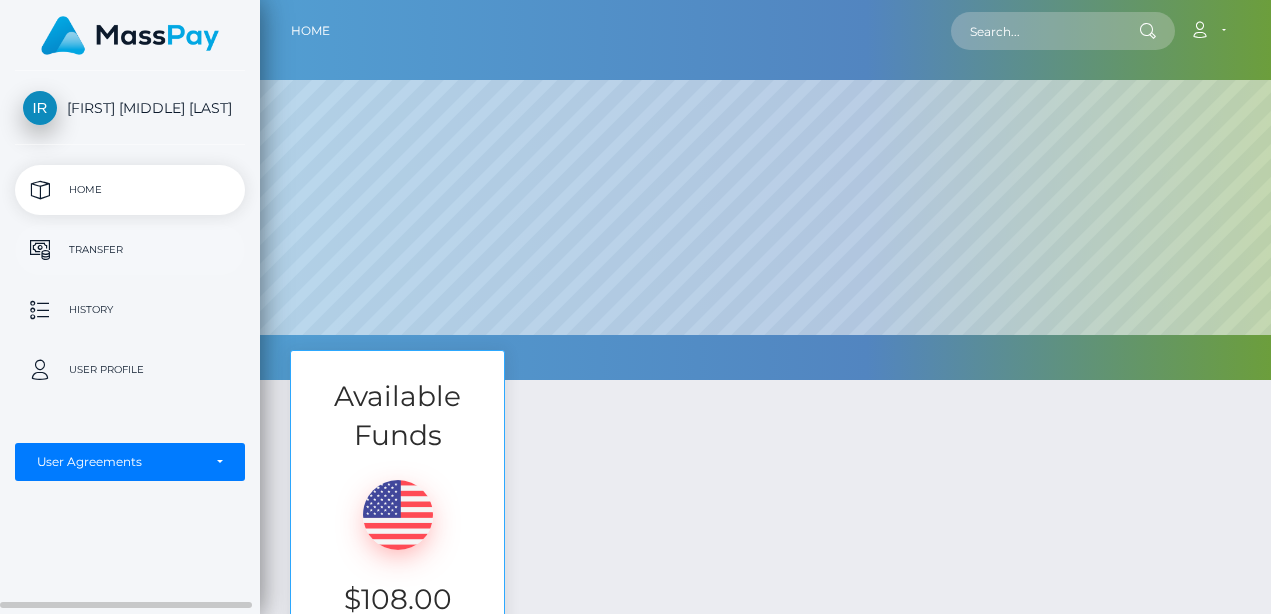 click on "Transfer" at bounding box center [130, 250] 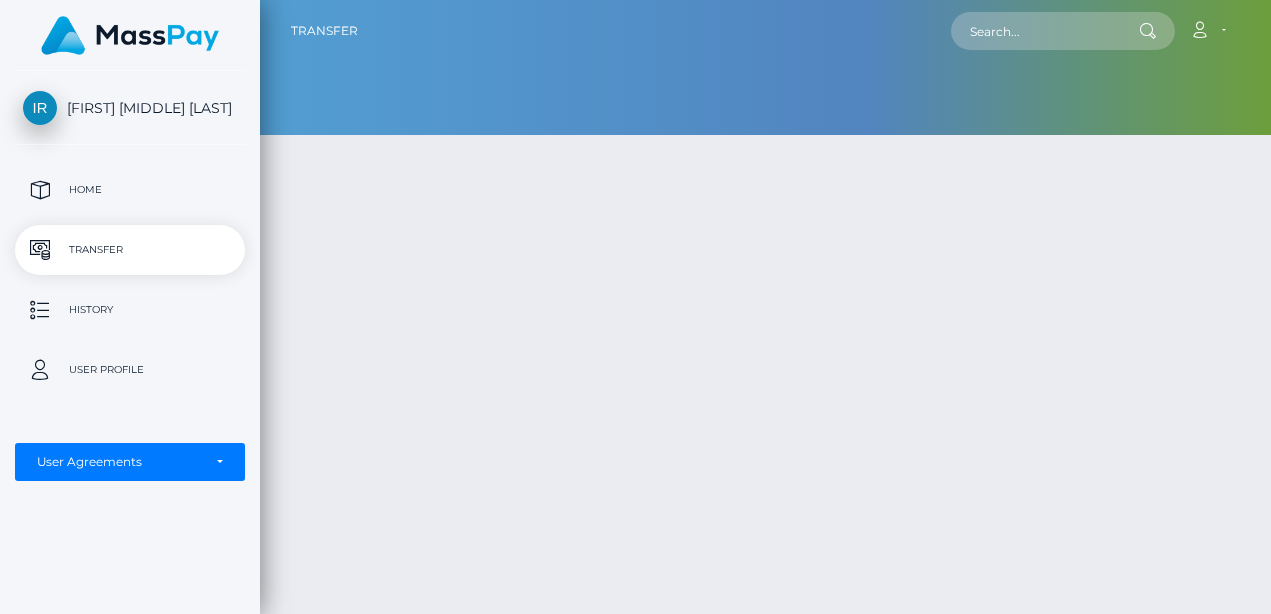 scroll, scrollTop: 0, scrollLeft: 0, axis: both 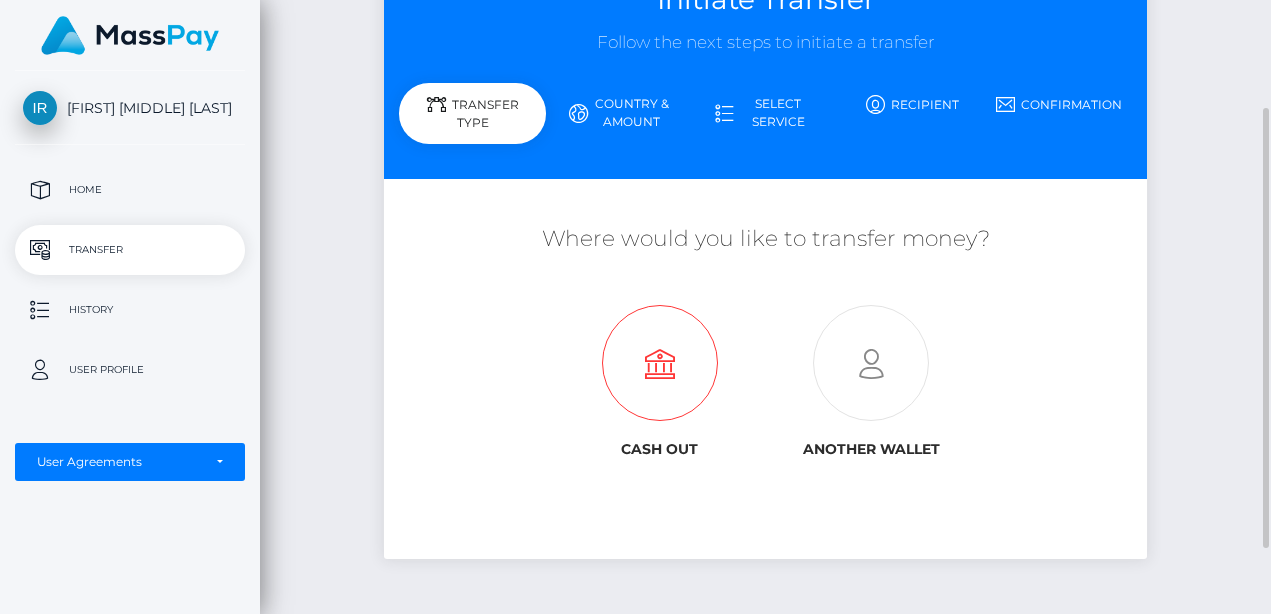 click at bounding box center (660, 364) 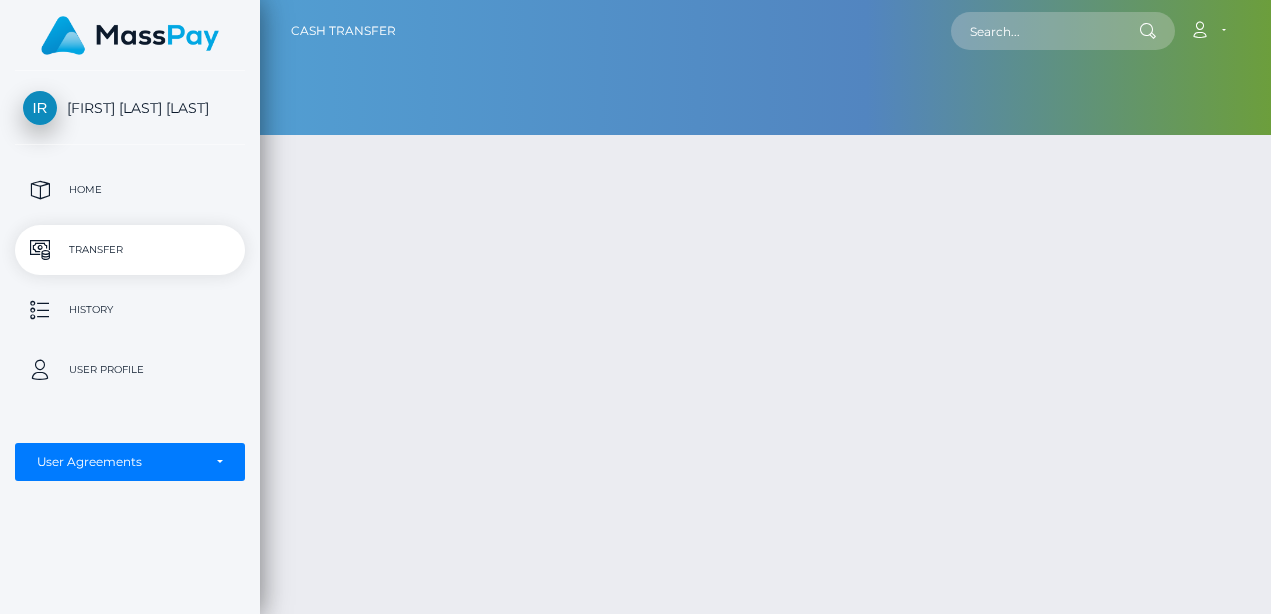 scroll, scrollTop: 0, scrollLeft: 0, axis: both 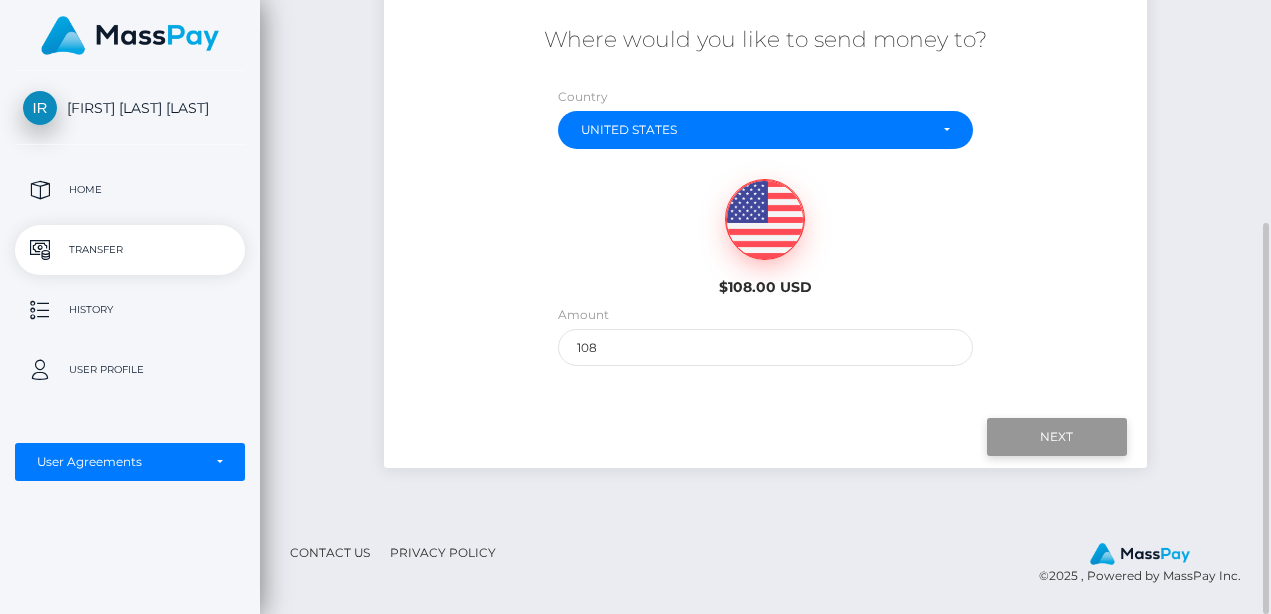 click on "Next" at bounding box center (1057, 437) 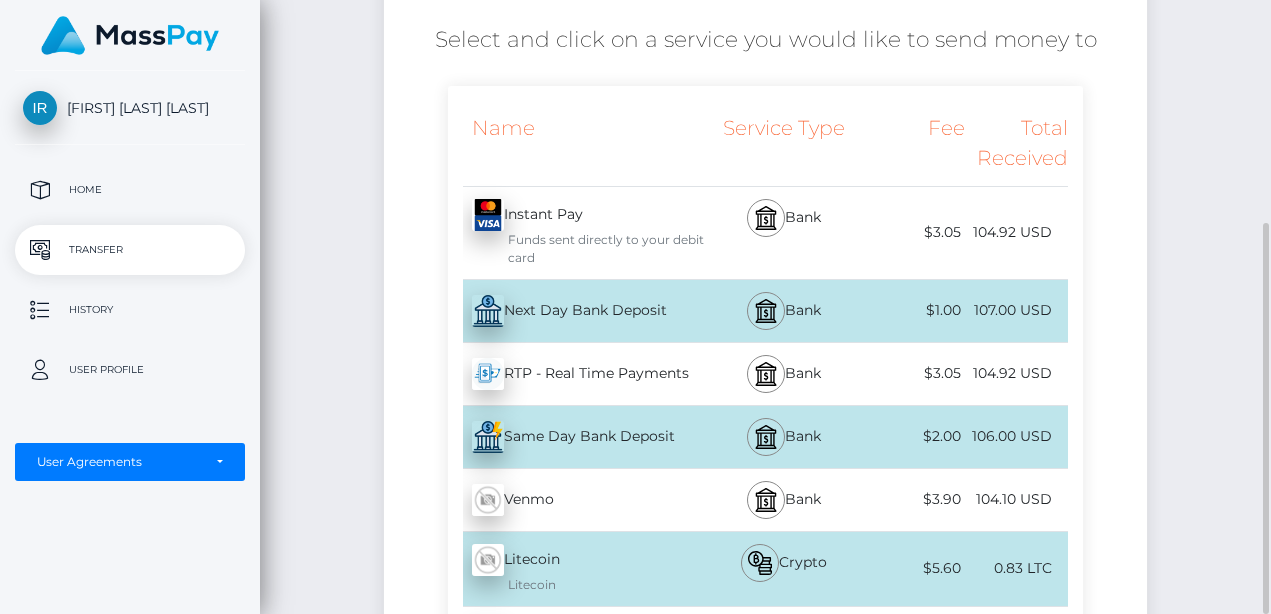 click at bounding box center [488, 215] 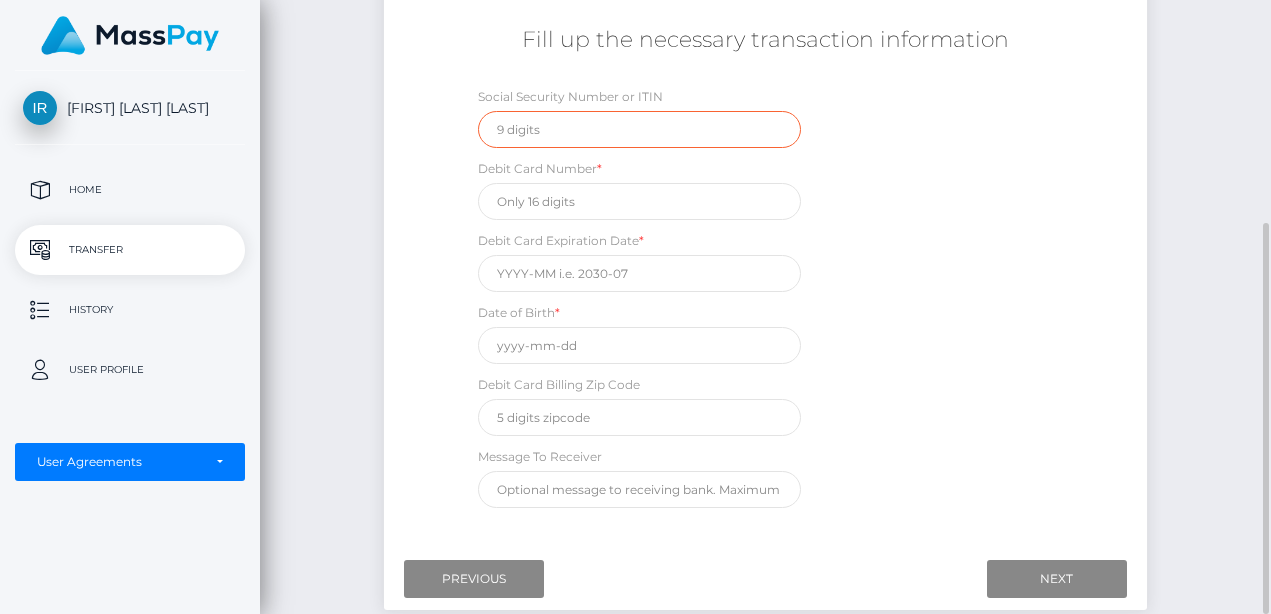 click at bounding box center (639, 129) 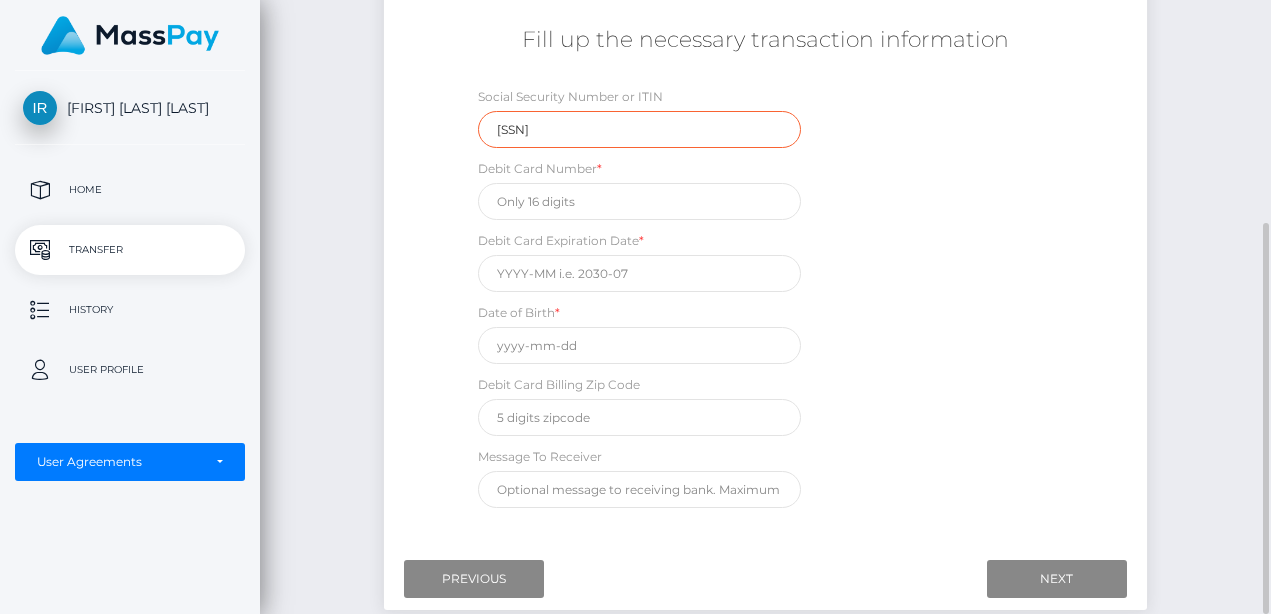 type on "978-90-7974" 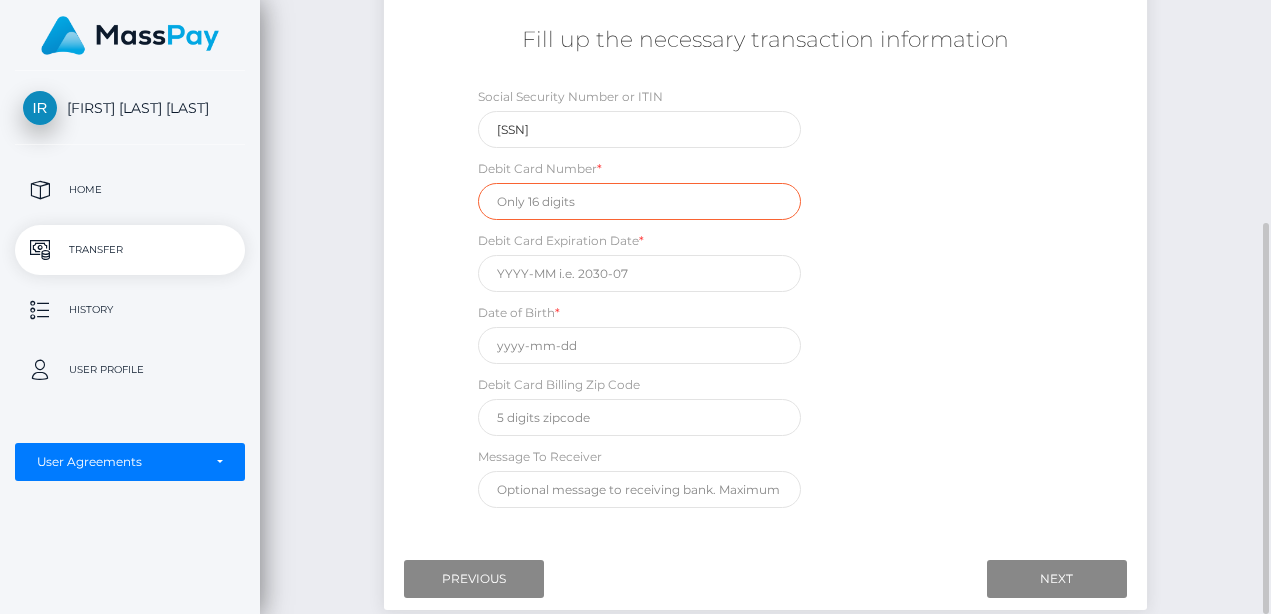click at bounding box center [639, 201] 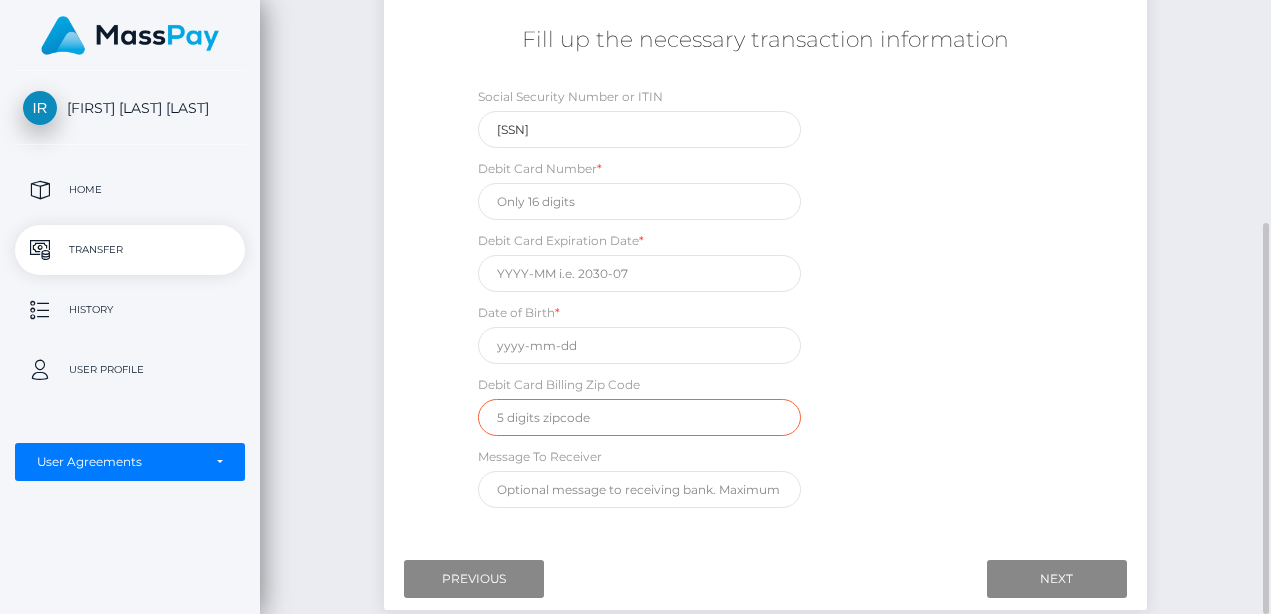 type on "77036" 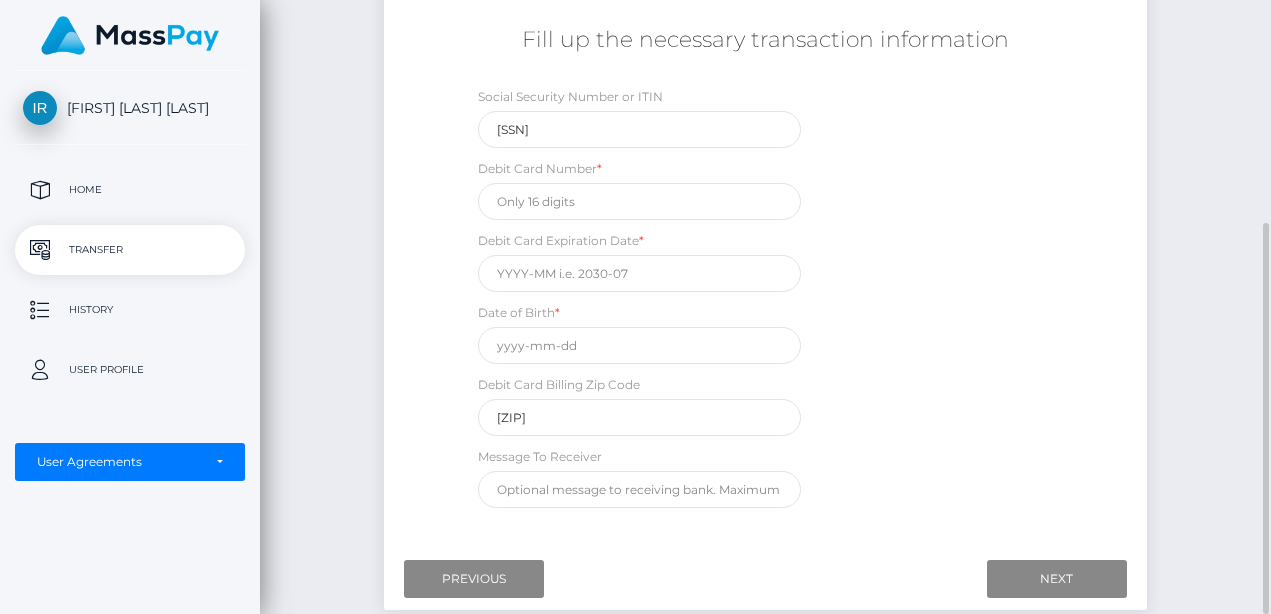 type on "4610460283267581" 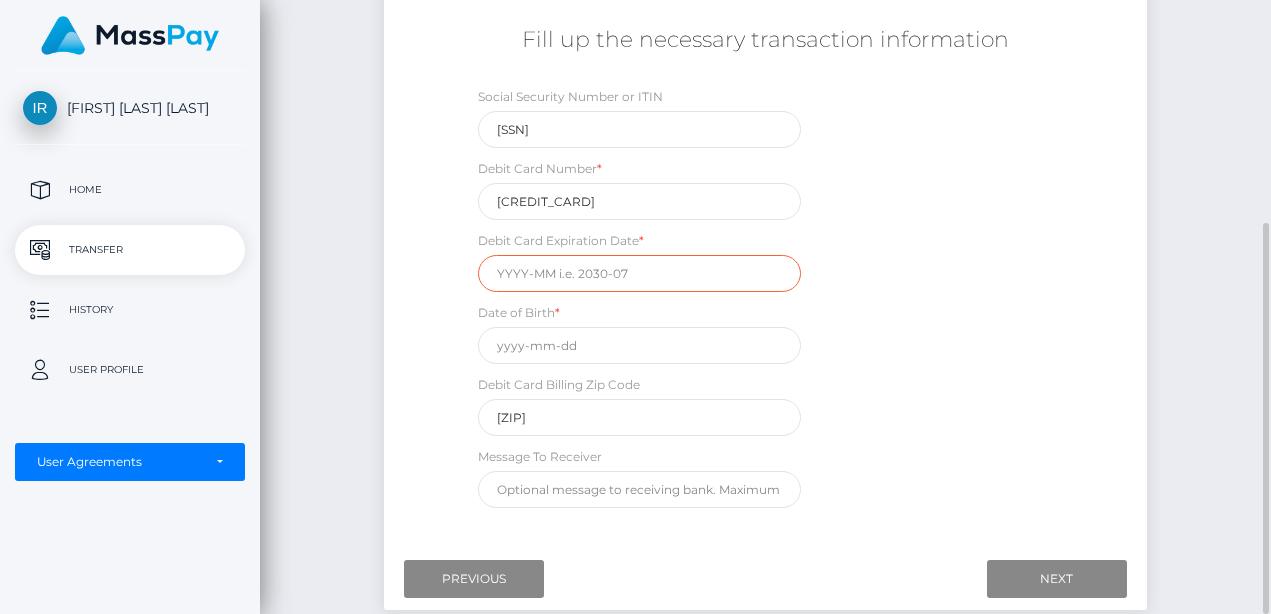 type on "11/2029" 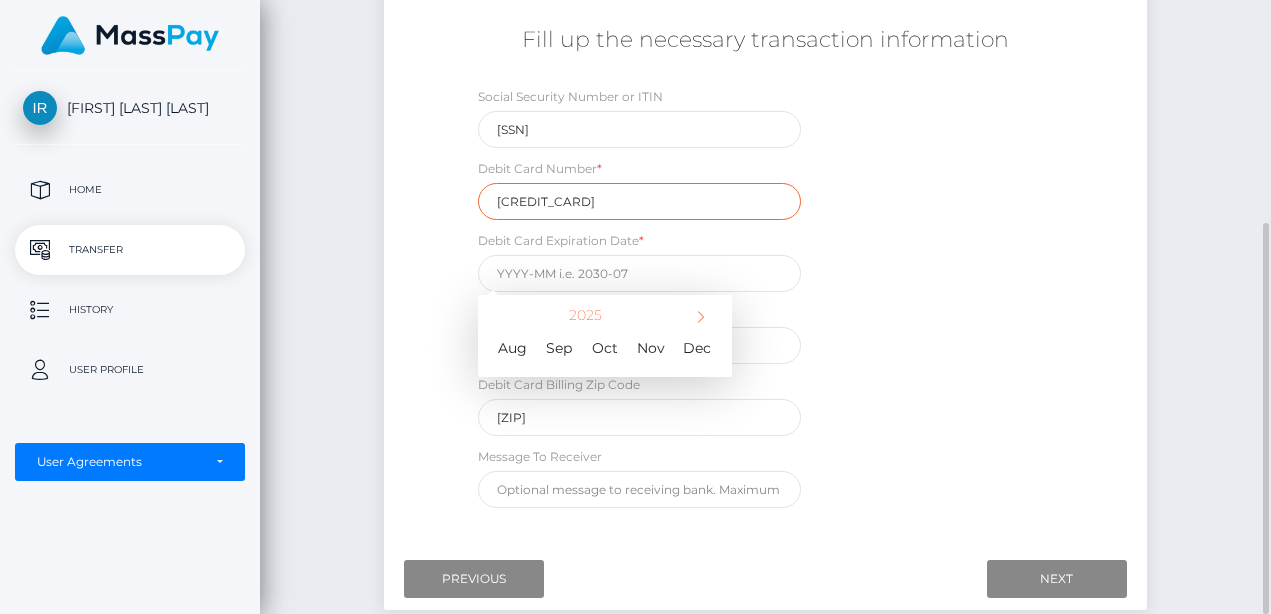 click at bounding box center [639, 273] 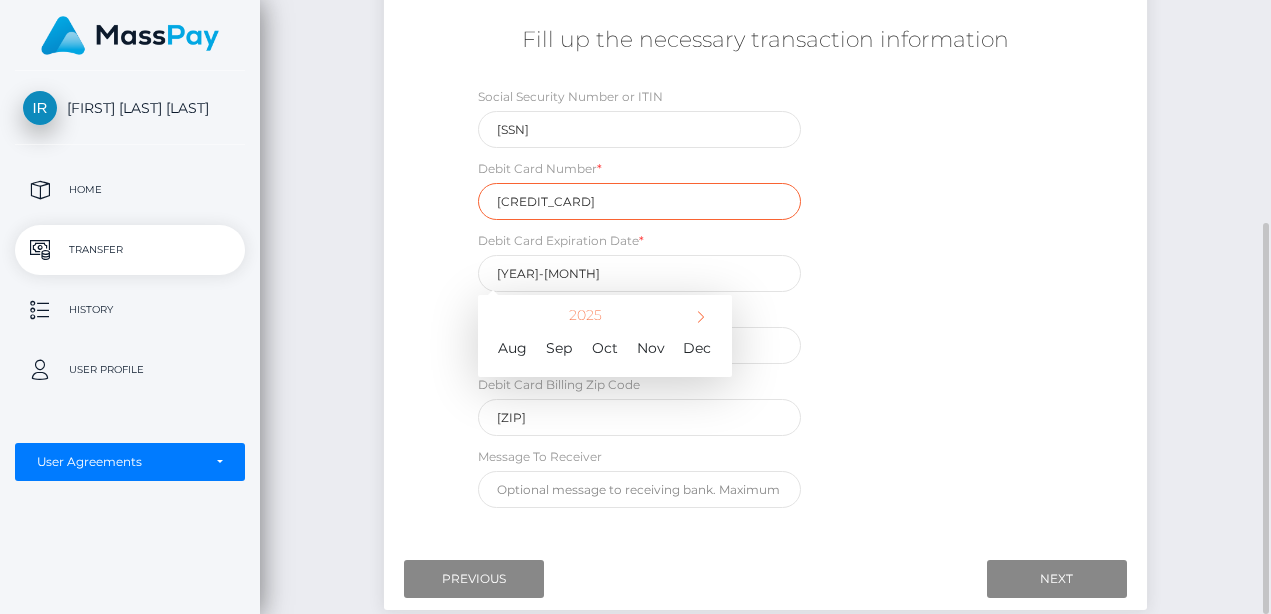 click on "2029-11" at bounding box center (639, 273) 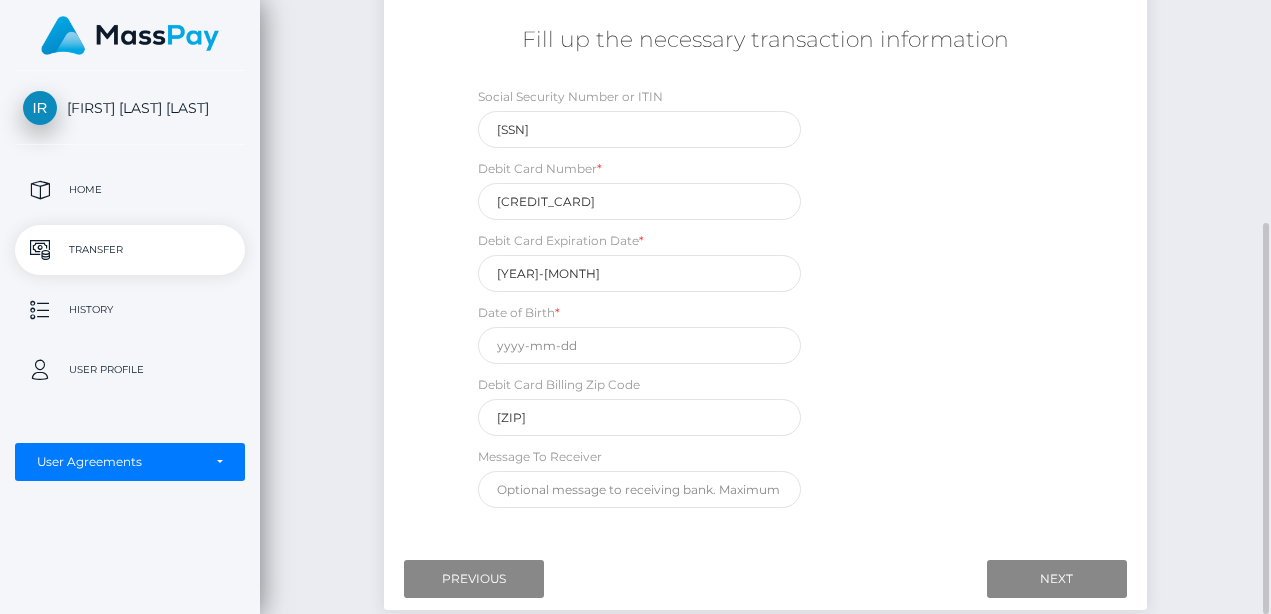 click on "Social Security Number or ITIN
978-90-7974
Debit Card Number  *
4610460283267581
Debit Card Expiration Date  *
2029-11 November 2029 Su Mo Tu We Th Fr Sa 28 29 30 31 1 2 3 4 5 6 7 8 9 10 11 12 13 14 15 16 17 18 19 20 21 22 23 24 25 26 27 28 29 30 1 2 3 4 5 6 7 8 2029 Jan Feb Mar Apr May Jun Jul Aug Sep Oct Nov Dec 2024-2035 2024 2025 2026 2027 2028 2029 2030 2031 2032 2033 2034 2035 2000-2107 2000 - 2011 2012 - 2023 2024 - 2035 2036 - 2047 2048 - 2059 2060 - 2071 2072 - 2083 2084 - 2095 2096 - 2107
Date of Birth  *
Debit Card Billing Zip Code" at bounding box center (765, 302) 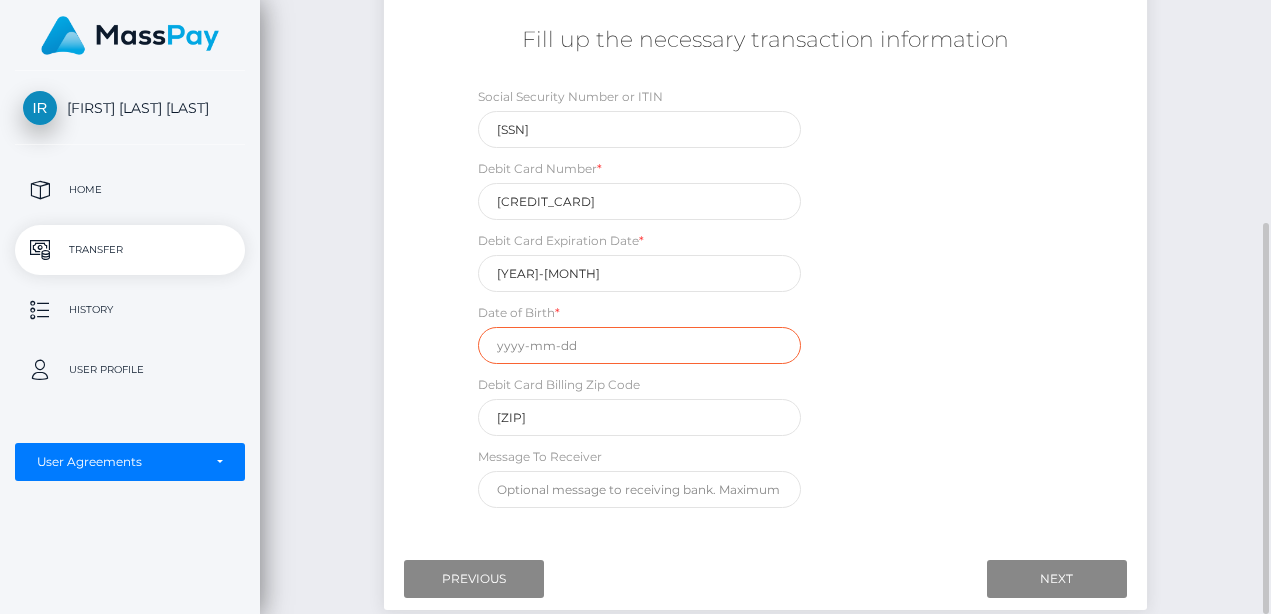 drag, startPoint x: 583, startPoint y: 339, endPoint x: 688, endPoint y: 376, distance: 111.32835 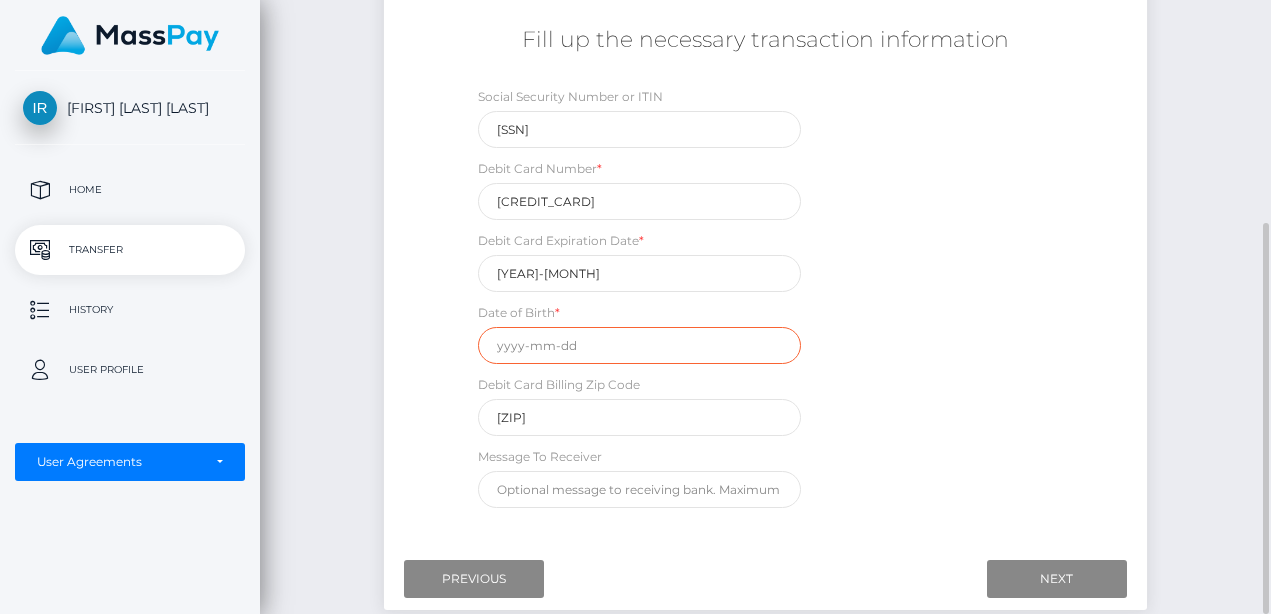 click at bounding box center (639, 345) 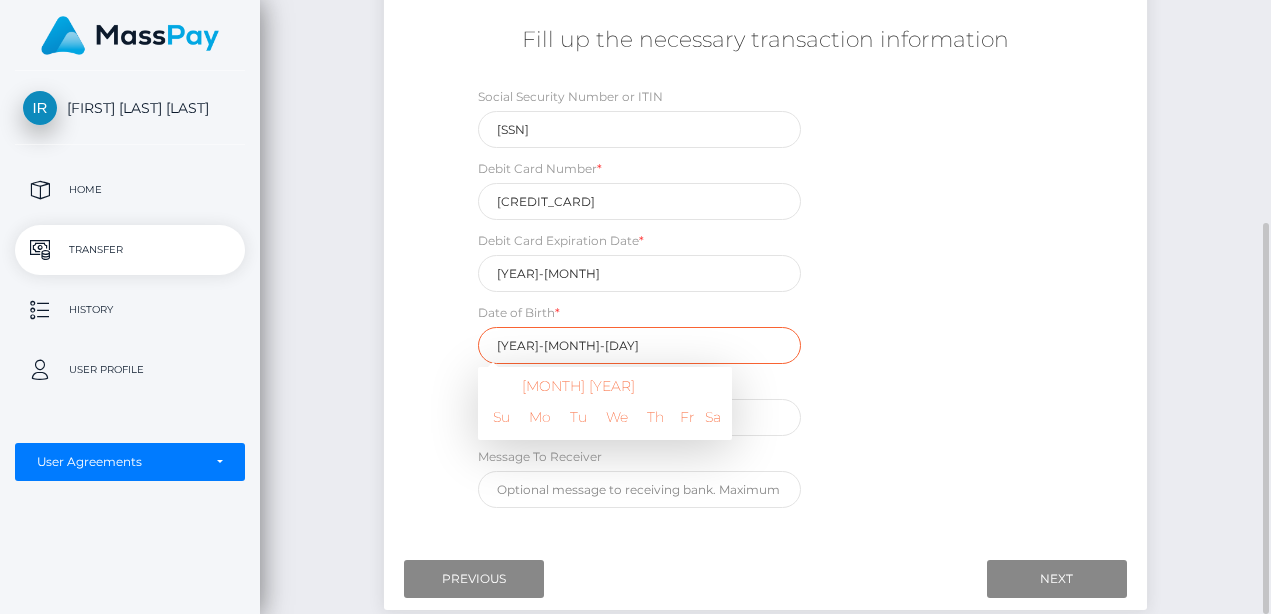 click on "1977-09-21" at bounding box center (639, 345) 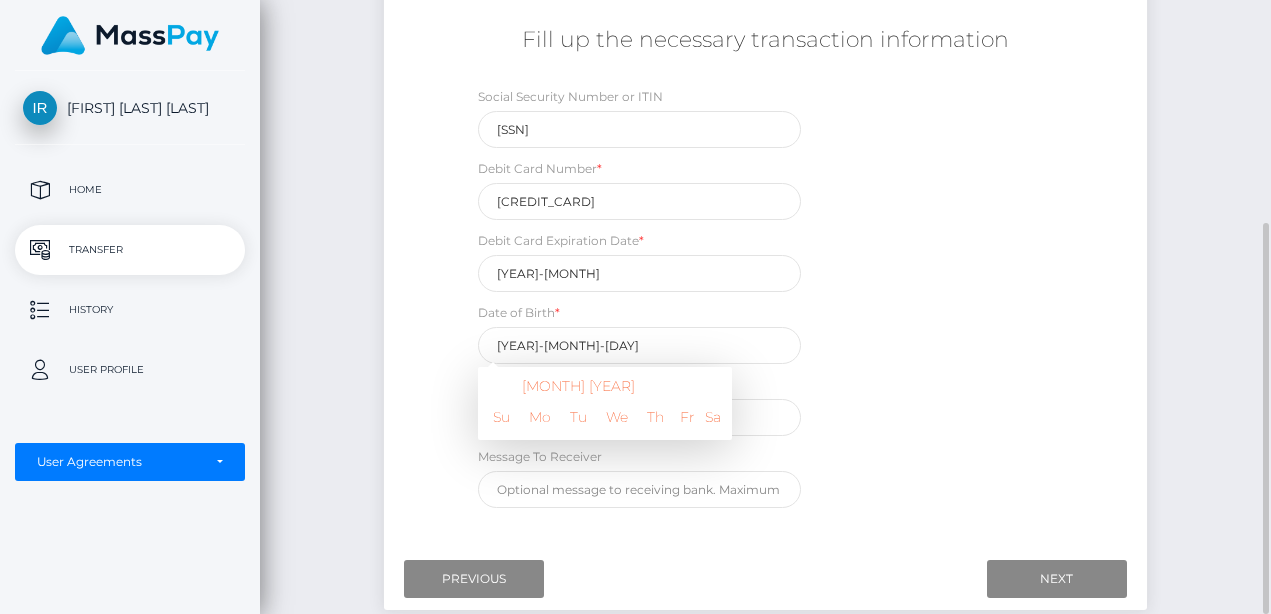 click on "Social Security Number or ITIN
978-90-7974
Debit Card Number  *
4610460283267581
Debit Card Expiration Date  *
2029-11
Date of Birth  *
1977-09-21 August 2025 Su Mo Tu We Th Fr Sa 27 28 29 30 31 1 2 3 4 5 6 7 8 9 10 11 12 13 14 15 16 17 18 19 20 21 22 23 24 25 26 27 28 29 30 31 1 2 3 4 5 6 2025 Jan Feb Mar Apr May Jun Jul Aug Sep Oct Nov Dec 2020-2031 2020 2021 2022 2023 2024 2025 2026 2027 2028 2029 2030 2031 2000-2107 2000 - 2011 2012 - 2023 2024 - 2035 2036 - 2047 2048 - 2059 2060 - 2071 2072 - 2083 2084 - 2095 2096 - 2107
Debit Card Billing Zip Code 77036" at bounding box center (765, 302) 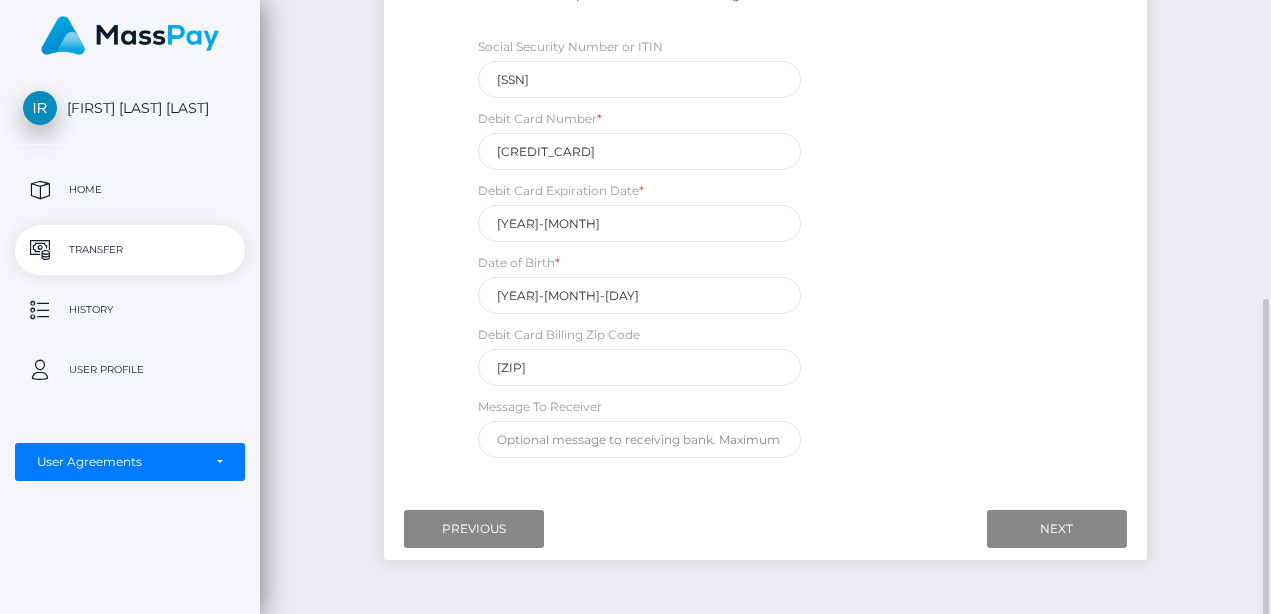 scroll, scrollTop: 474, scrollLeft: 0, axis: vertical 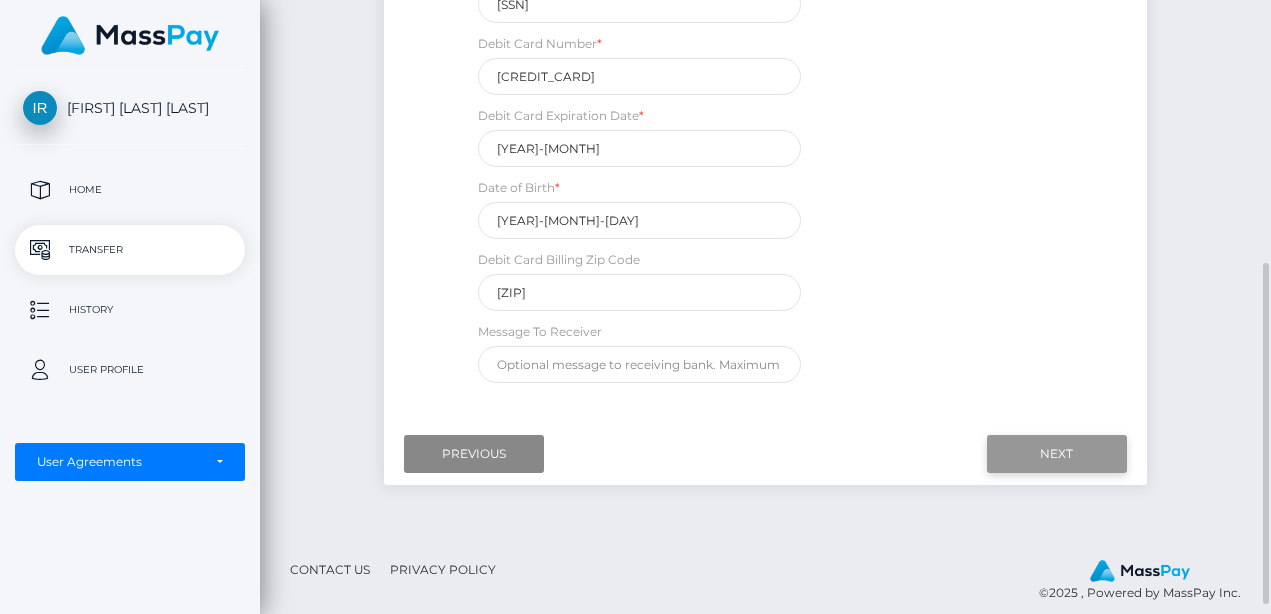 click on "Next" at bounding box center (1057, 454) 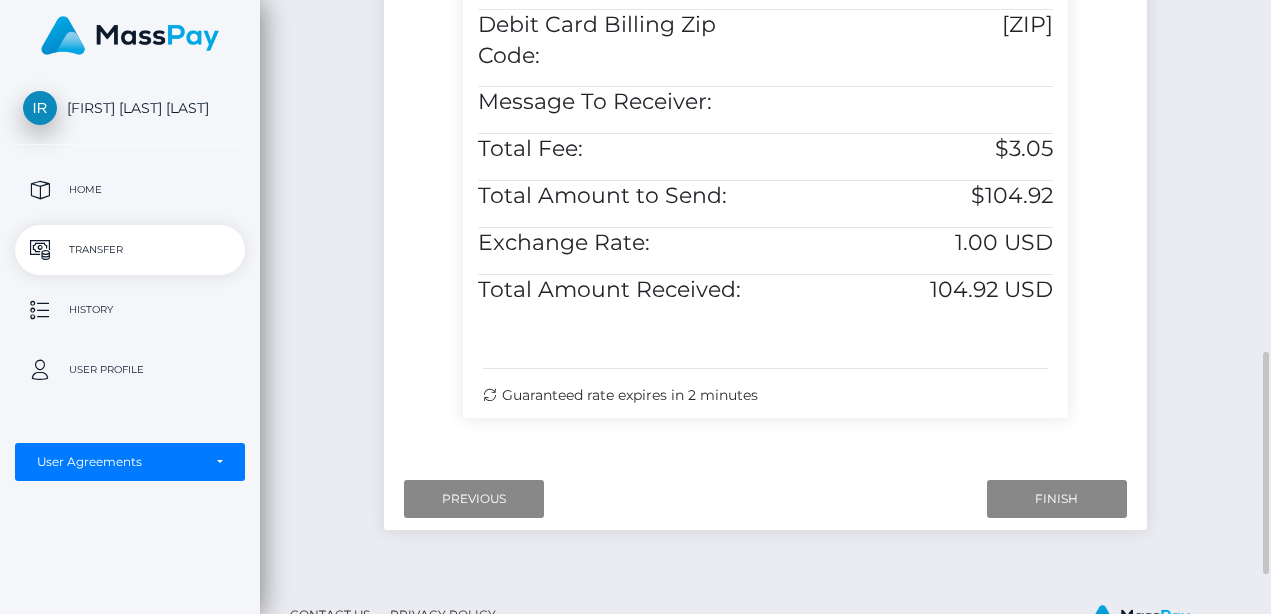 scroll, scrollTop: 1024, scrollLeft: 0, axis: vertical 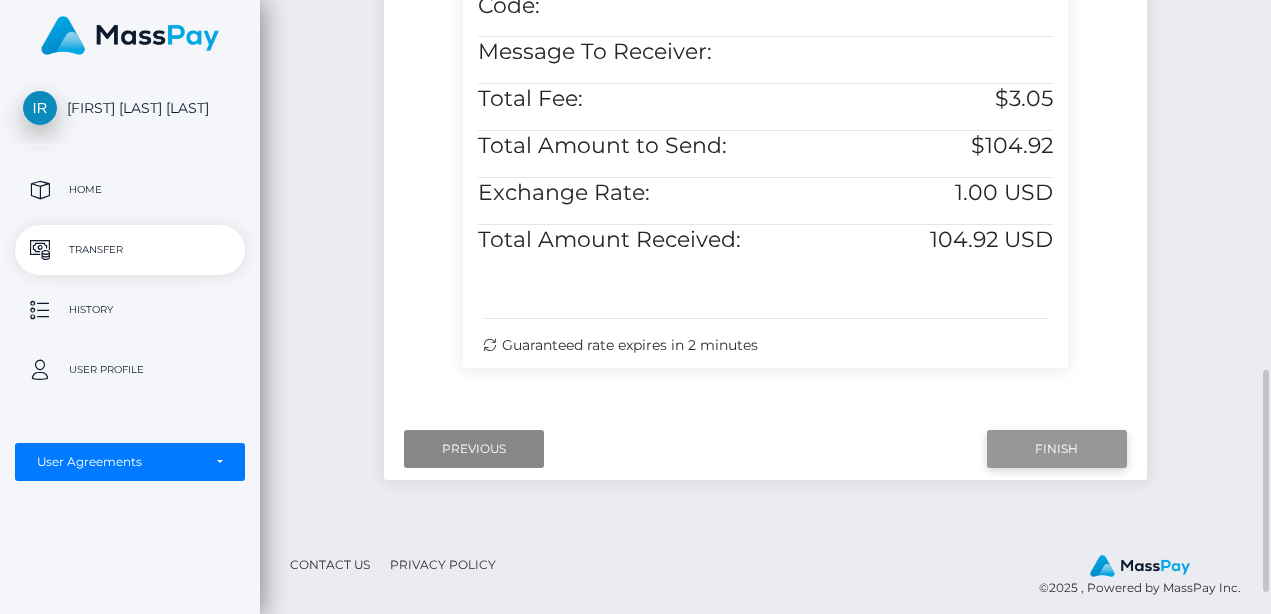 click on "Finish" at bounding box center (1057, 449) 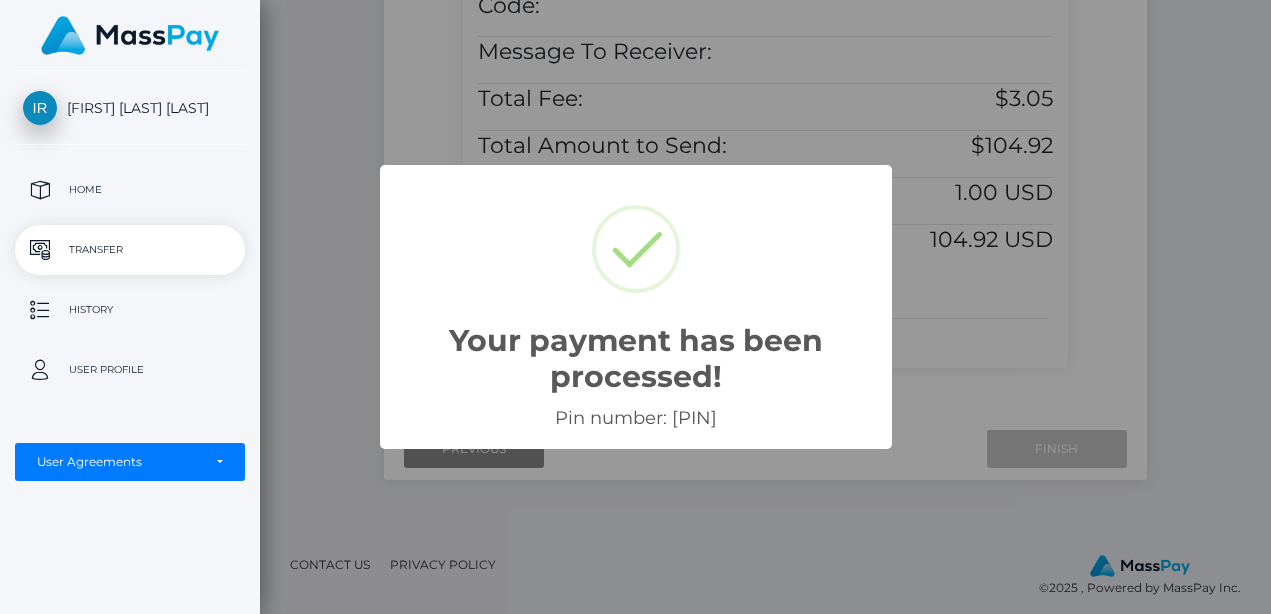 click at bounding box center (636, 249) 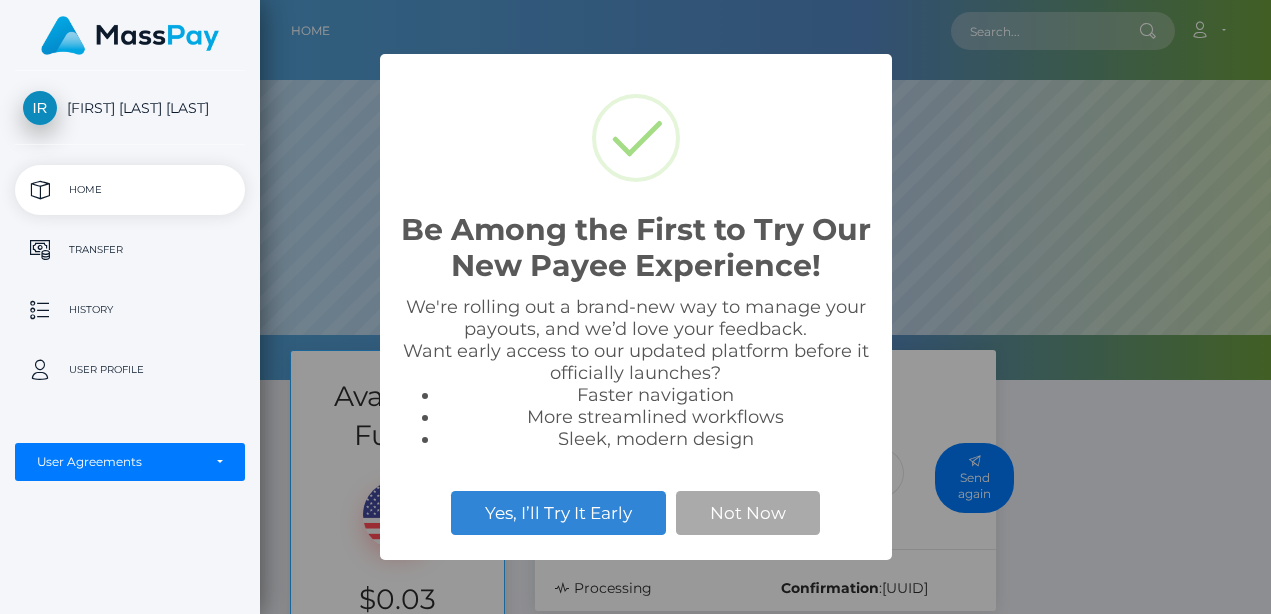scroll, scrollTop: 0, scrollLeft: 0, axis: both 